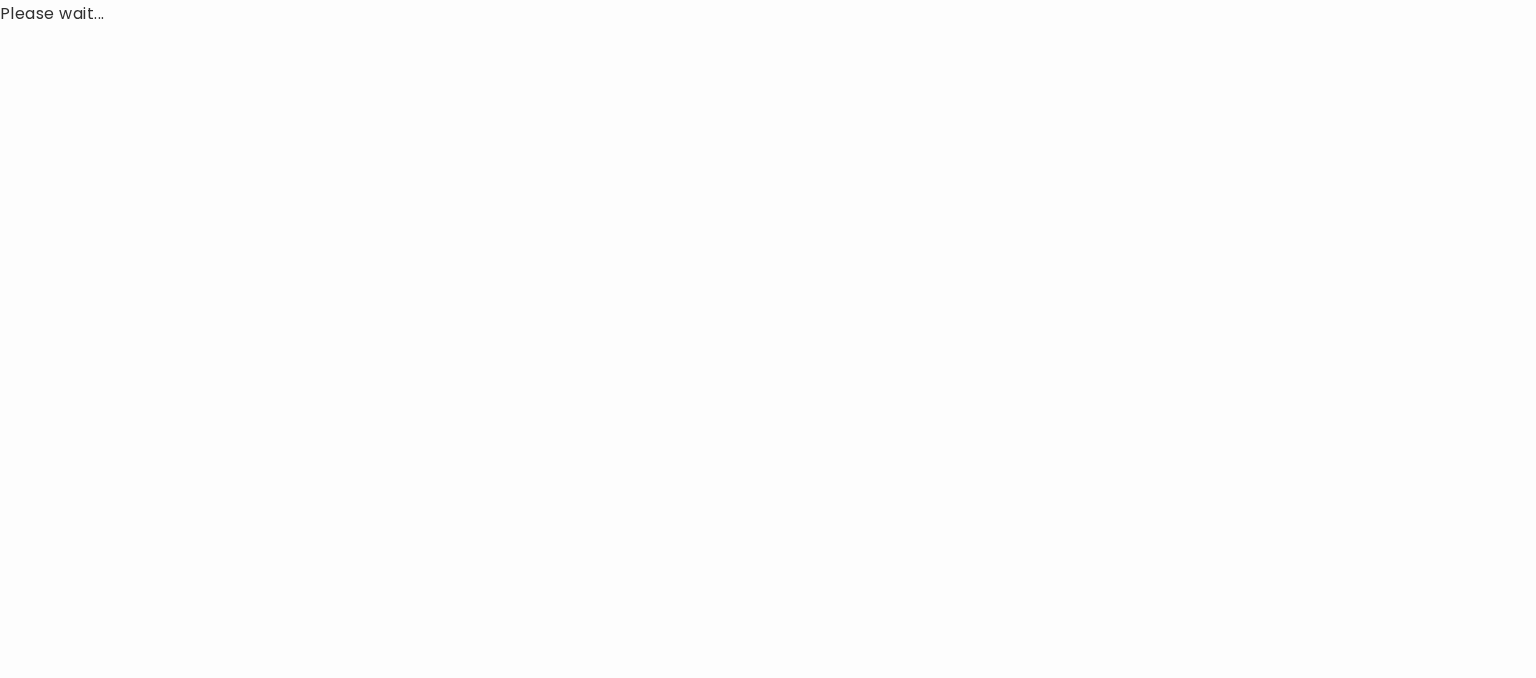 scroll, scrollTop: 0, scrollLeft: 0, axis: both 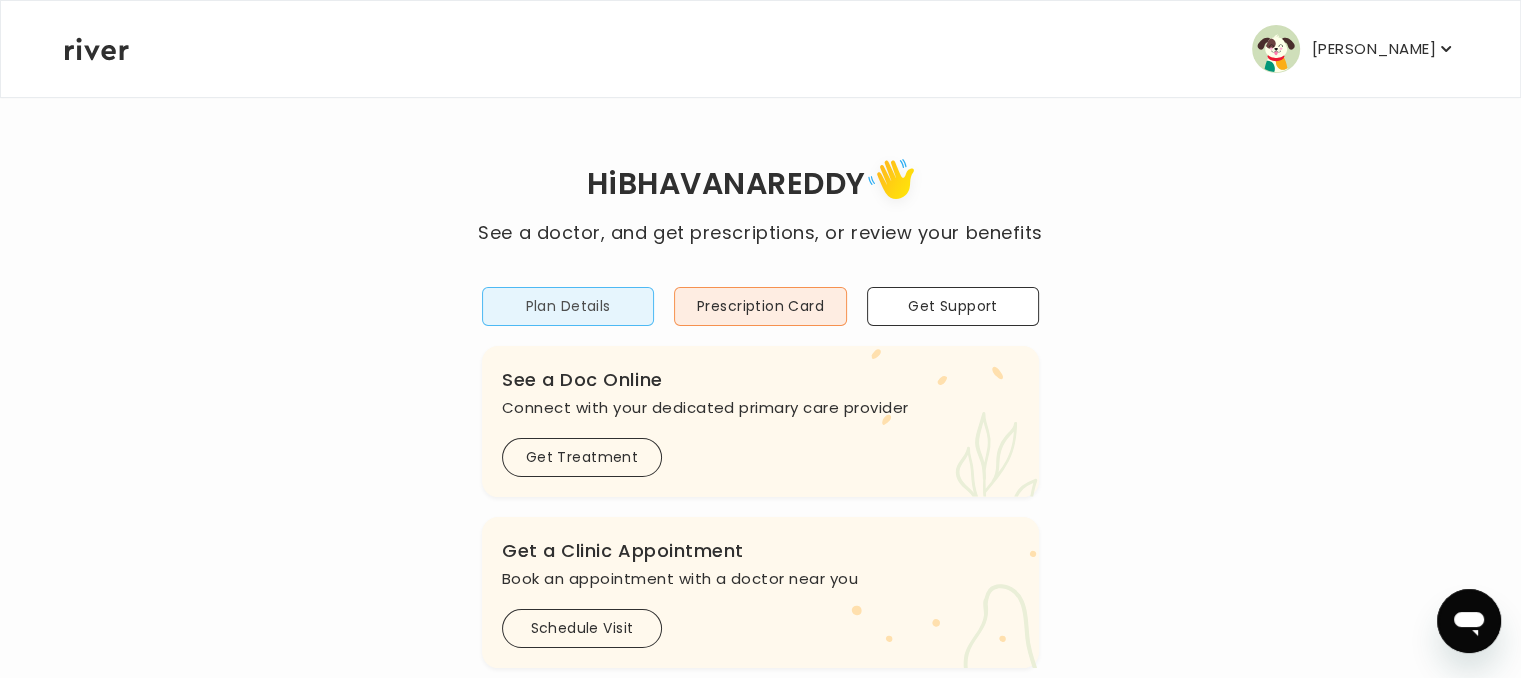 click on "Plan Details" at bounding box center [568, 306] 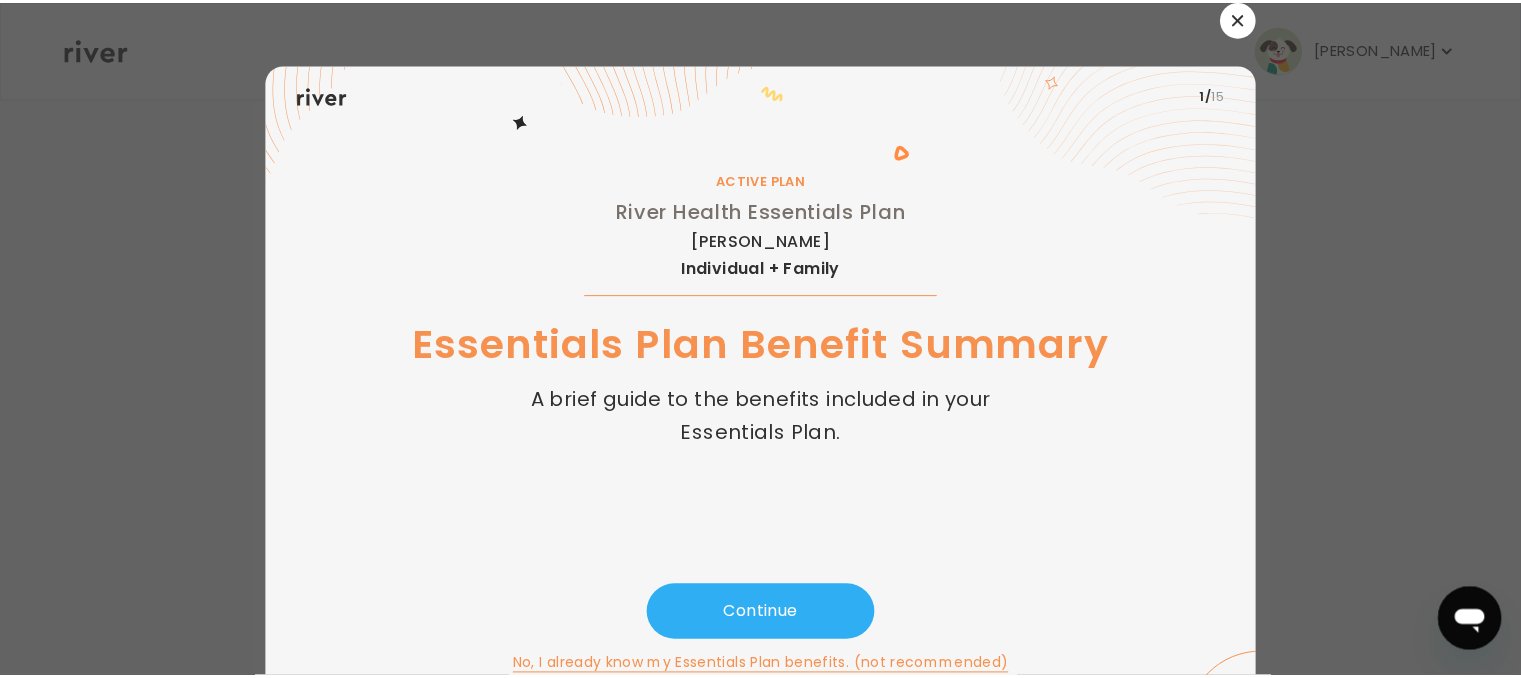 scroll, scrollTop: 36, scrollLeft: 0, axis: vertical 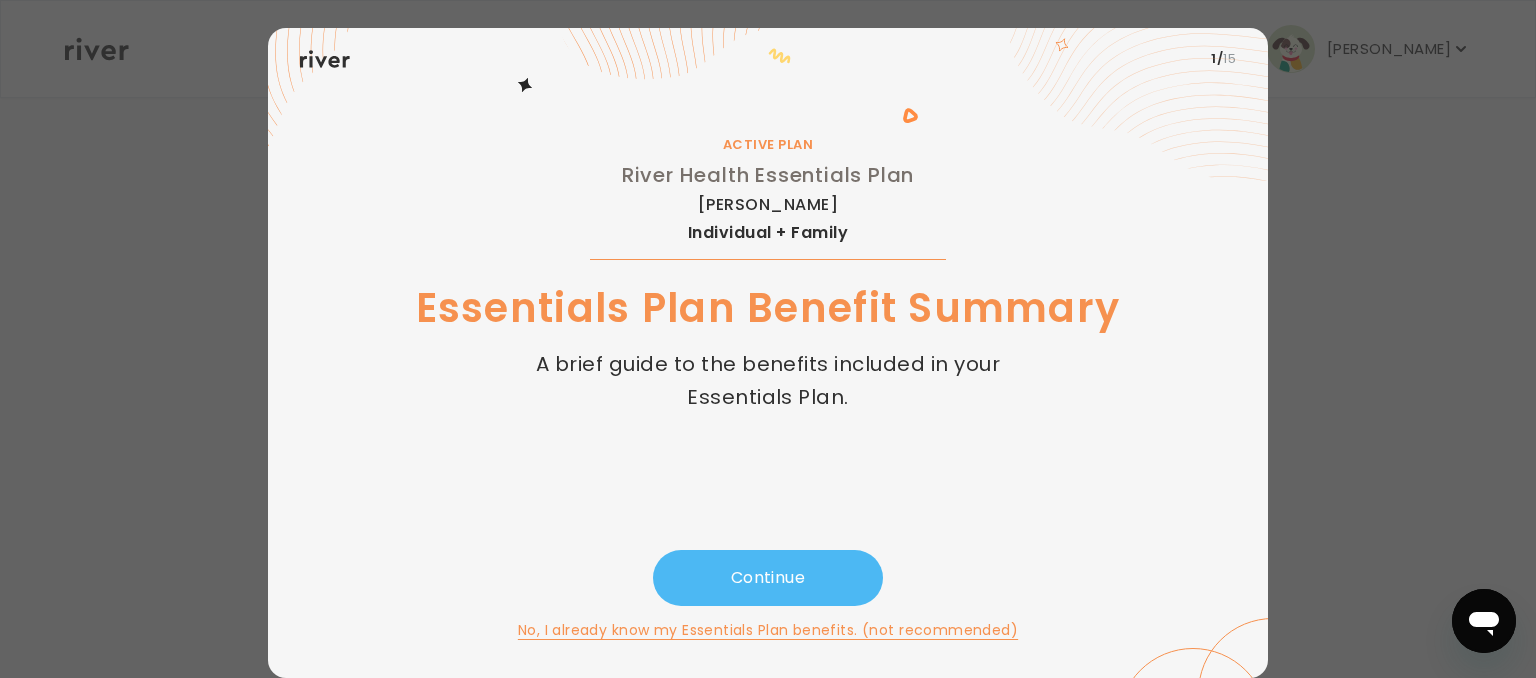 click on "Continue" at bounding box center (768, 578) 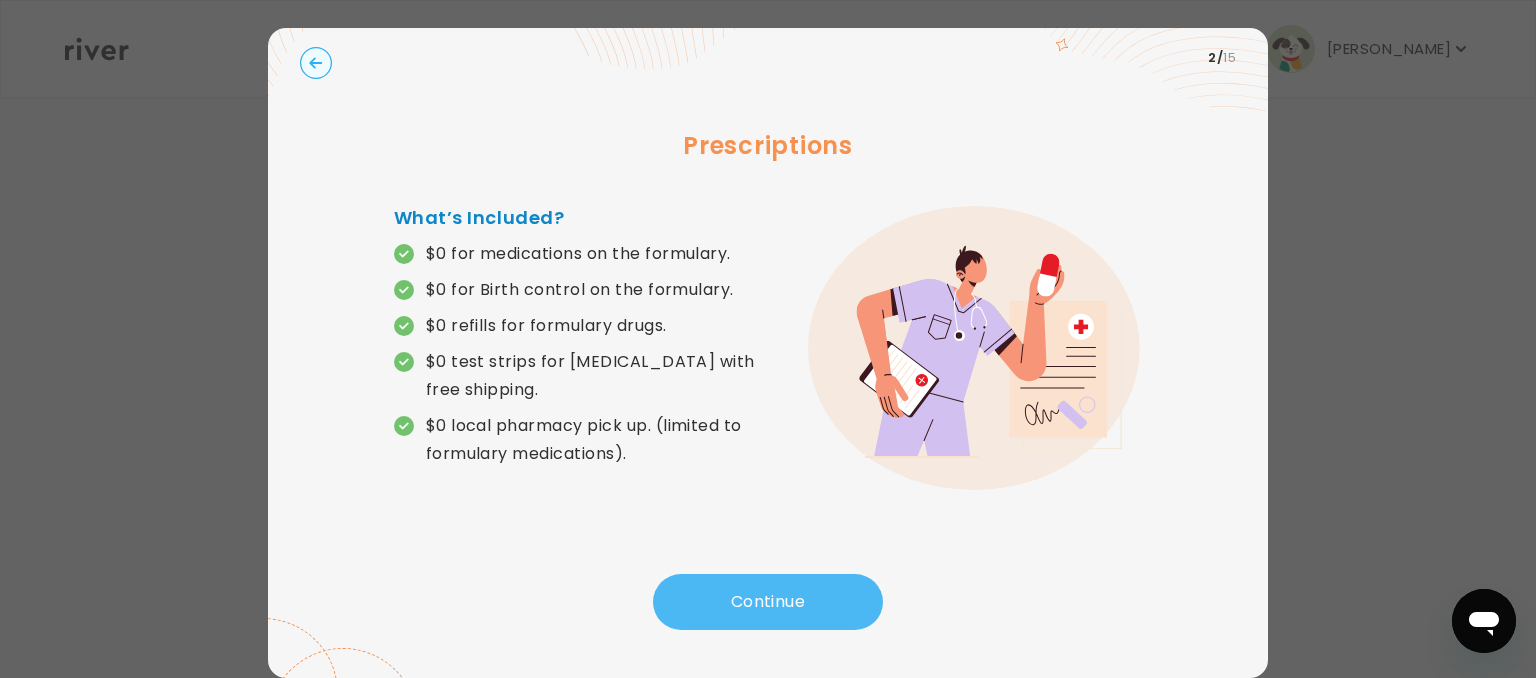 click on "Continue" at bounding box center [768, 602] 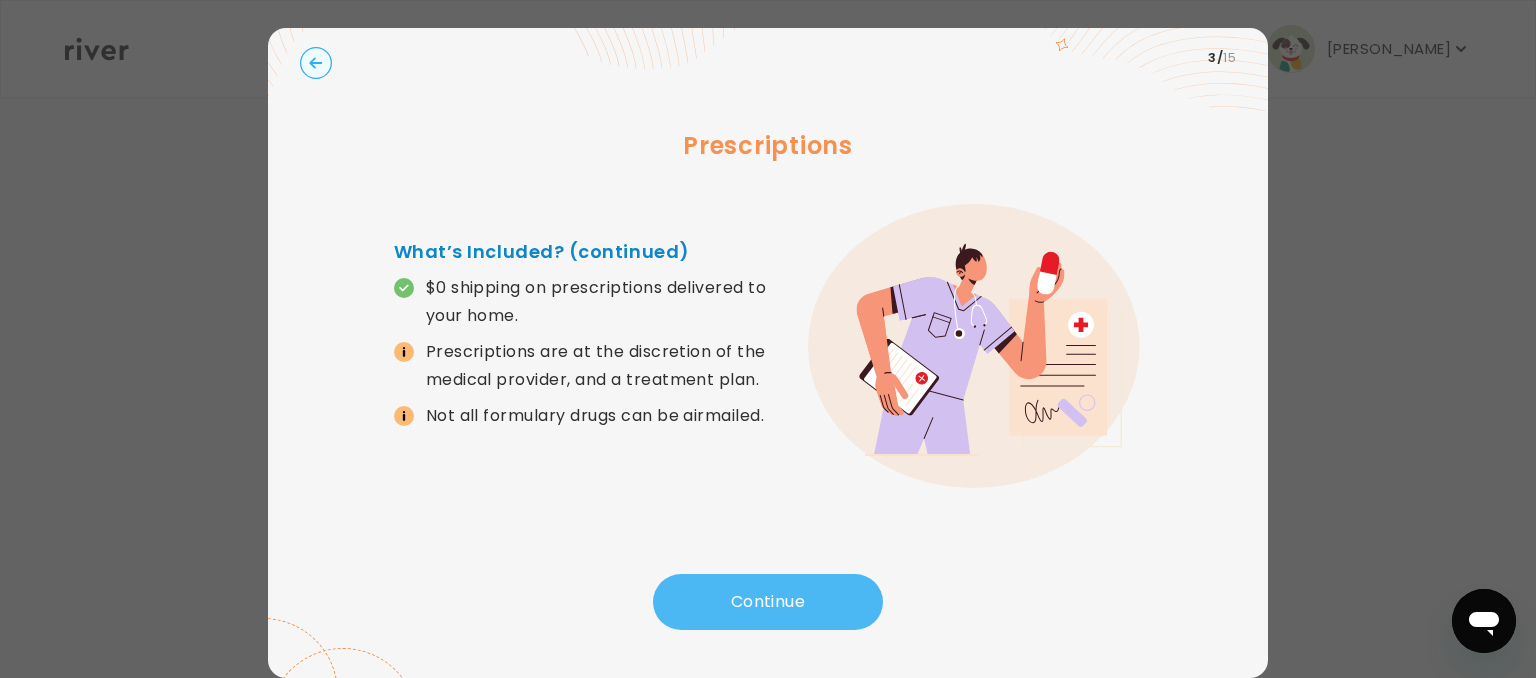 click on "Continue" at bounding box center (768, 602) 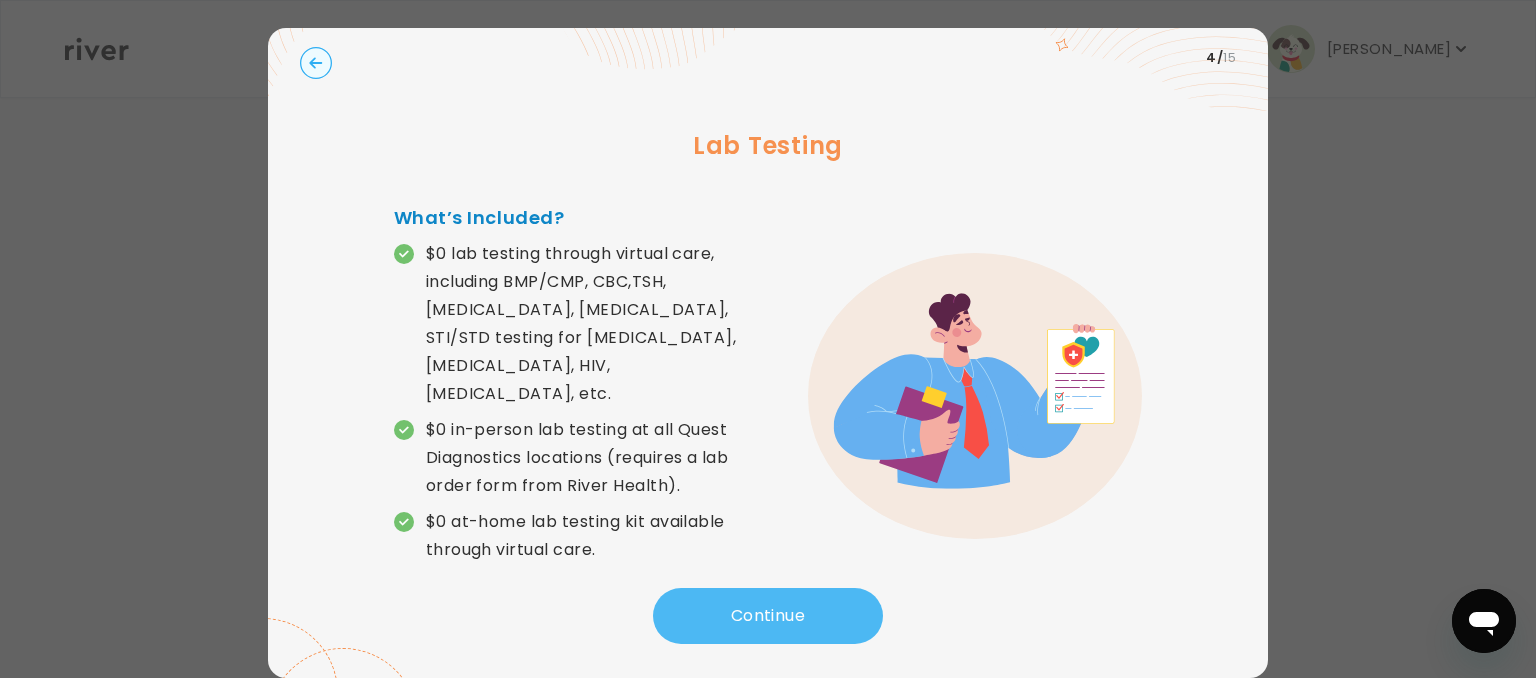 click on "Continue" at bounding box center (768, 616) 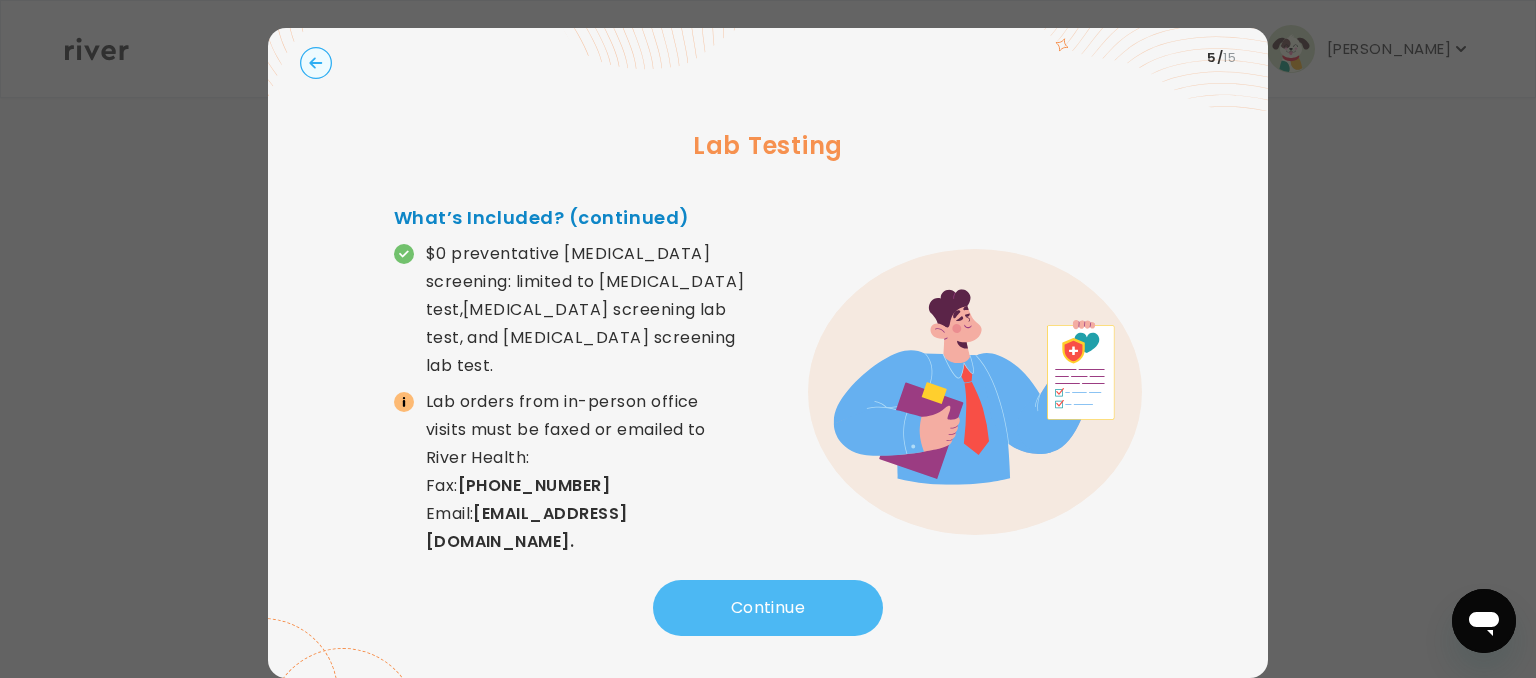 click on "Continue" at bounding box center [768, 608] 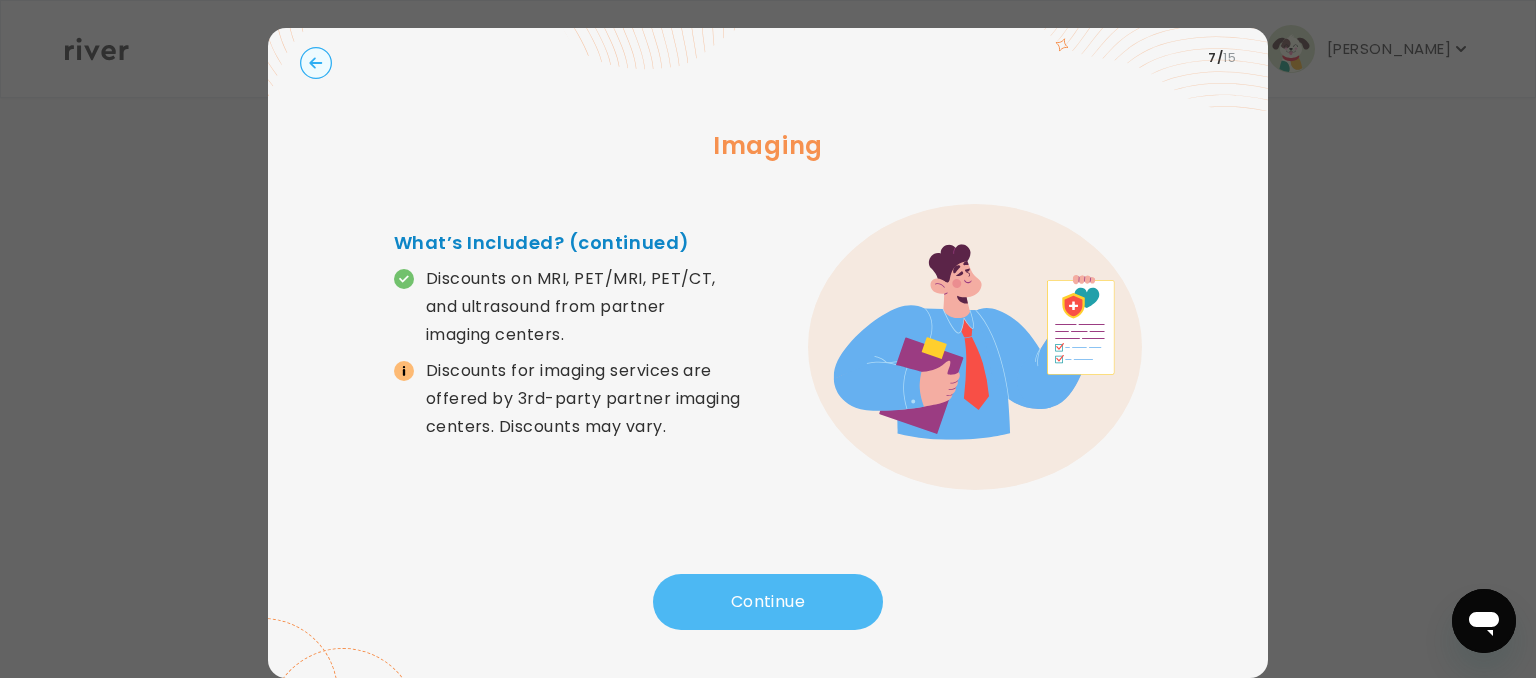 click on "Continue" at bounding box center [768, 602] 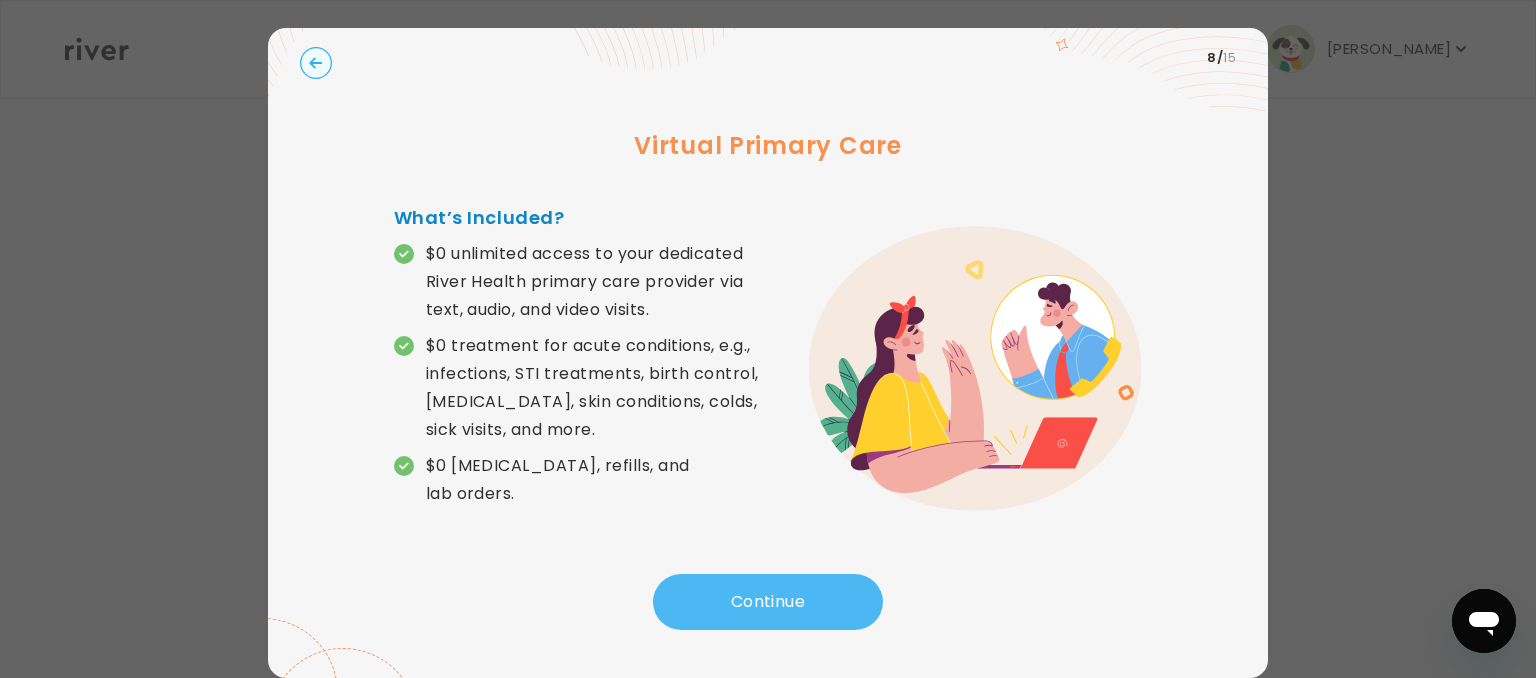 click on "Continue" at bounding box center [768, 602] 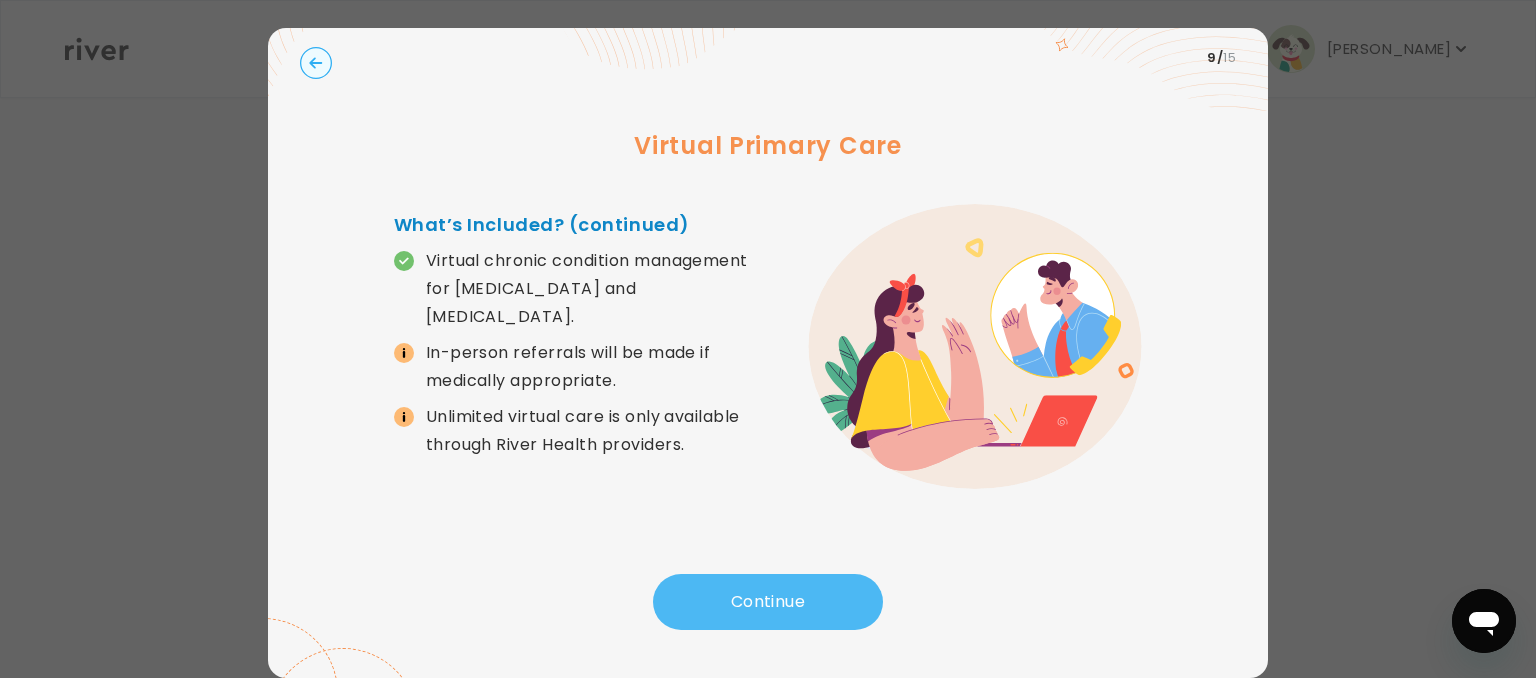 click on "Continue" at bounding box center [768, 602] 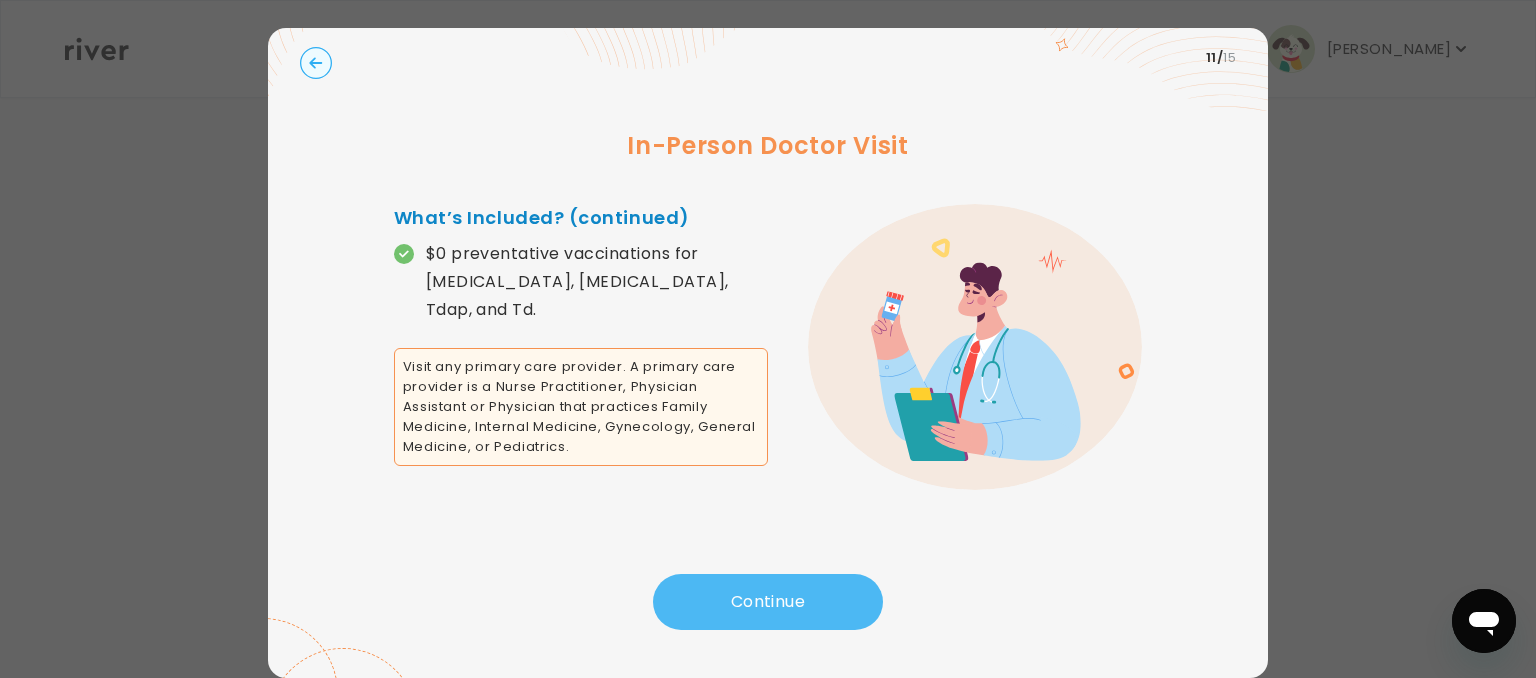click on "Continue" at bounding box center [768, 602] 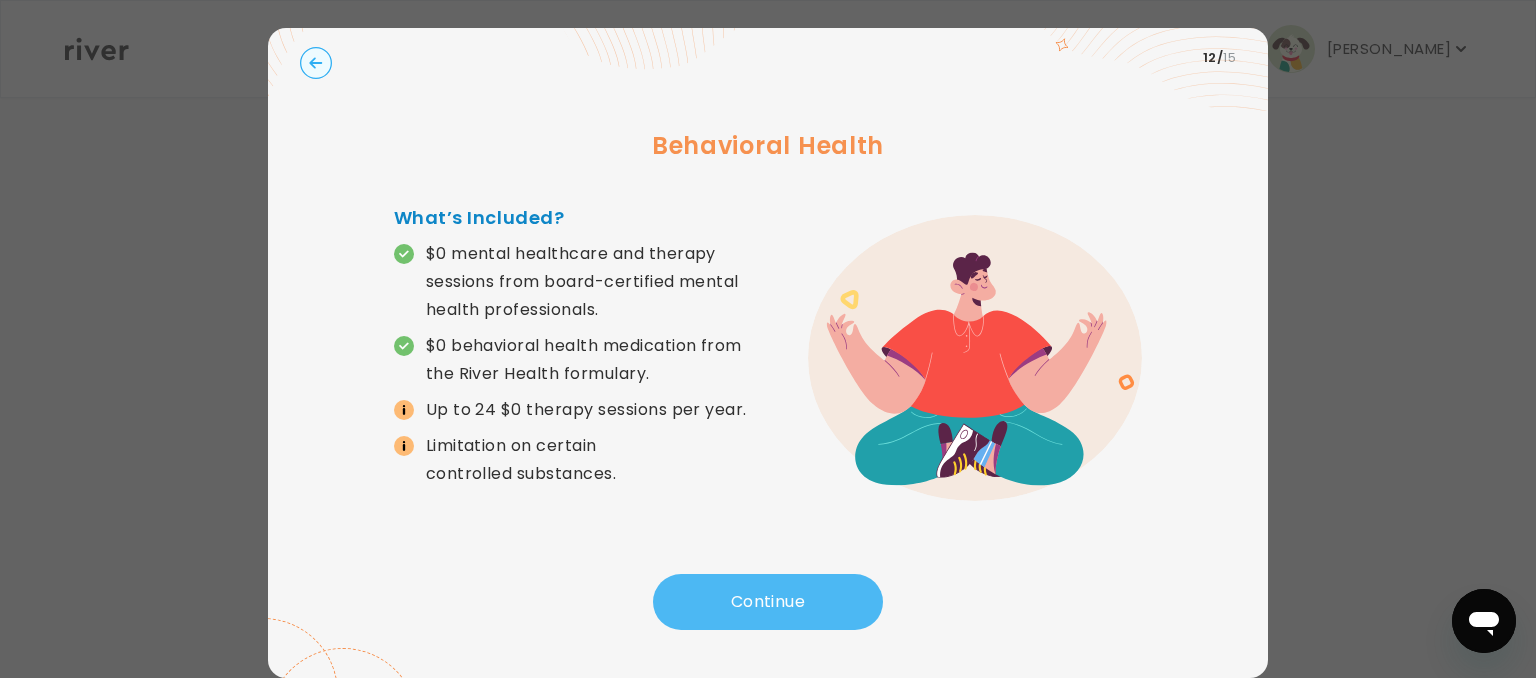 click on "Continue" at bounding box center [768, 602] 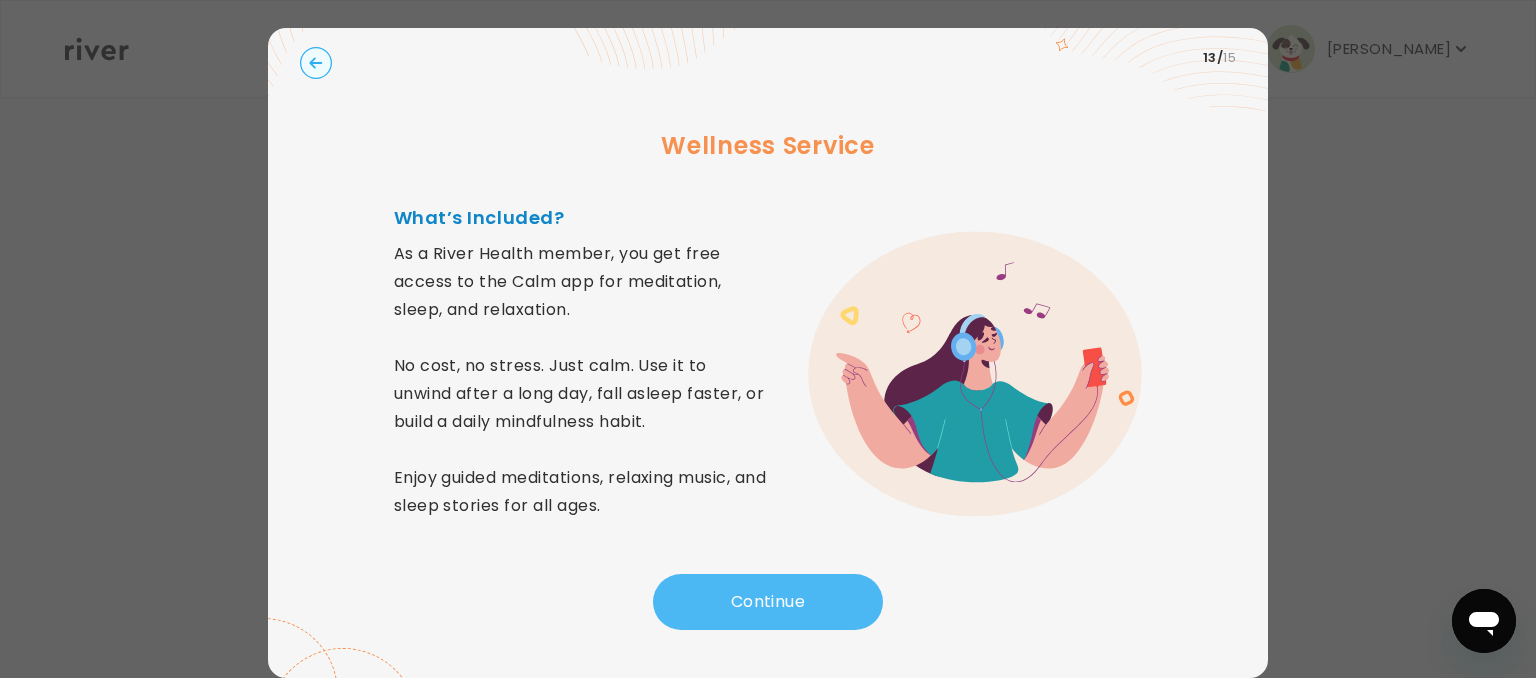 click on "Continue" at bounding box center [768, 602] 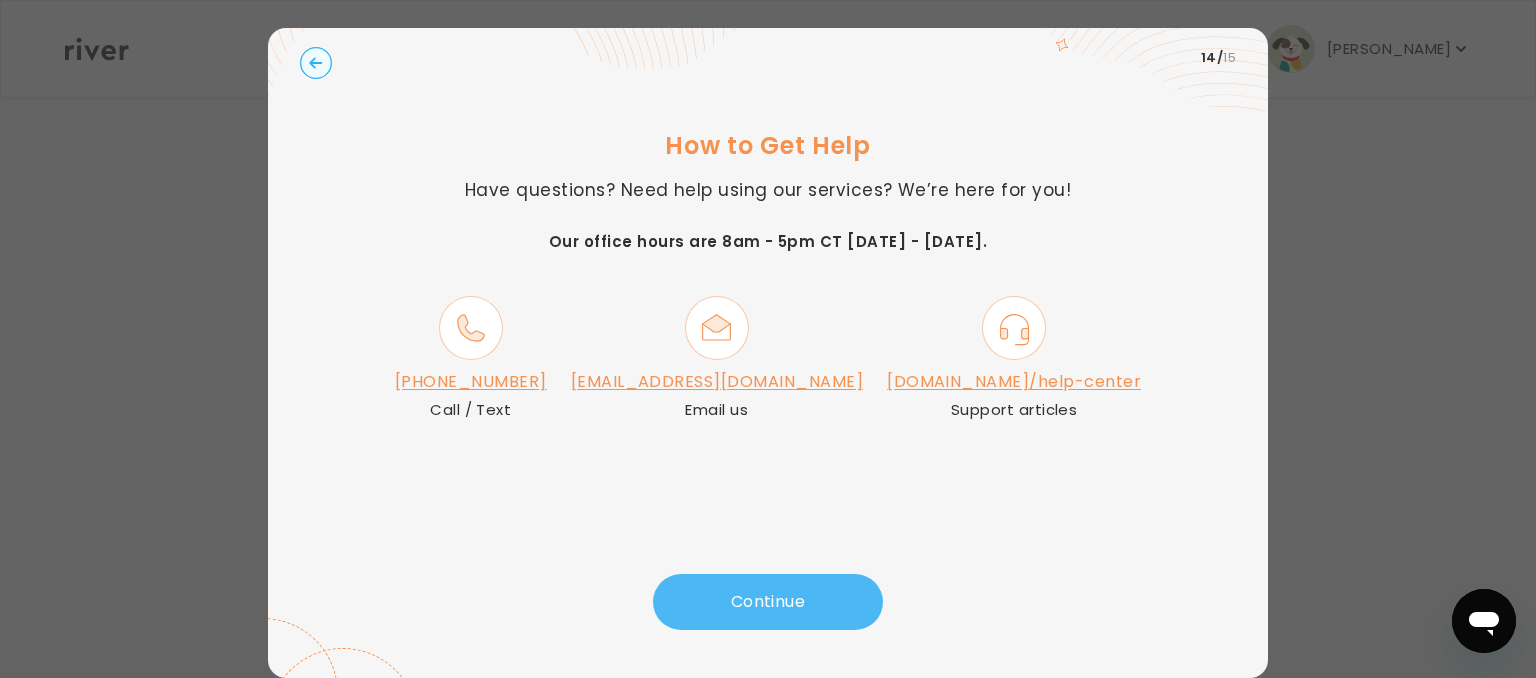click on "Continue" at bounding box center (768, 602) 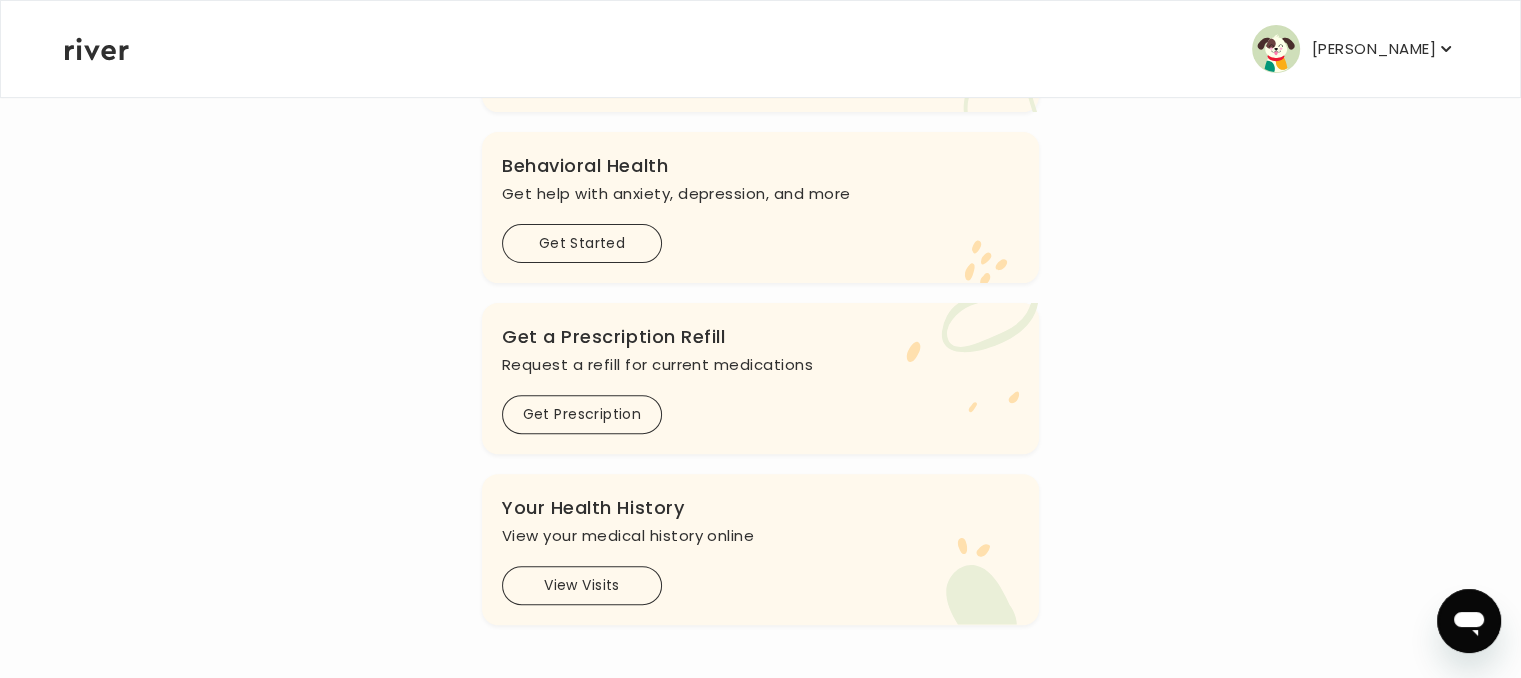scroll, scrollTop: 0, scrollLeft: 0, axis: both 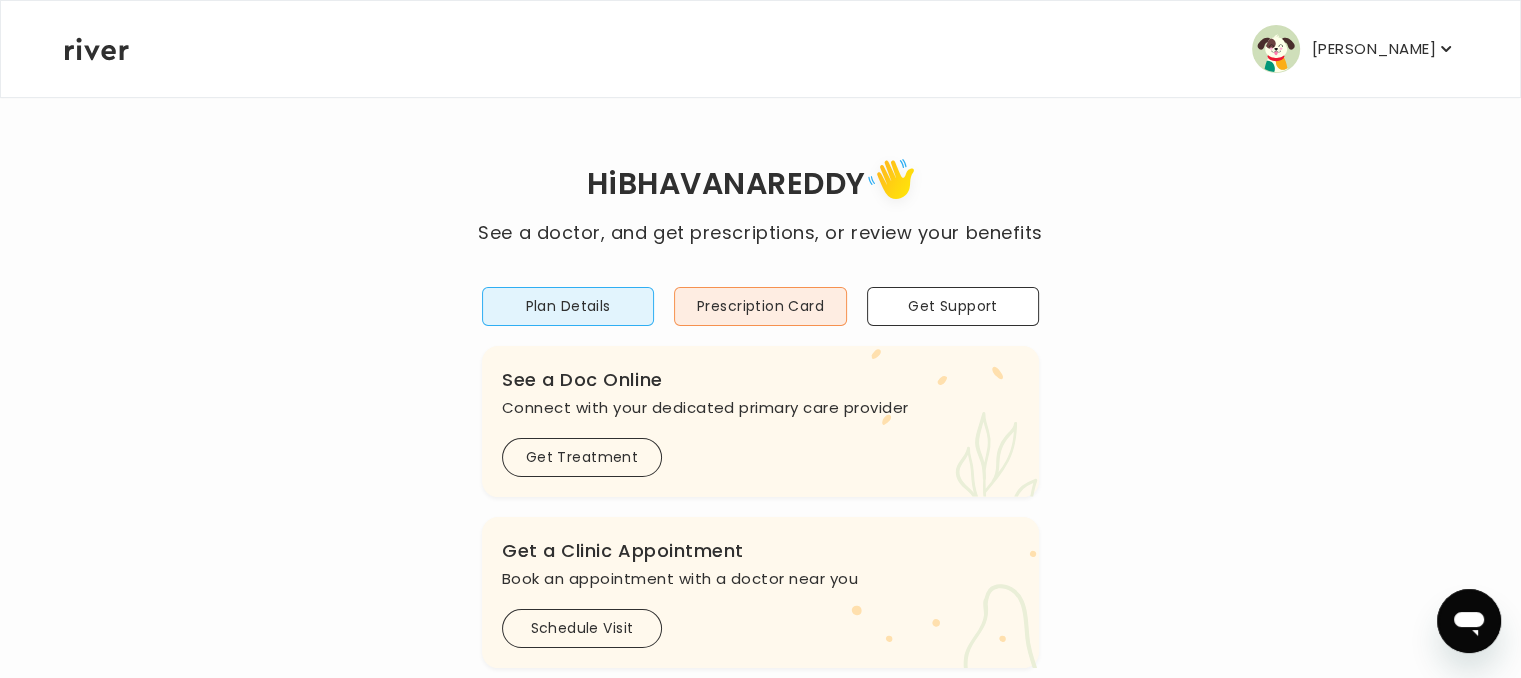 click on "[PERSON_NAME]" at bounding box center [1374, 49] 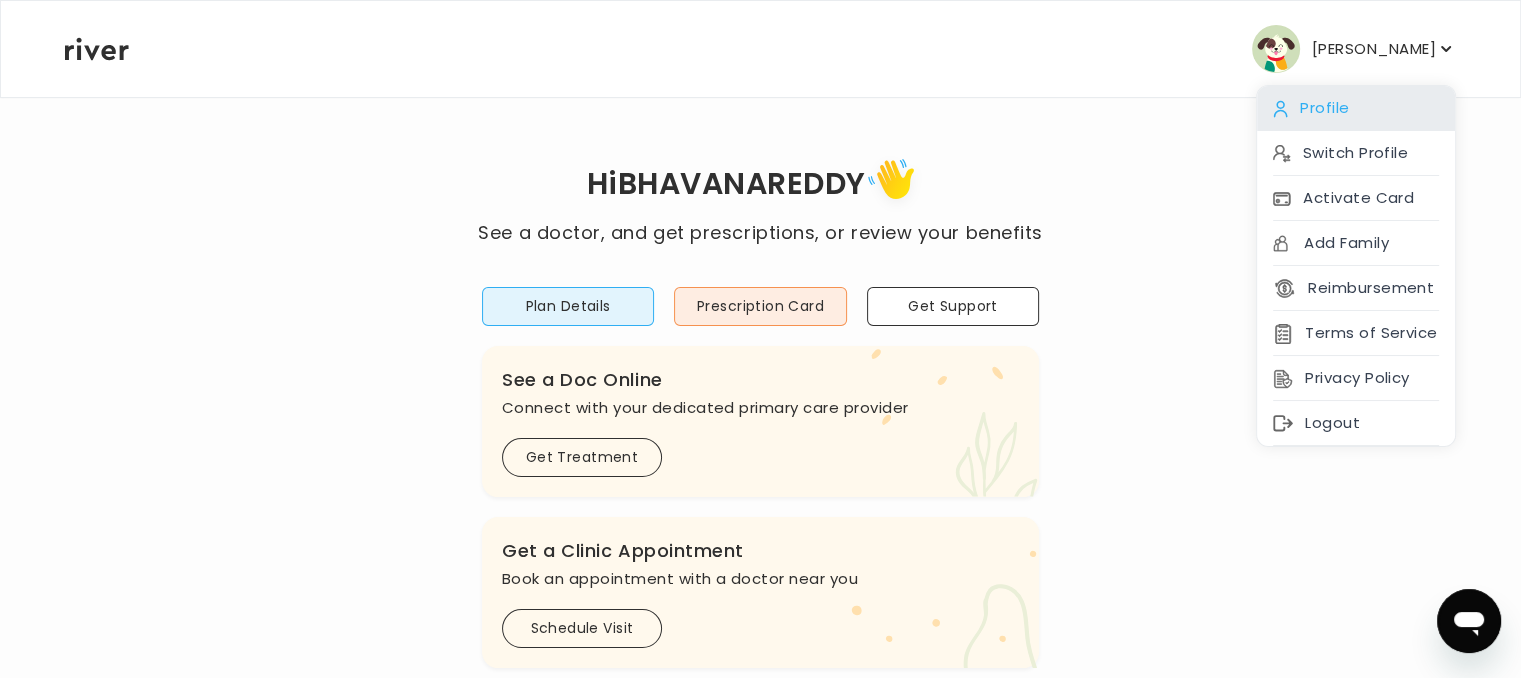 click on "Profile" at bounding box center [1356, 108] 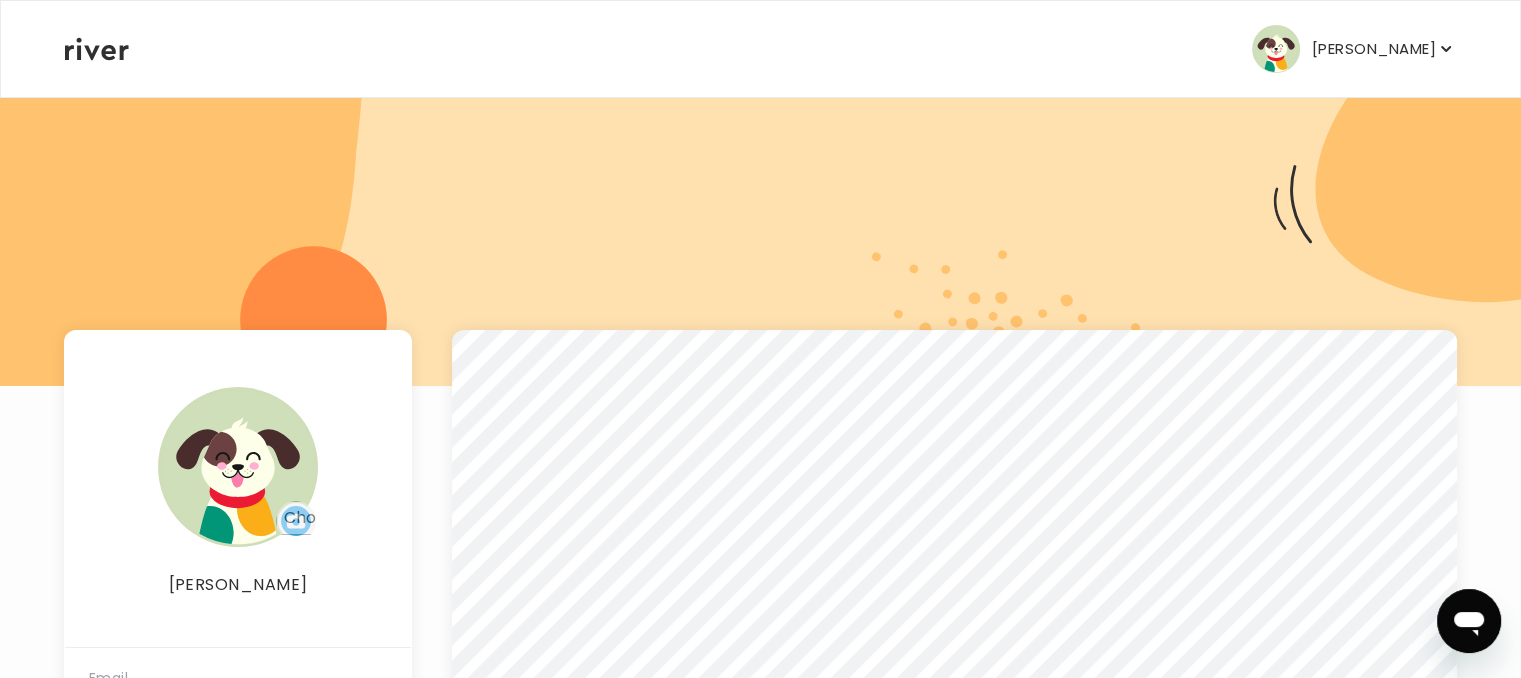 scroll, scrollTop: 68, scrollLeft: 0, axis: vertical 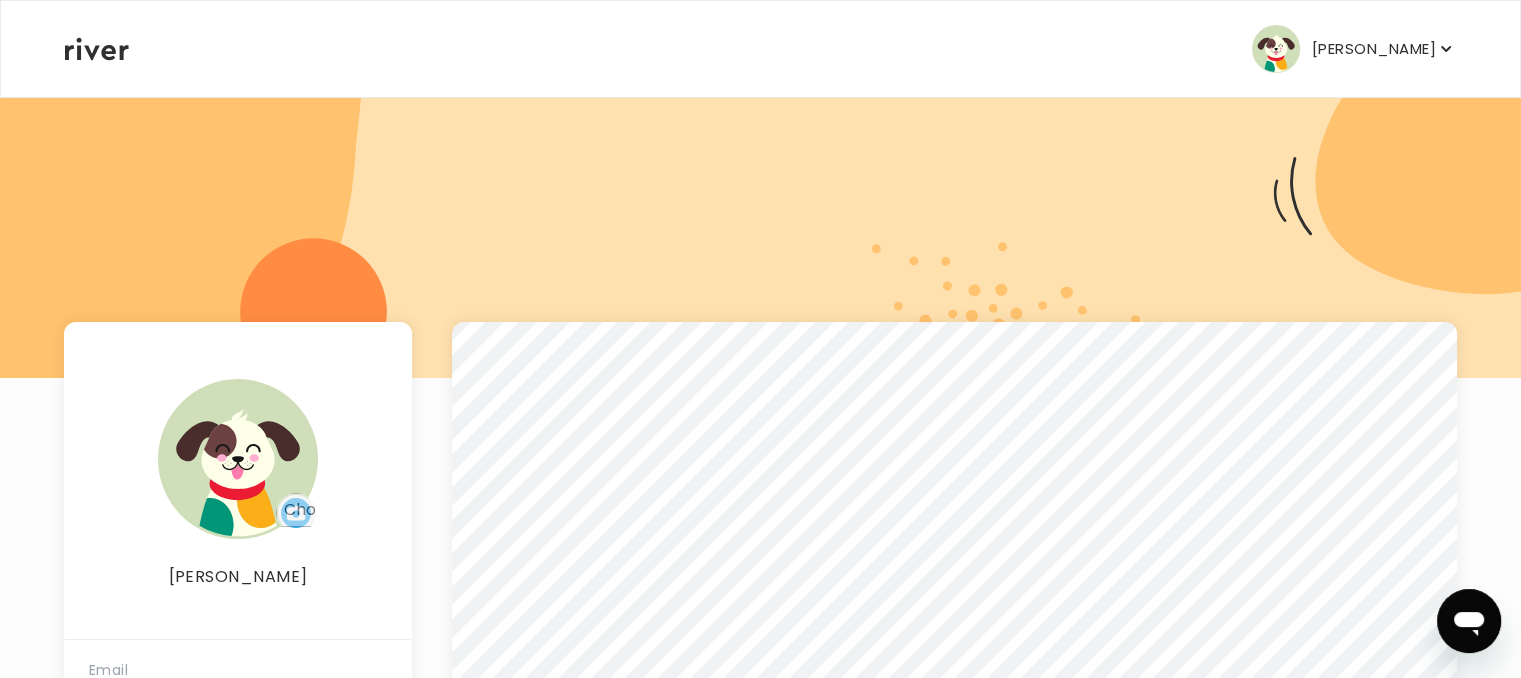 click on "[PERSON_NAME]" at bounding box center (1374, 49) 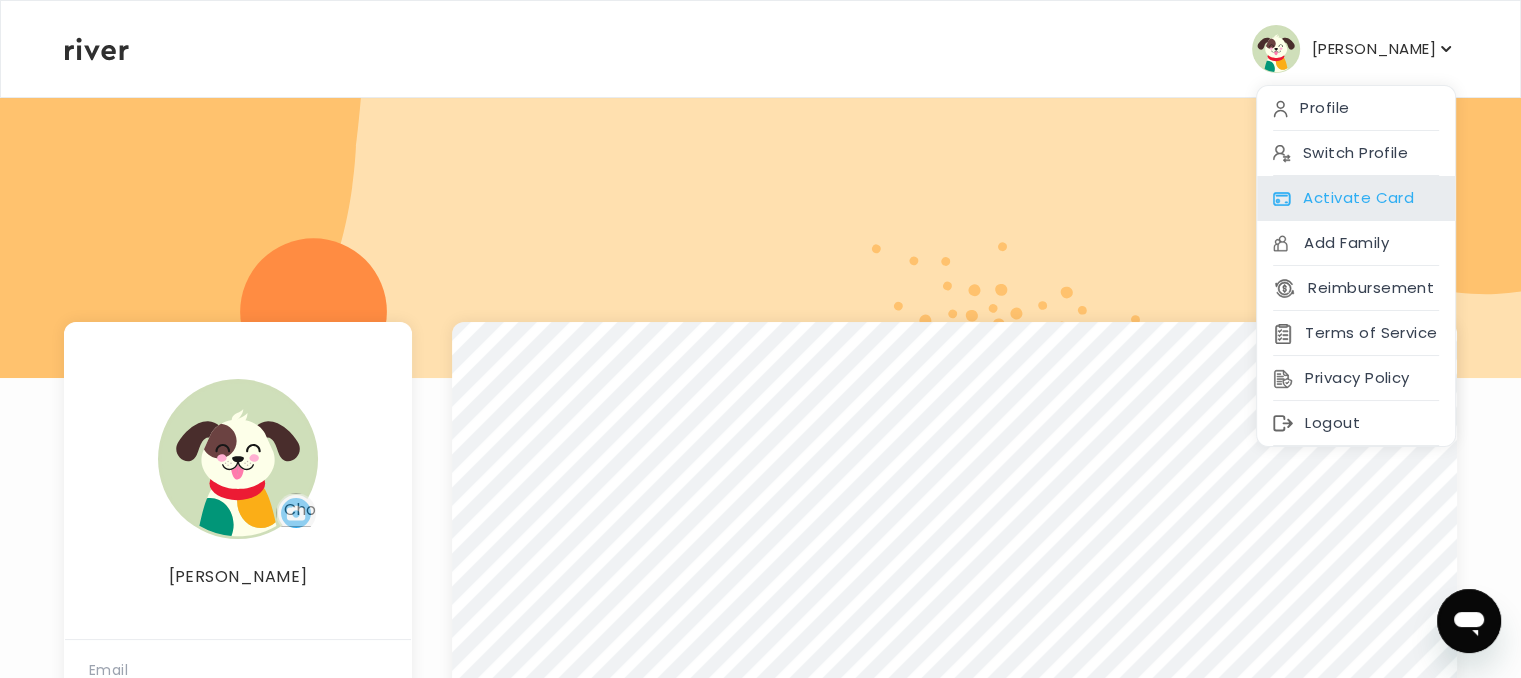 click on "Activate Card" at bounding box center (1356, 198) 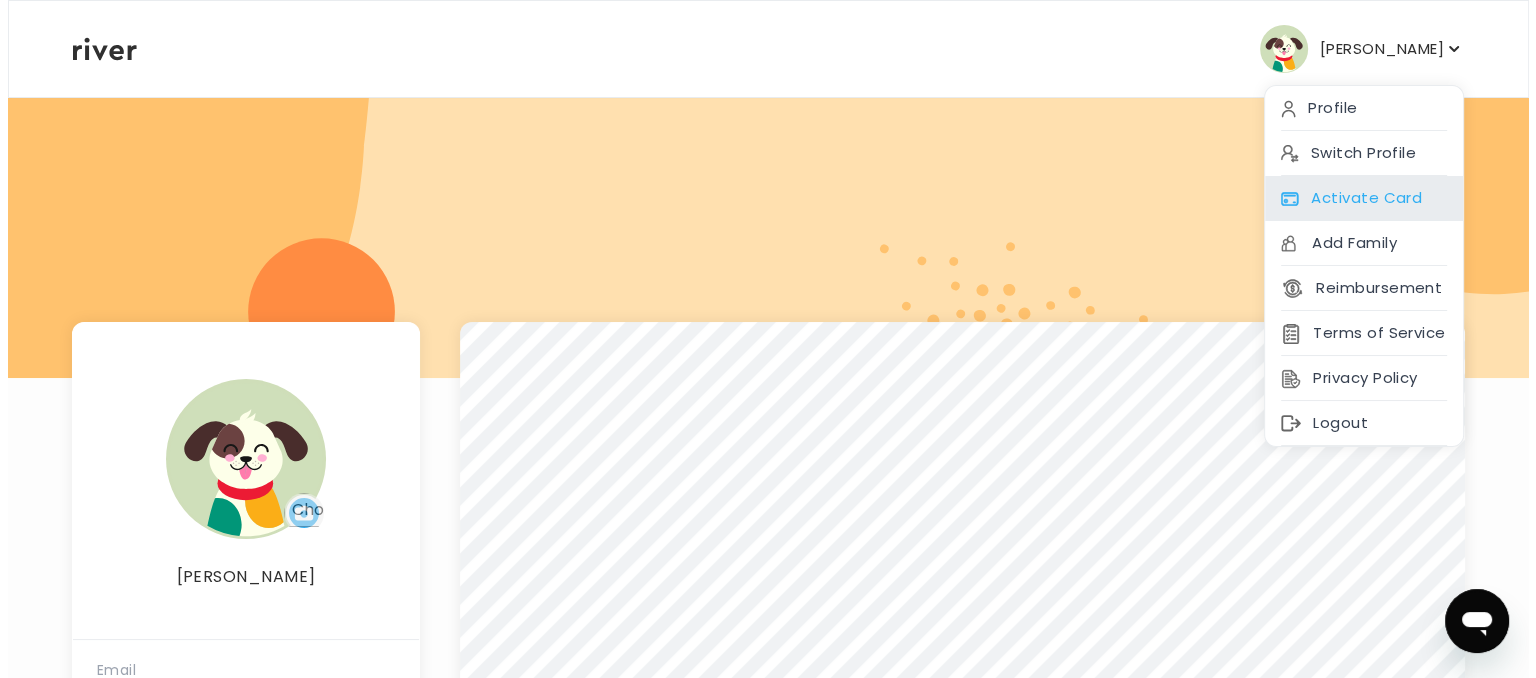 scroll, scrollTop: 0, scrollLeft: 0, axis: both 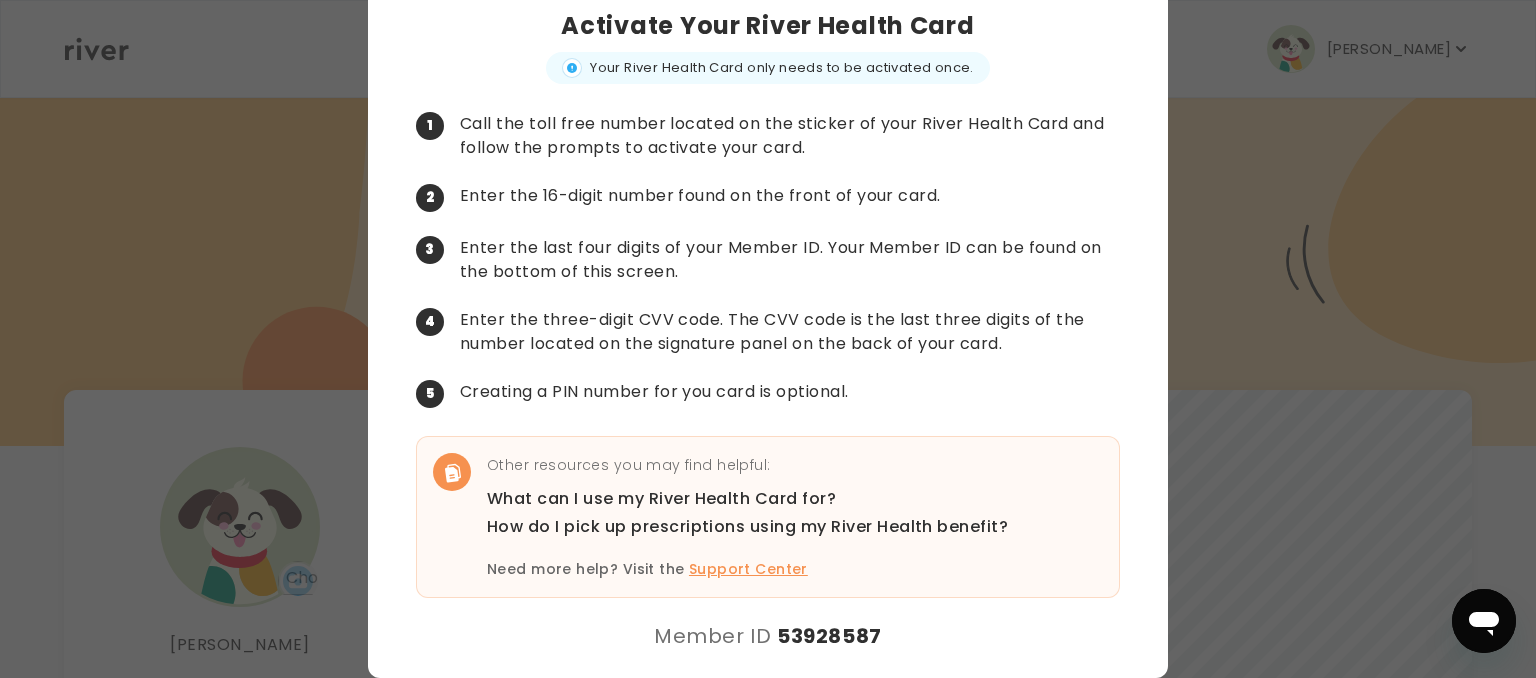 click on "Support Center" at bounding box center (748, 569) 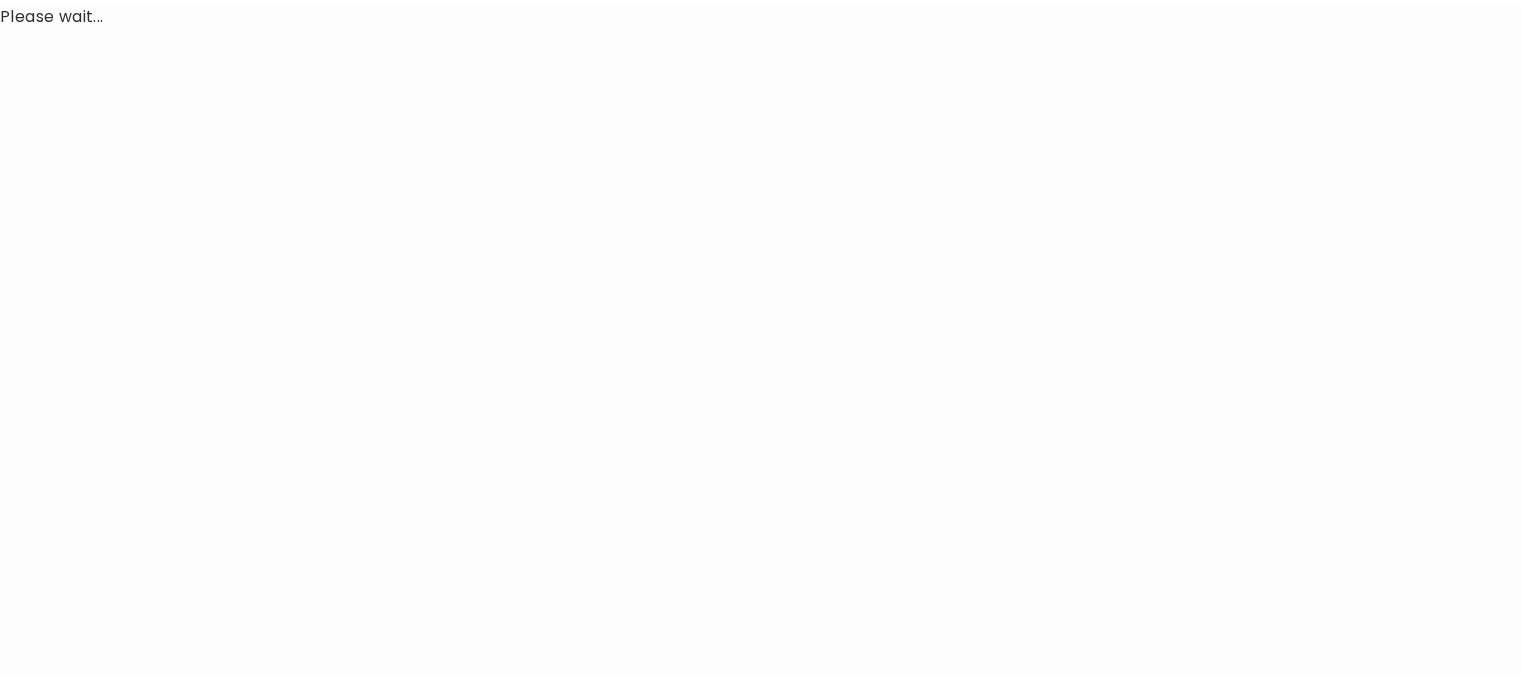 scroll, scrollTop: 0, scrollLeft: 0, axis: both 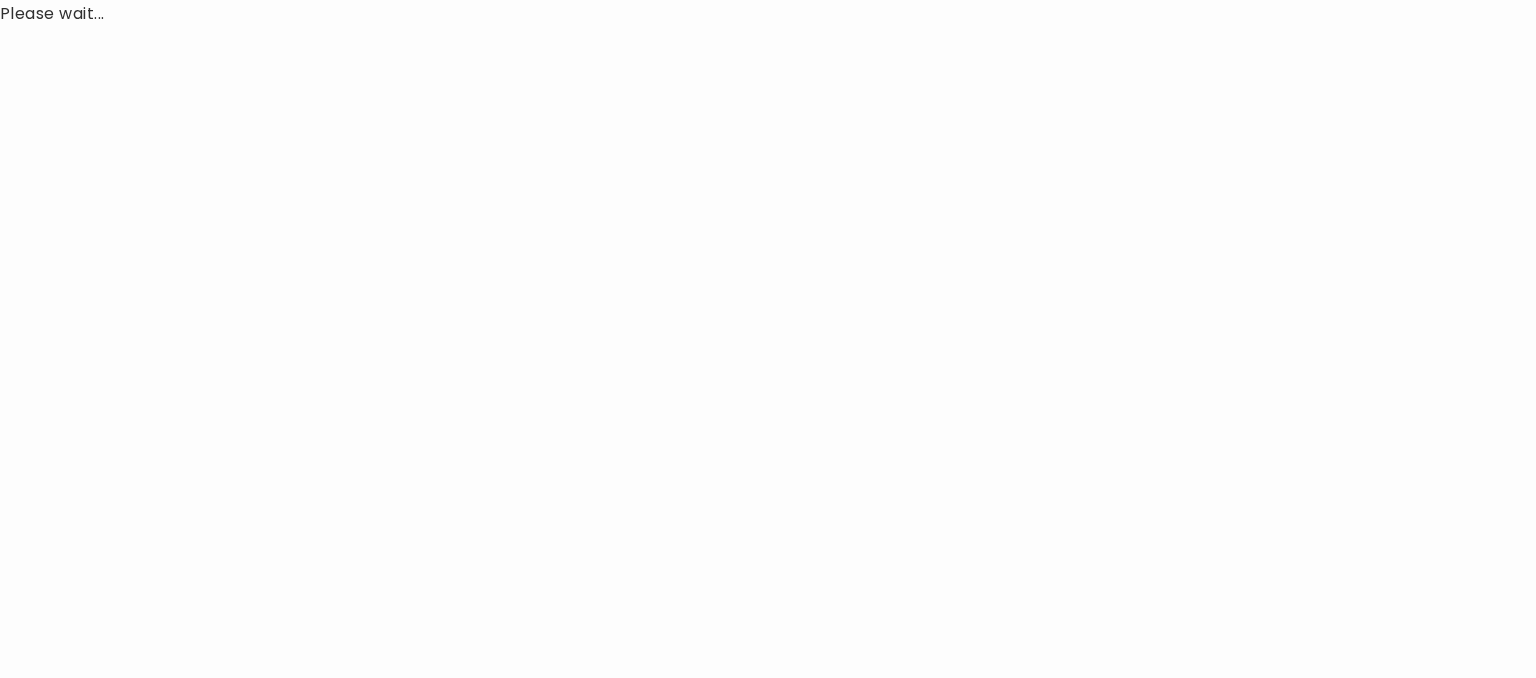 click on "Please wait..." at bounding box center [768, 339] 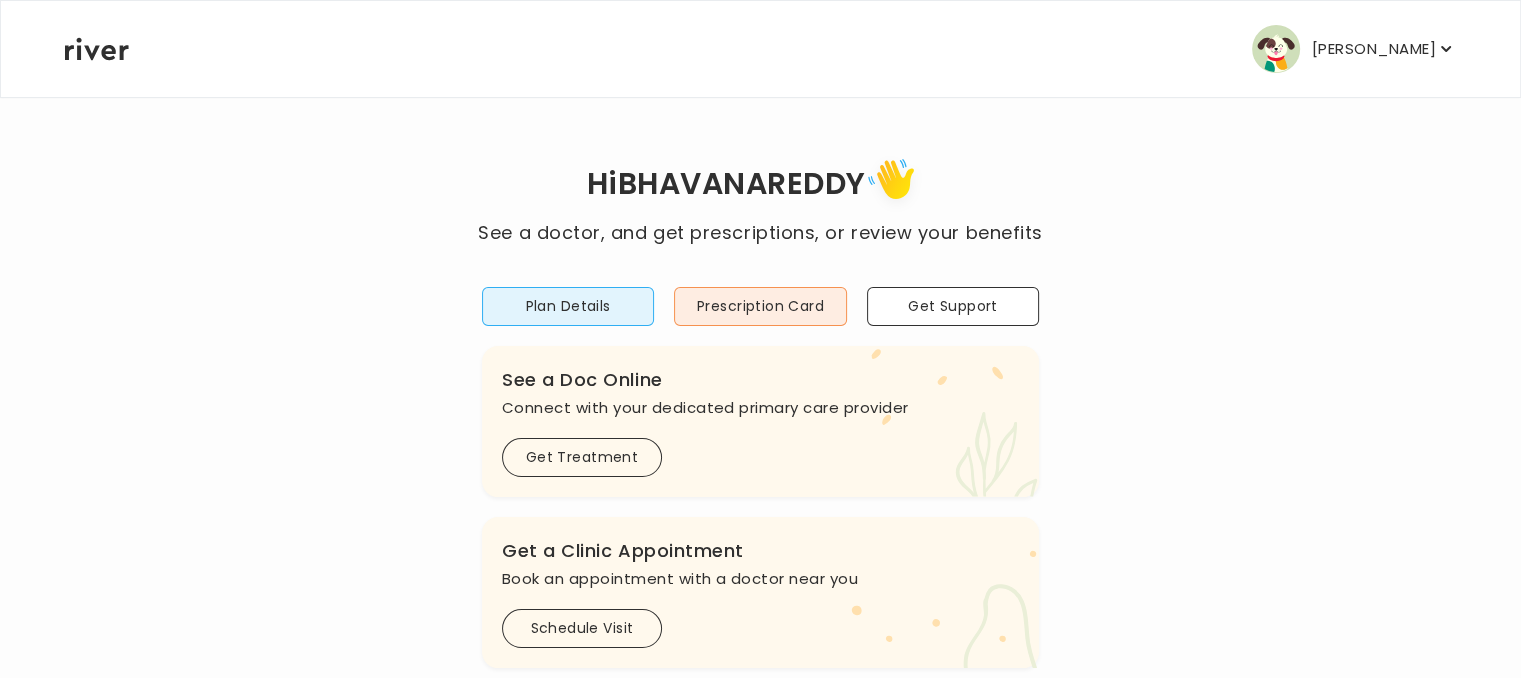 scroll, scrollTop: 0, scrollLeft: 0, axis: both 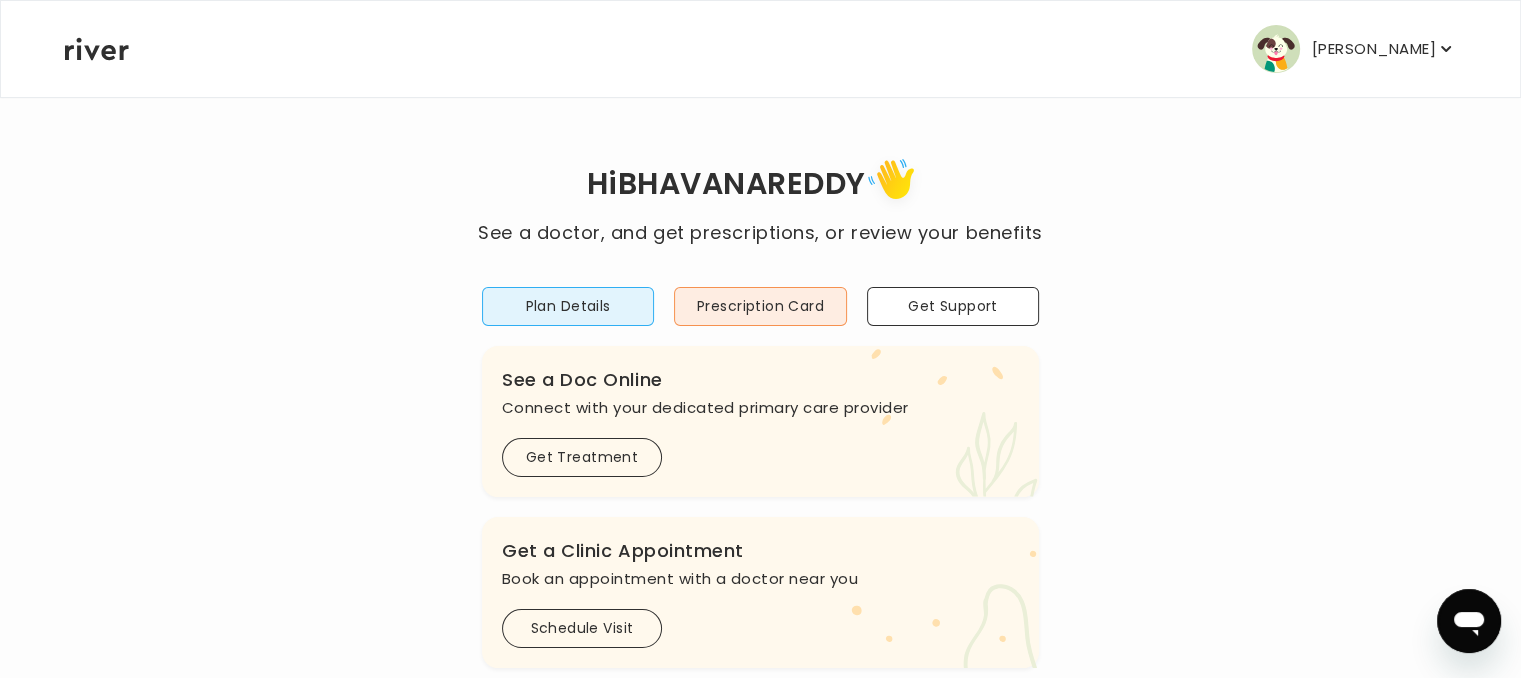 click on "[PERSON_NAME] Profile Switch Profile Activate Card Add Family Reimbursement Terms of Service Privacy Policy Logout" at bounding box center (760, 49) 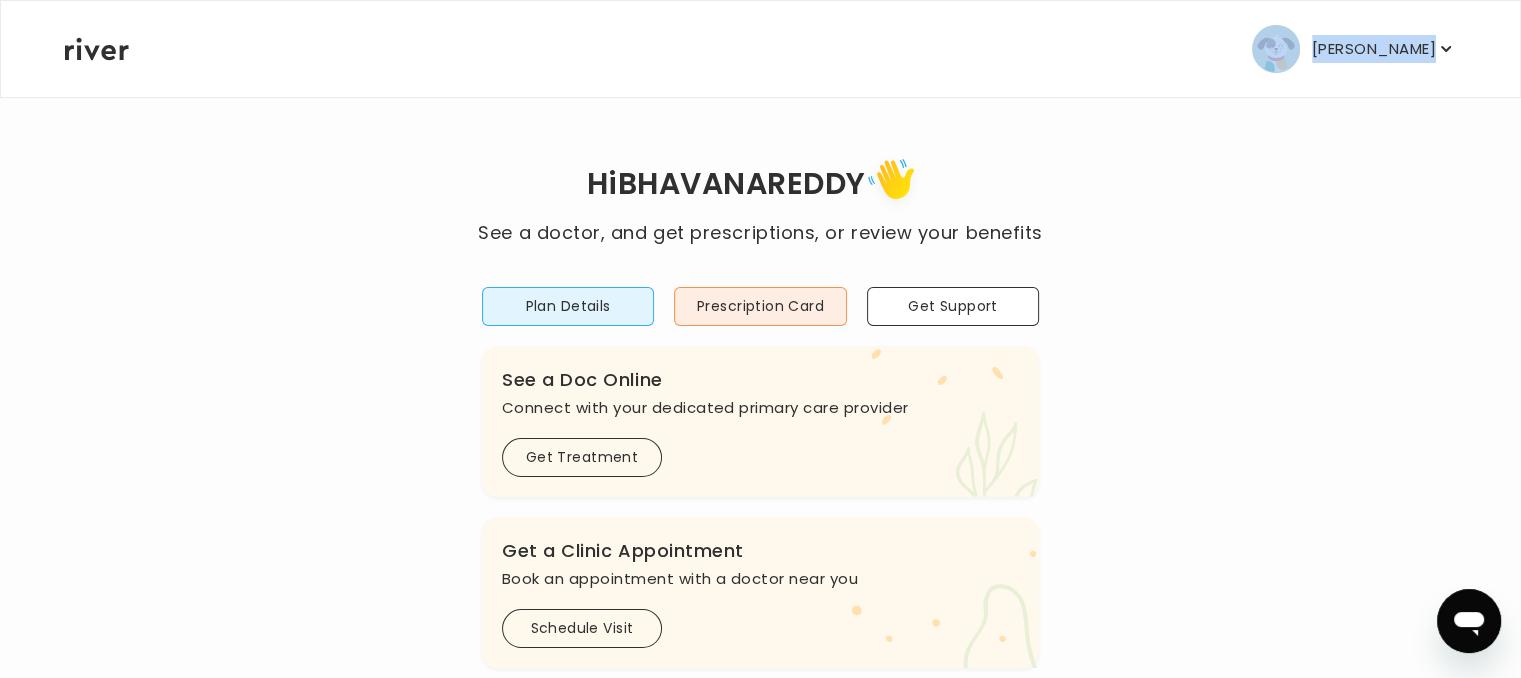 click on "BHAVANAREDDY SABBASANI Profile Switch Profile Activate Card Add Family Reimbursement Terms of Service Privacy Policy Logout" at bounding box center [760, 49] 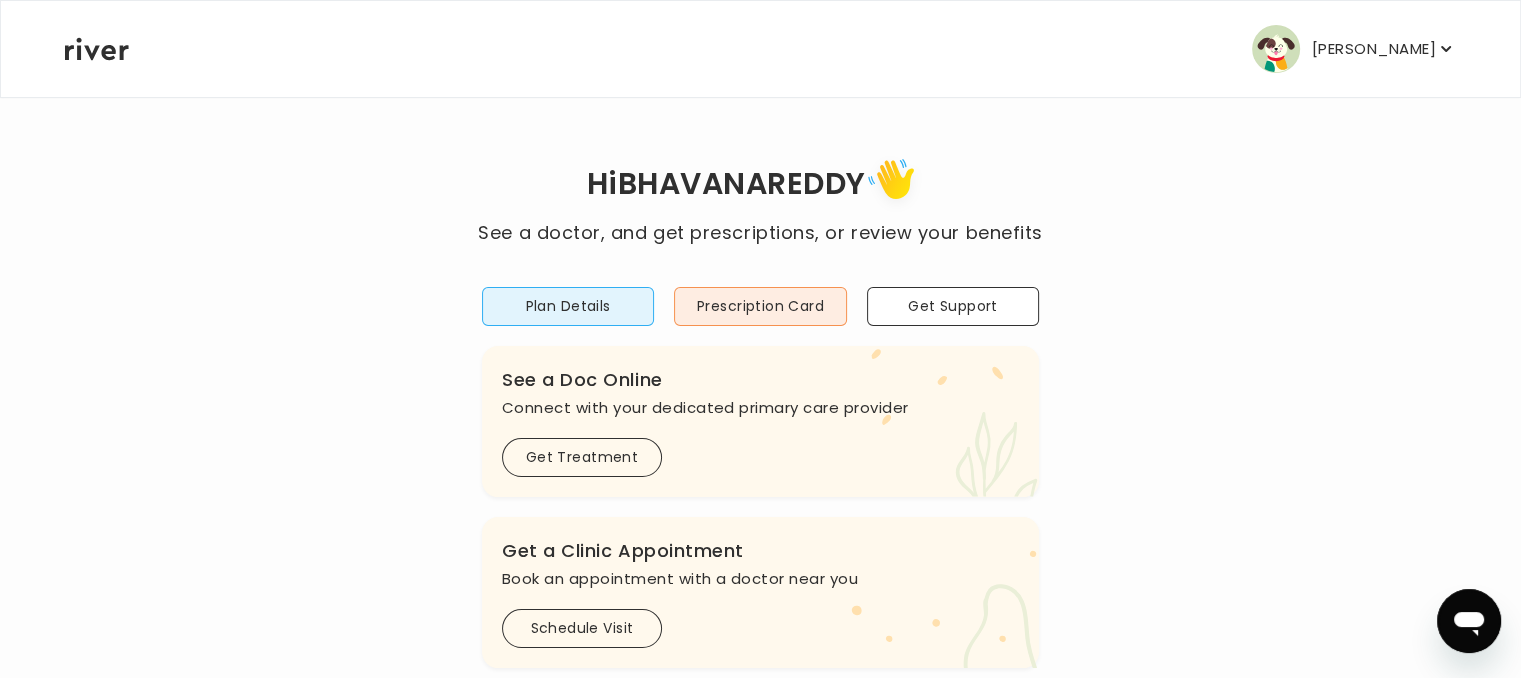 click on "Hi  BHAVANAREDDY See a doctor, and get prescriptions, or review your benefits Plan Details Prescription Card Get Support
.cls-1 {
fill: #ffe0ae;
}
.cls-2 {
fill: #eaefd8;
}
River Health Essential ACTIVE Employer Sponsored: Kohl's
.cls-see {
fill: #eaefd8;
}
.cls-see-doctor {
fill: #ffe0ae;
}
See a Doc Online Connect with your dedicated primary care provider Get Treatment
.cls-clinic {
fill: #eaefd8;
}
.cls-clinic-appt {
fill: #ffe0ae;
}
Get a Clinic Appointment Book an appointment with a doctor near you Schedule Visit
.cls-1 {
fill: #ffe0ae;
}
Behavioral Health Get help with anxiety, depression, and more Get Started .cls-1{fill:#ffe0ae} Get a Prescription Refill Request a refill for current medications Get Prescription Your Health History View your medical history online View Visits" at bounding box center (760, 666) 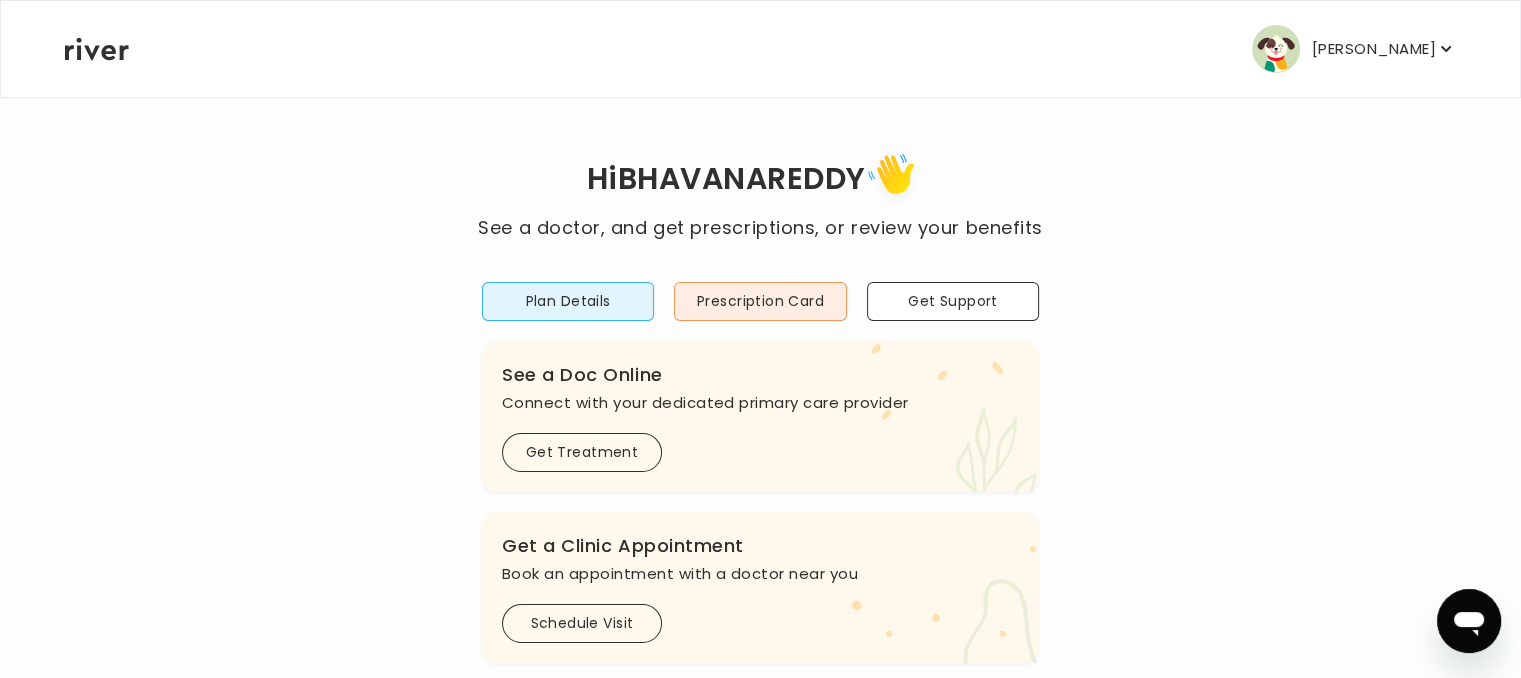 scroll, scrollTop: 0, scrollLeft: 0, axis: both 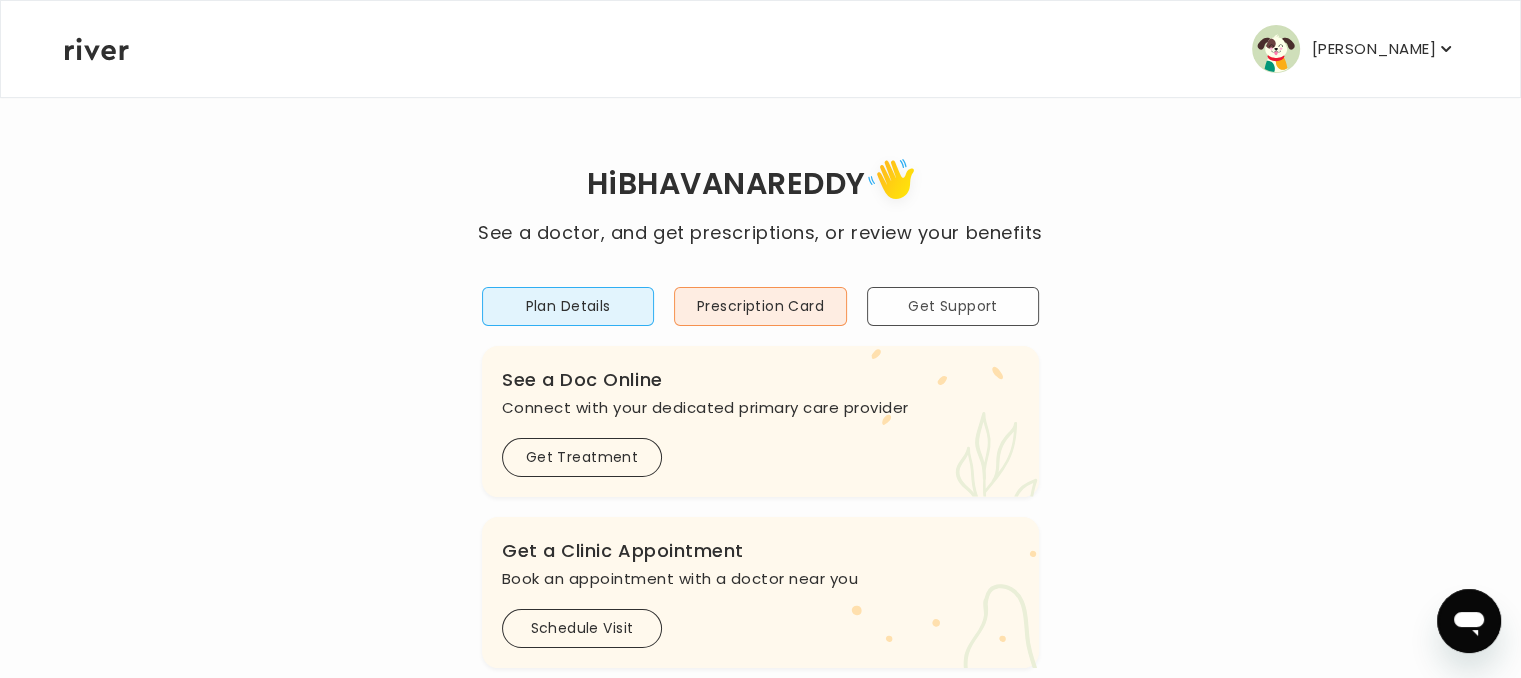 click on "Get Support" at bounding box center (953, 306) 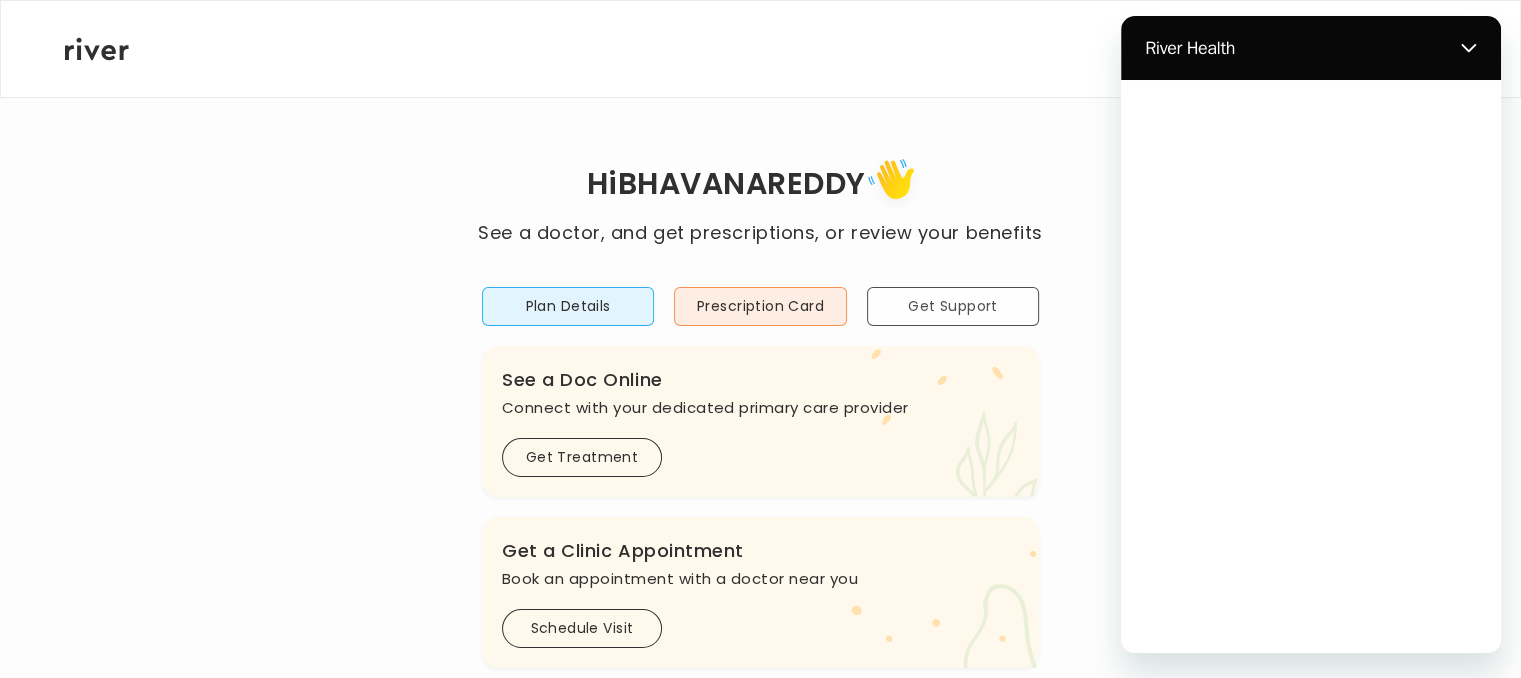 scroll, scrollTop: 0, scrollLeft: 0, axis: both 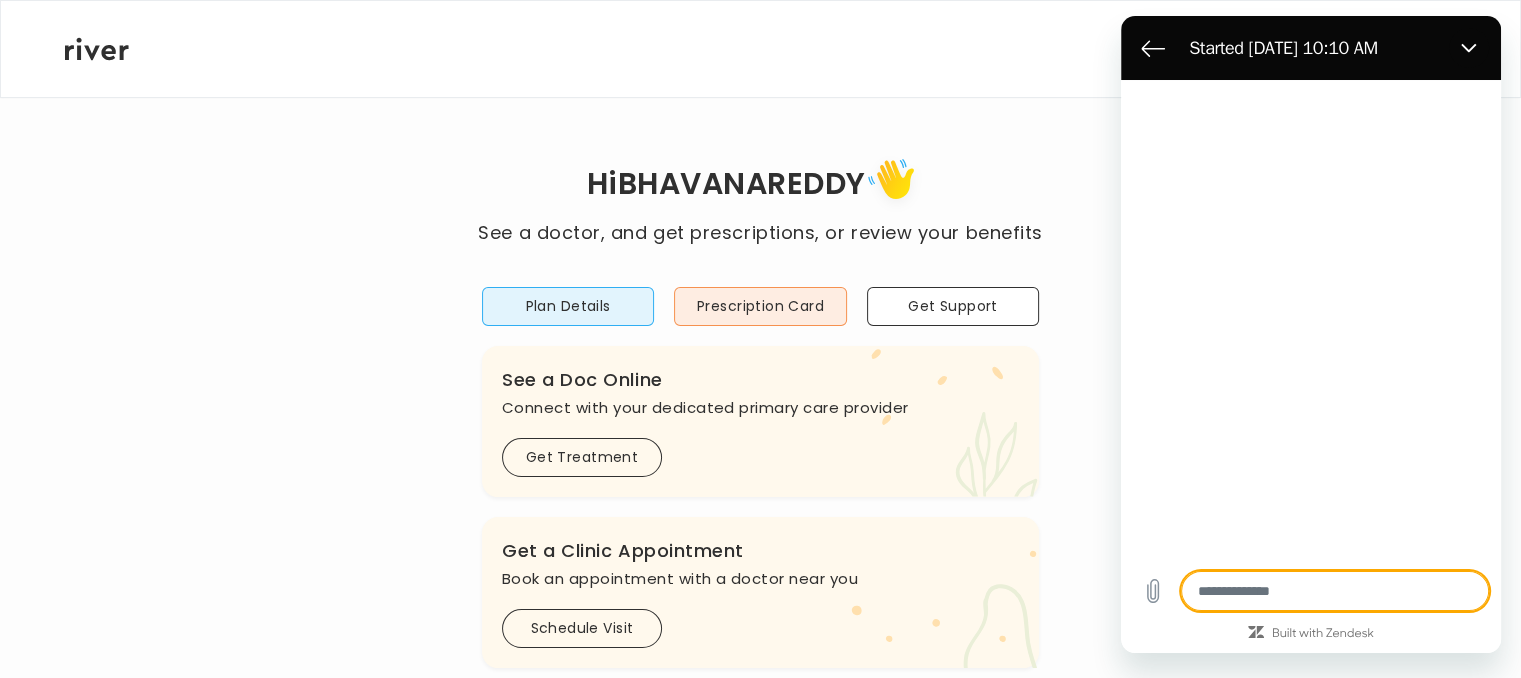 type on "*" 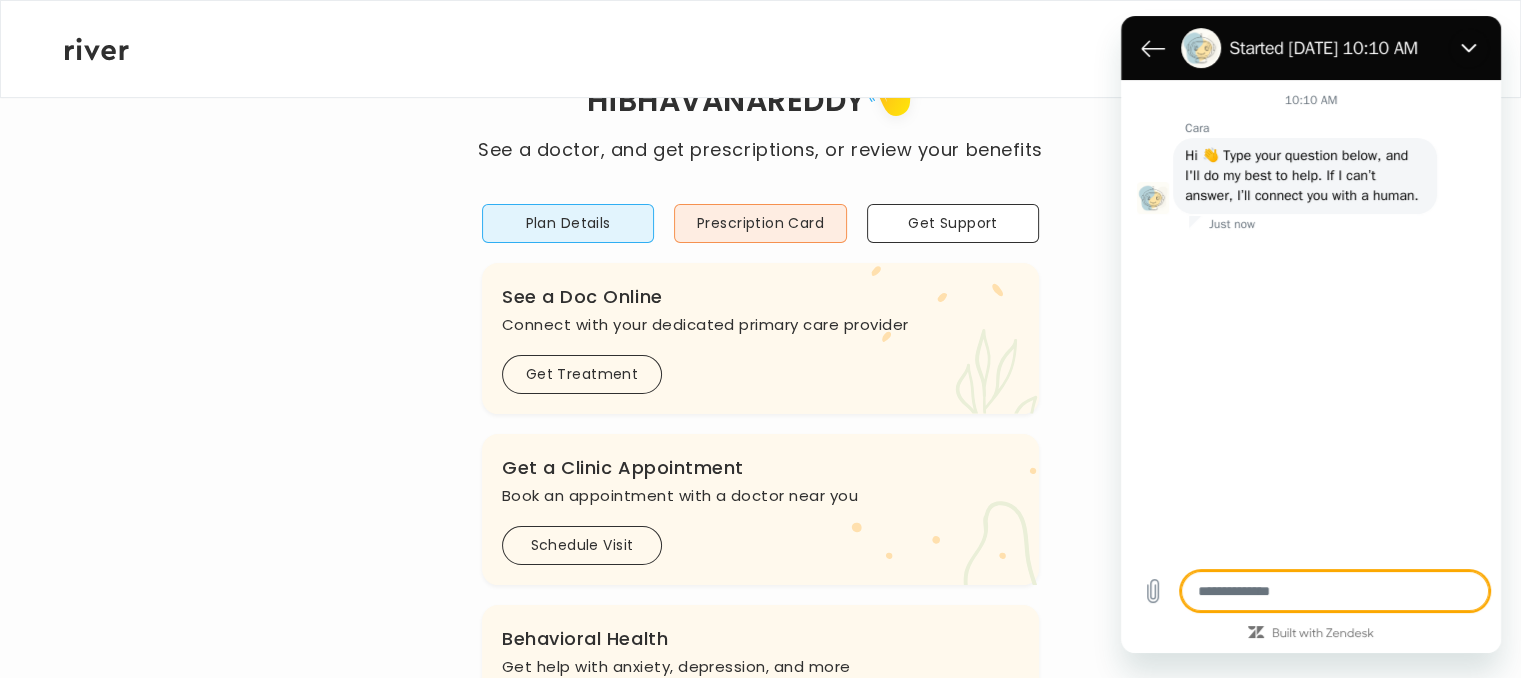 scroll, scrollTop: 84, scrollLeft: 0, axis: vertical 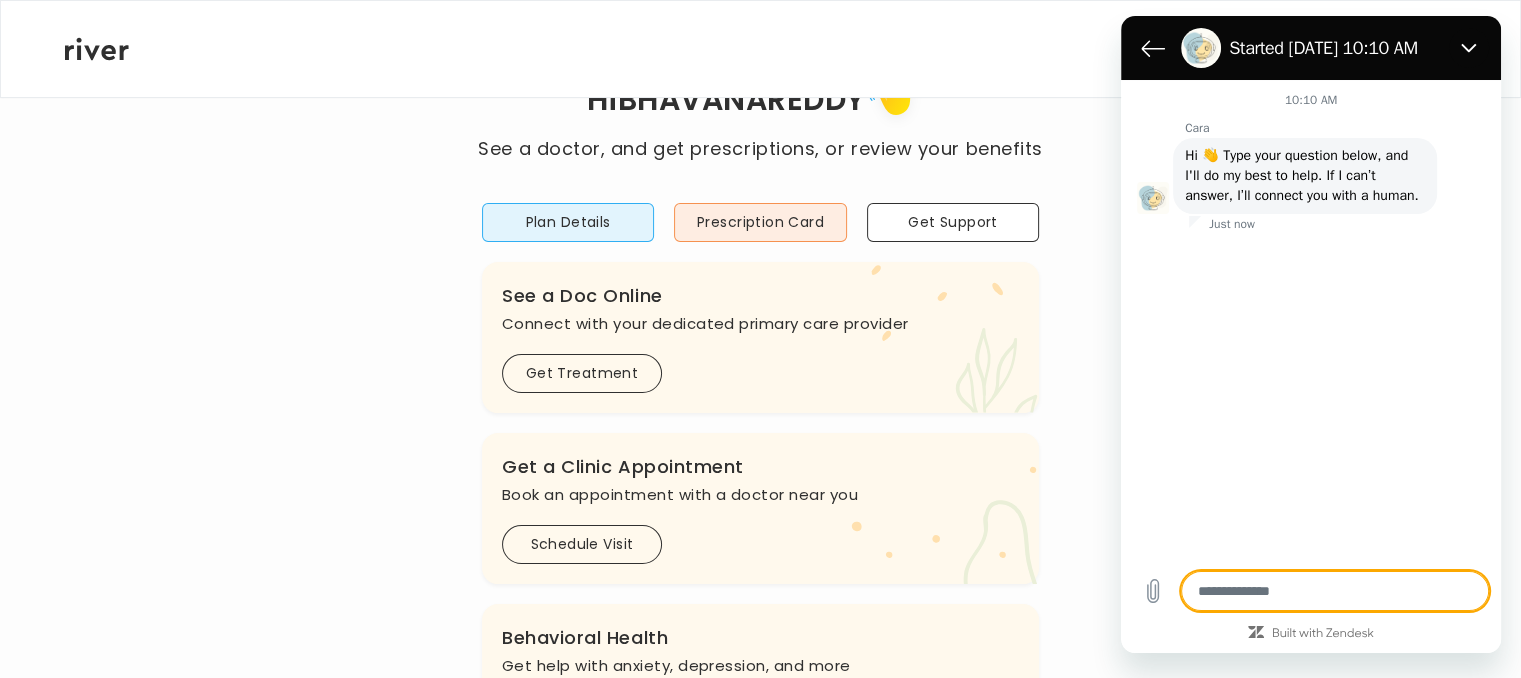 type on "*" 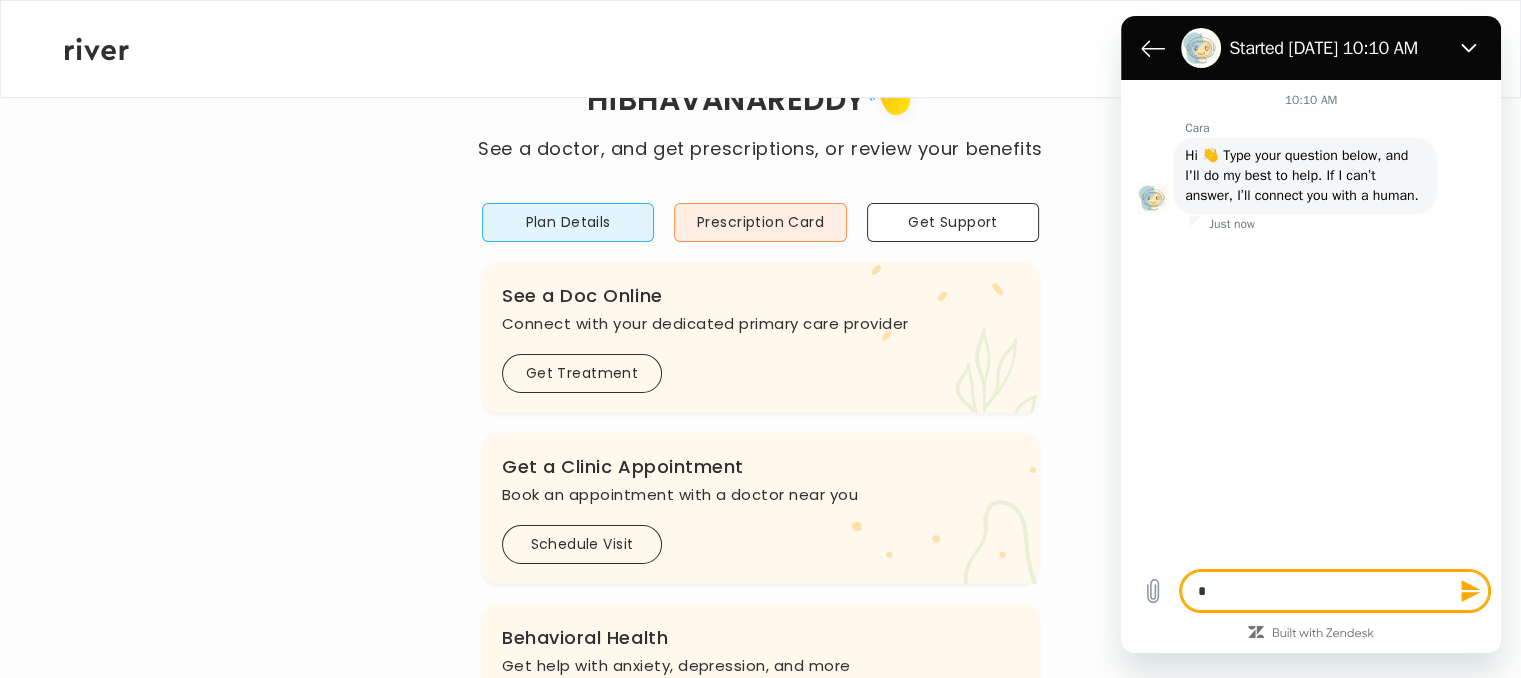 type on "**" 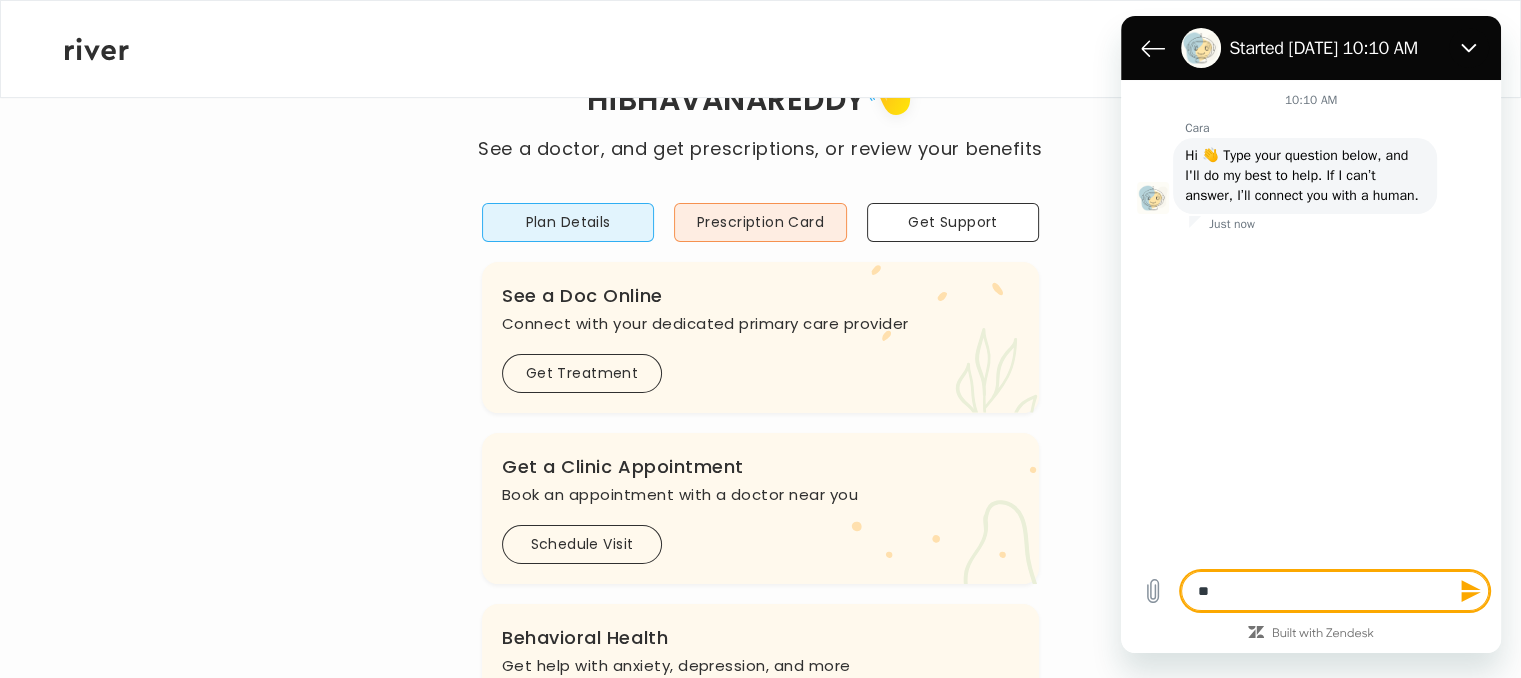 type 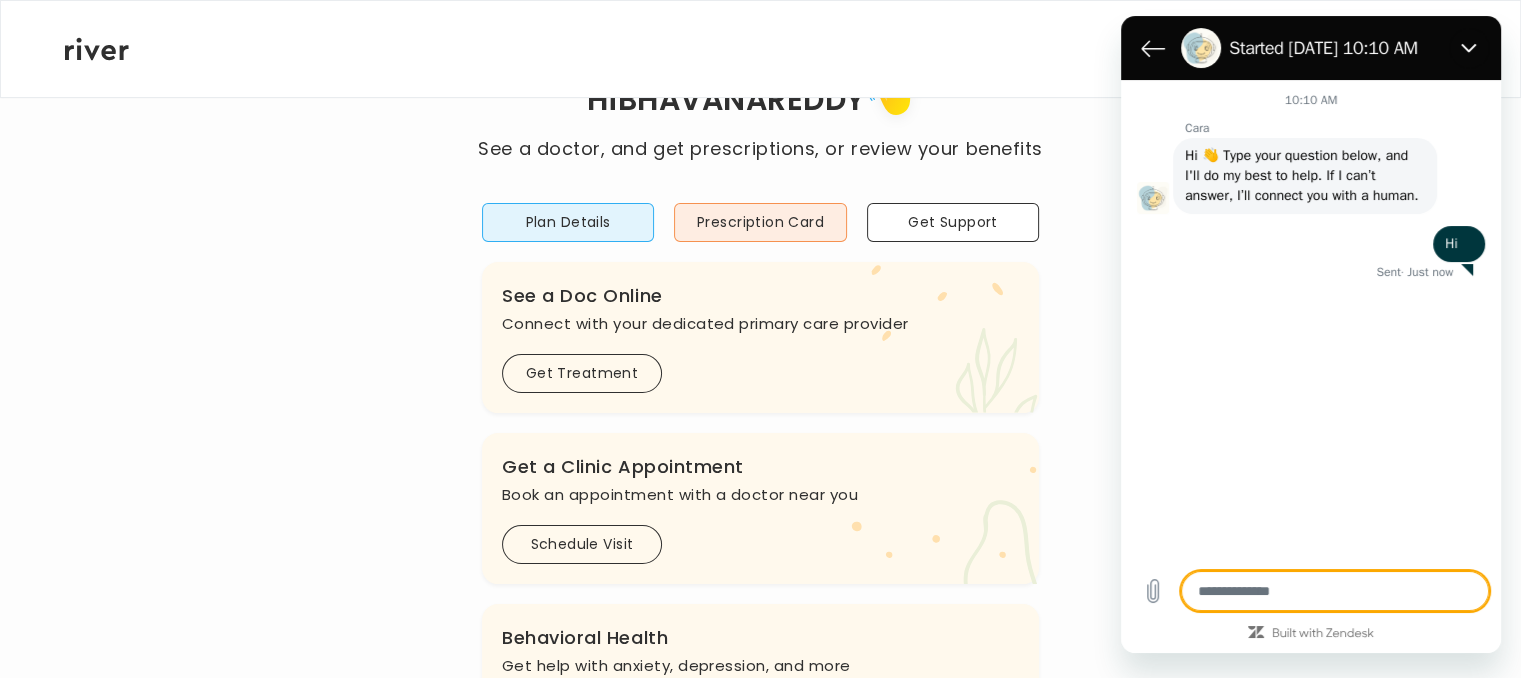 type on "*" 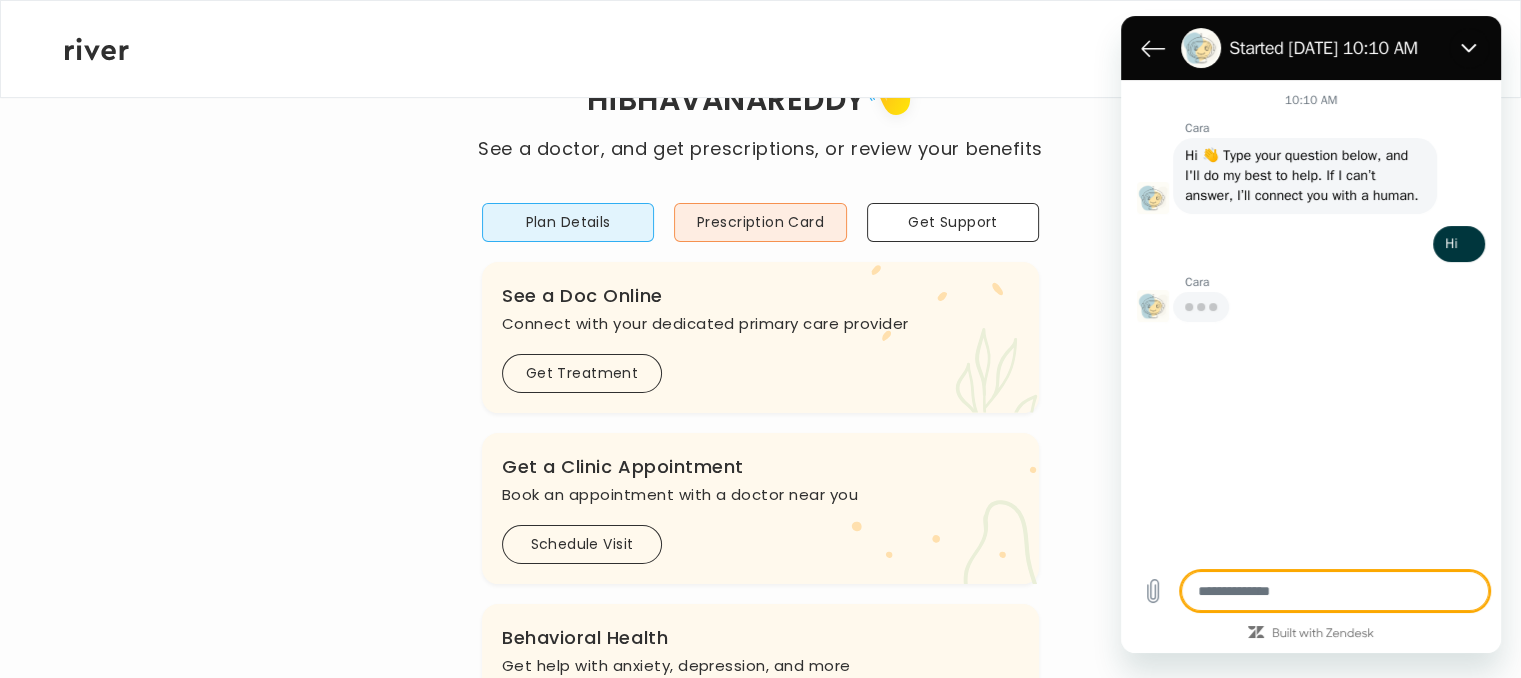 click at bounding box center (1335, 591) 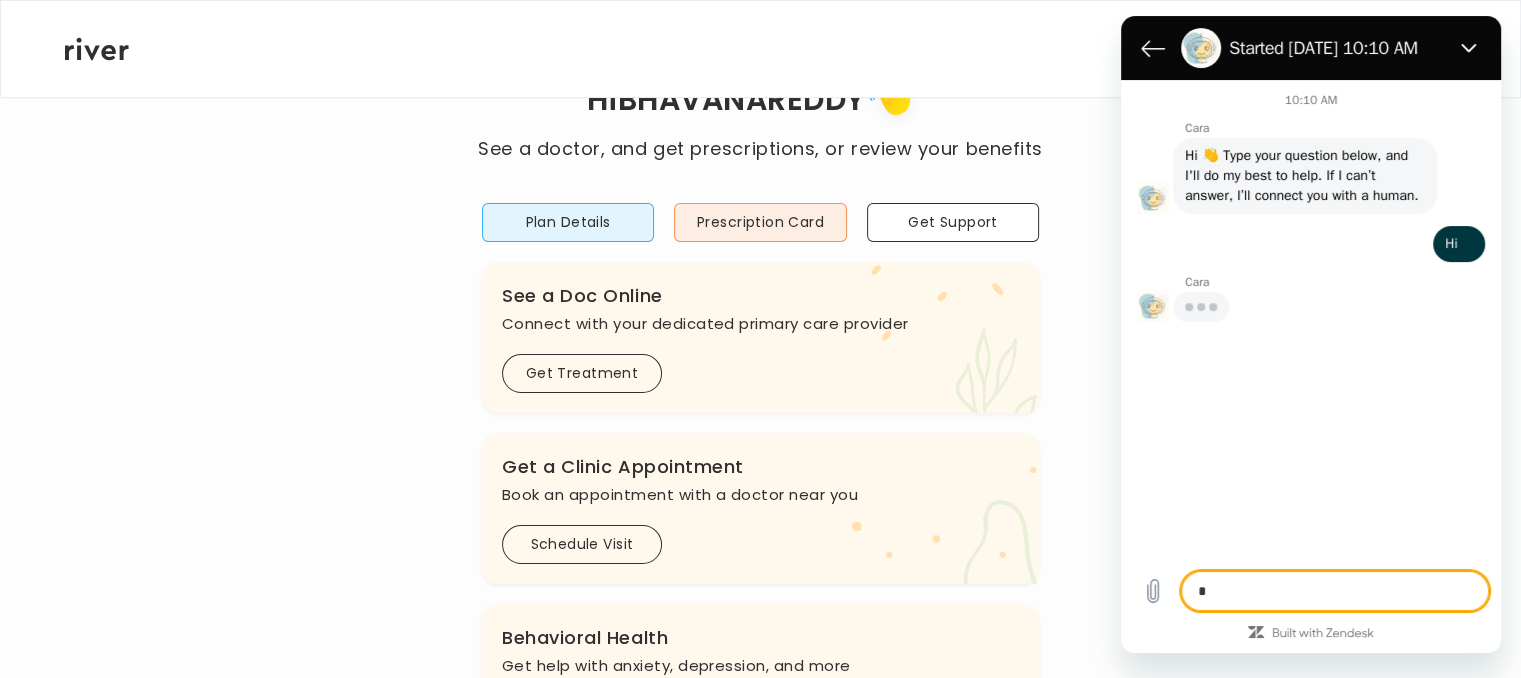 type on "*" 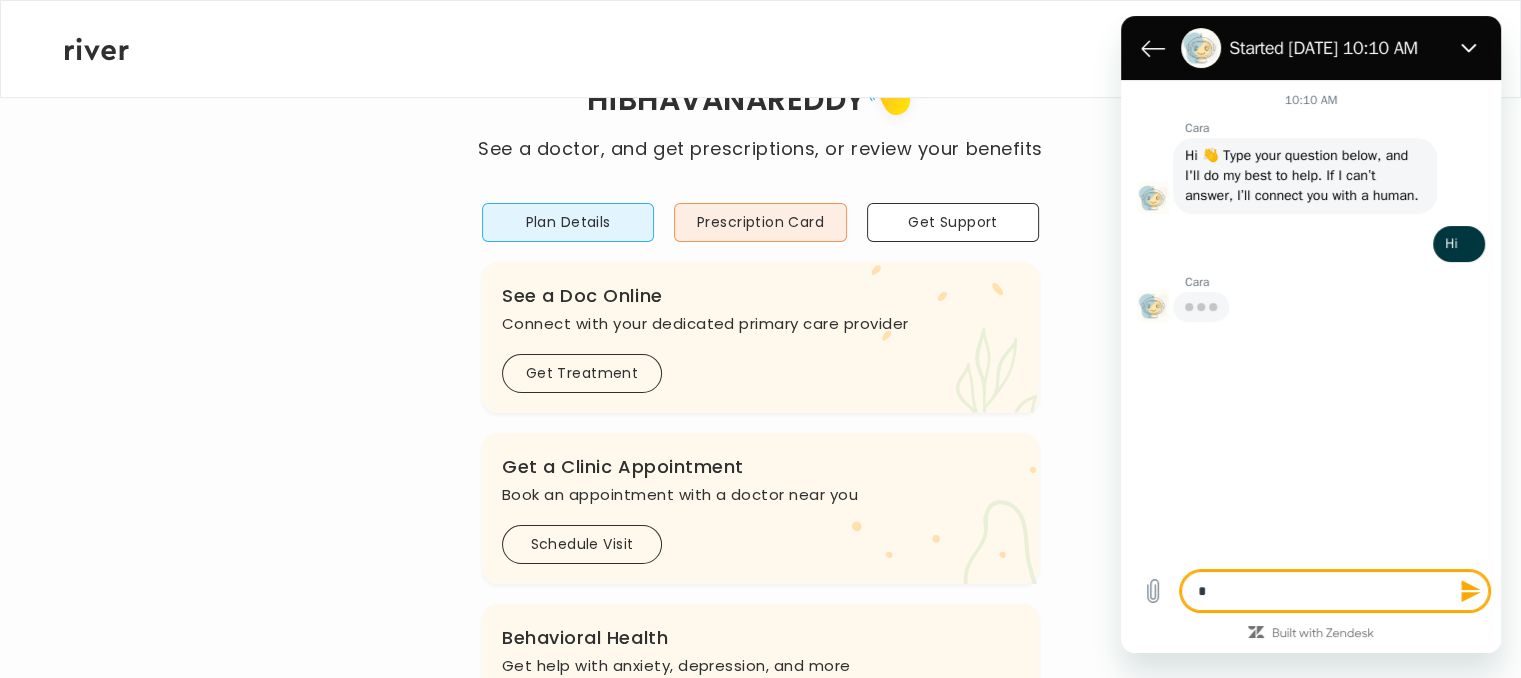 type on "**" 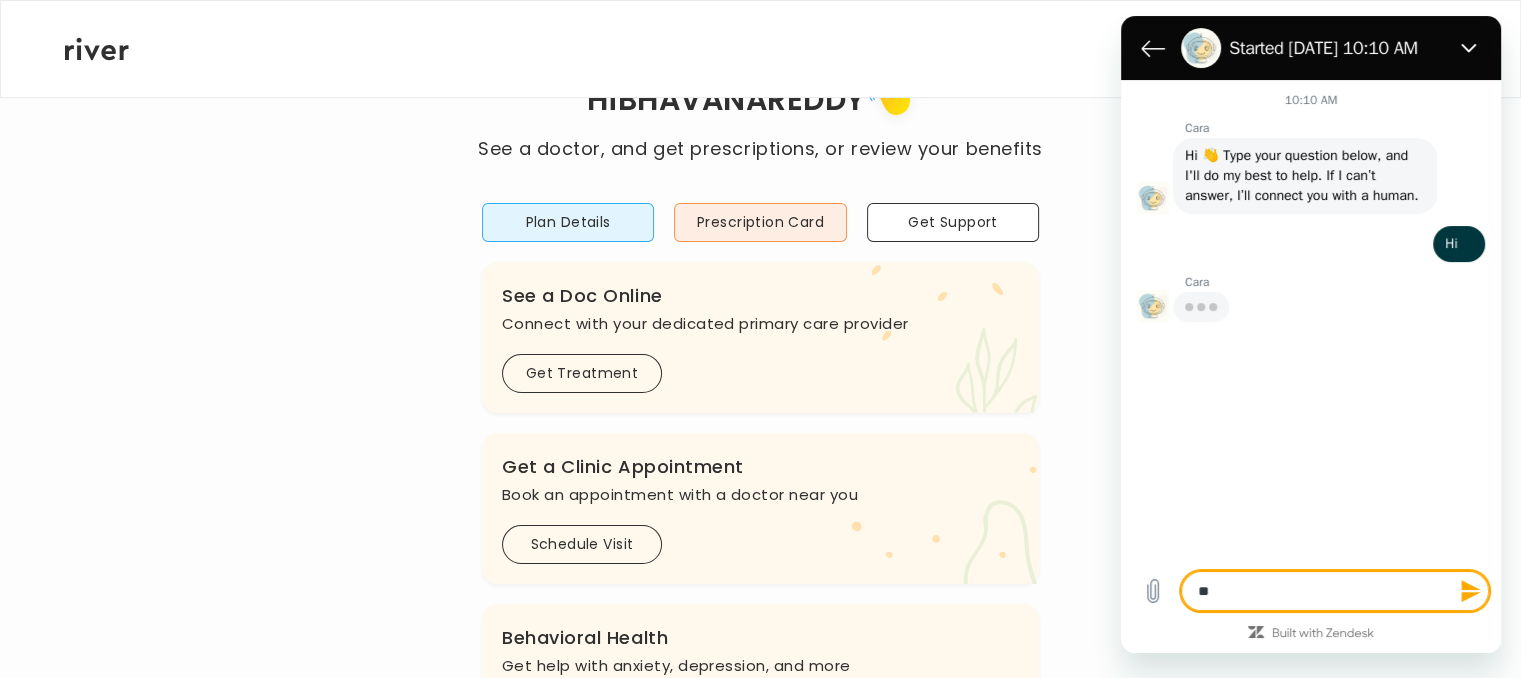 type on "***" 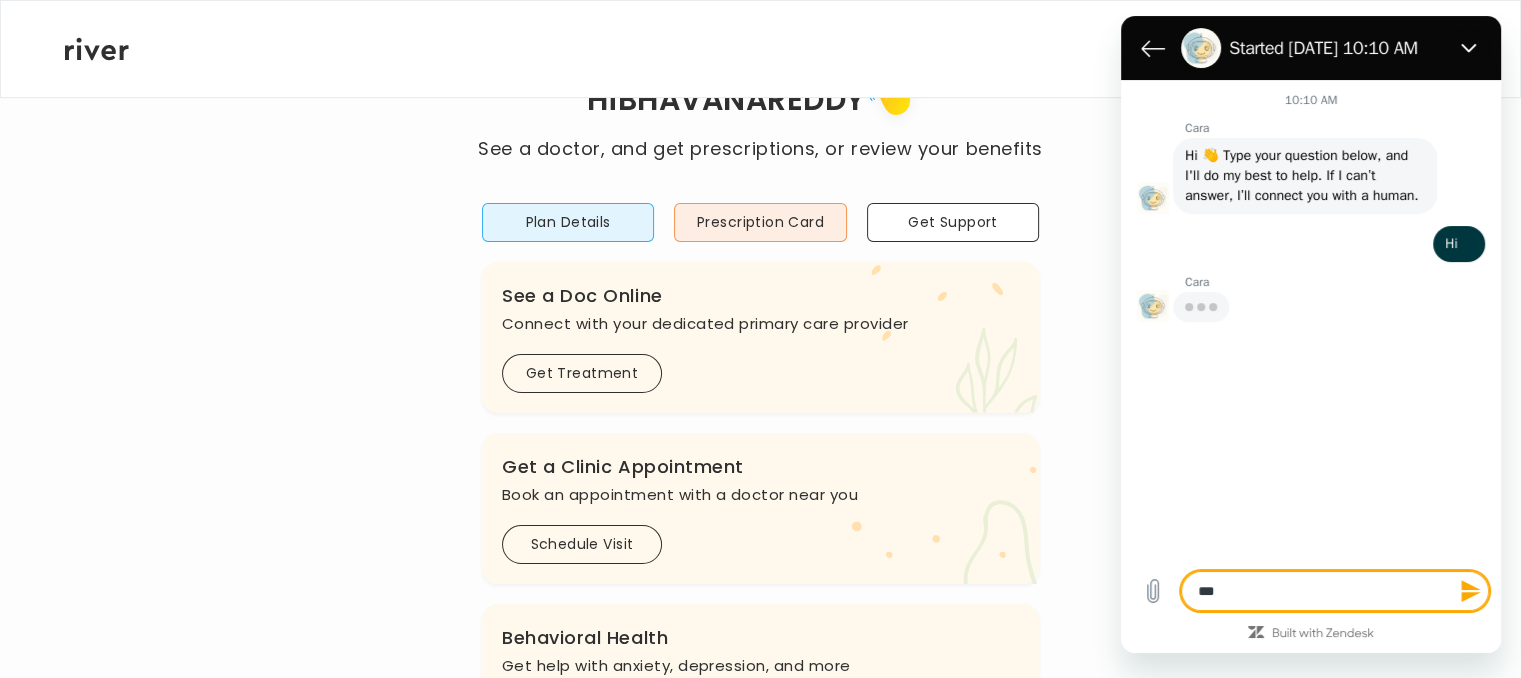 type on "****" 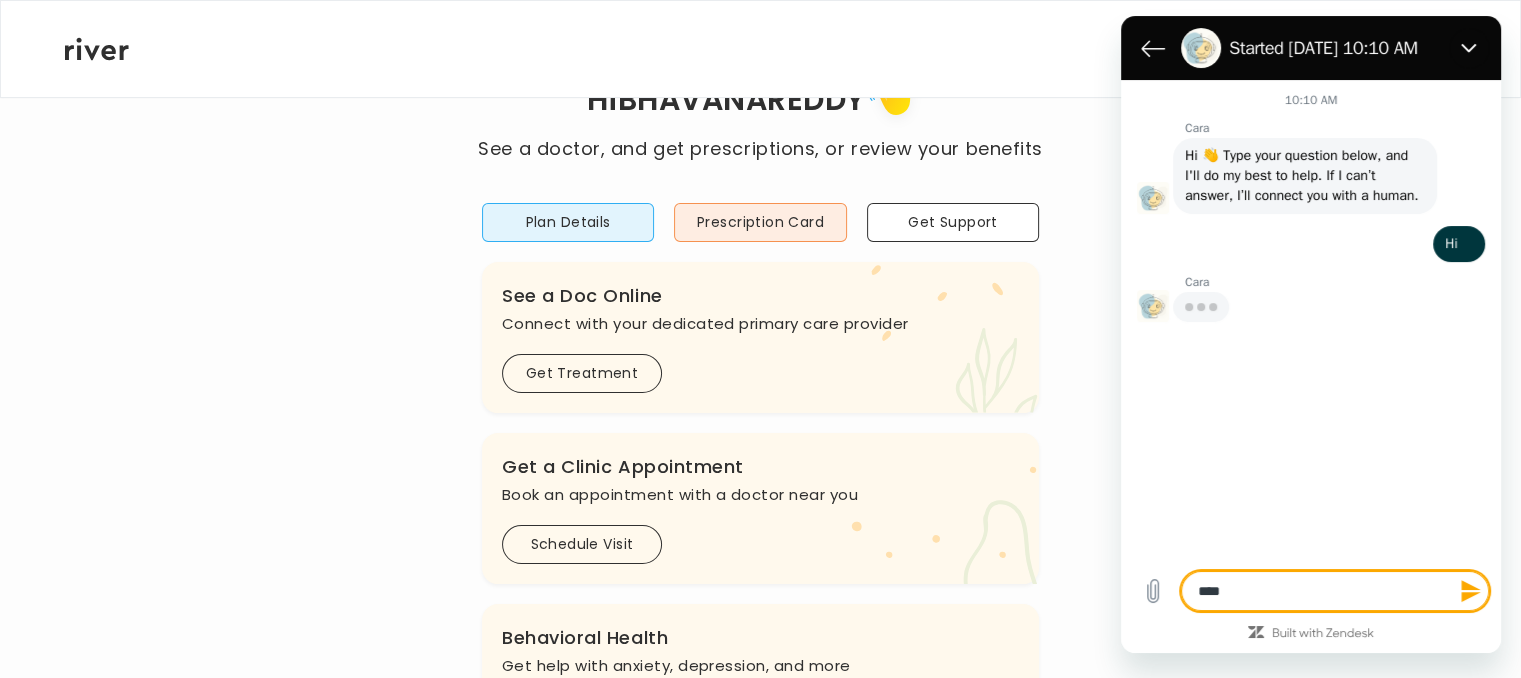 type on "****" 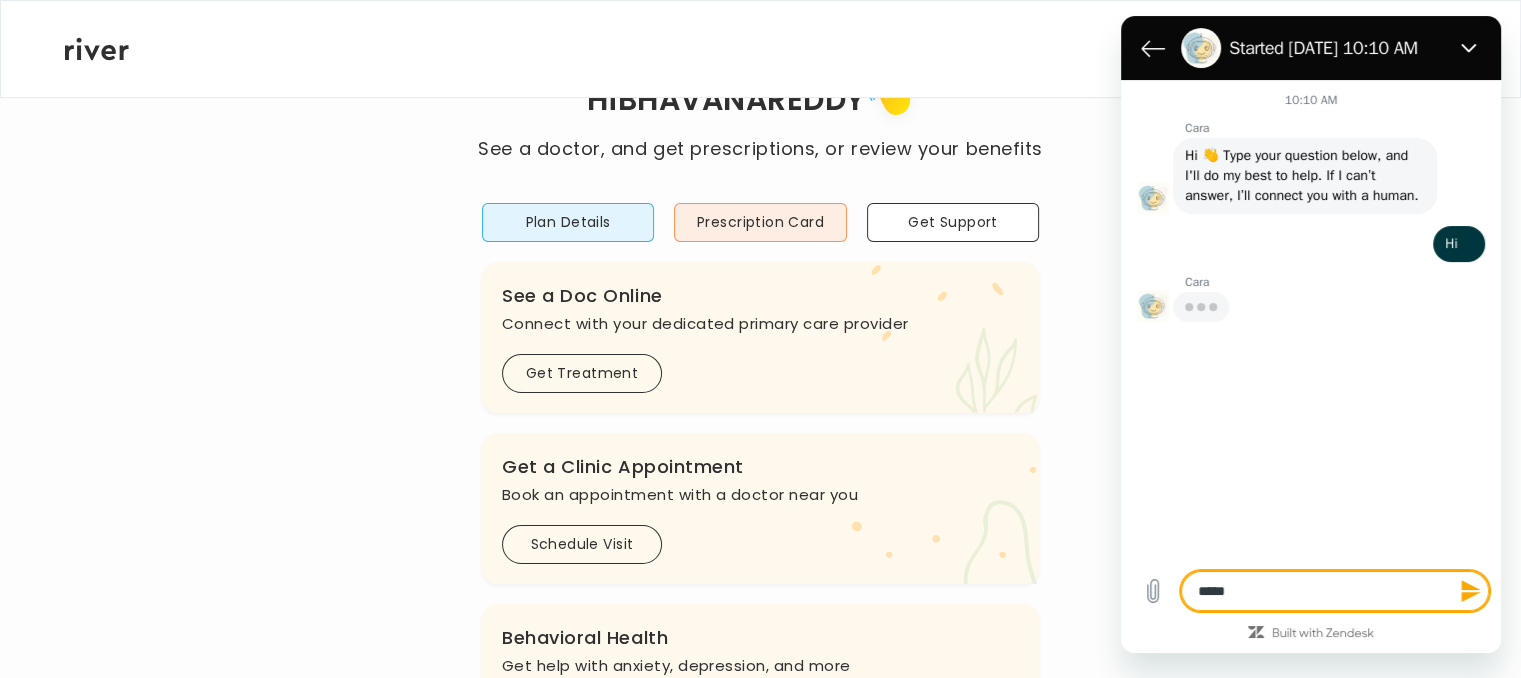 type on "******" 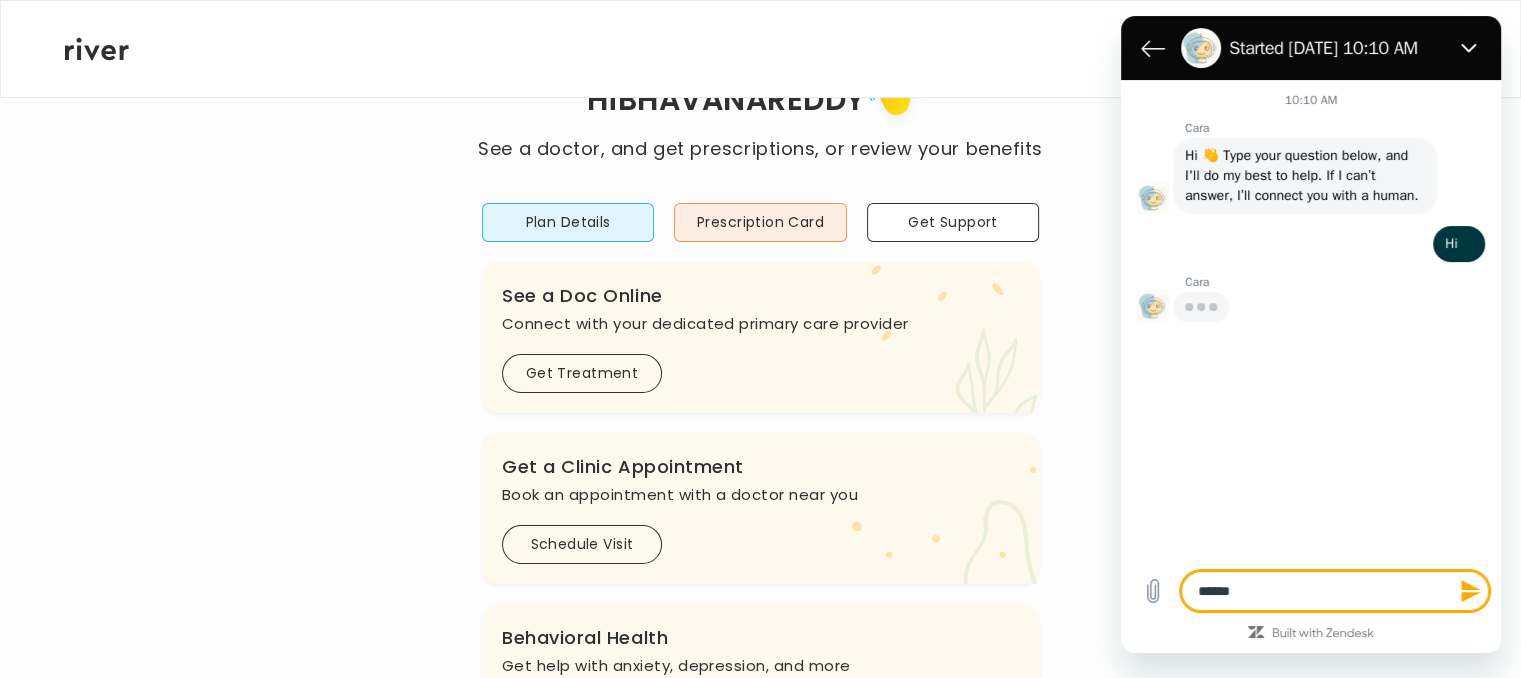 type on "******" 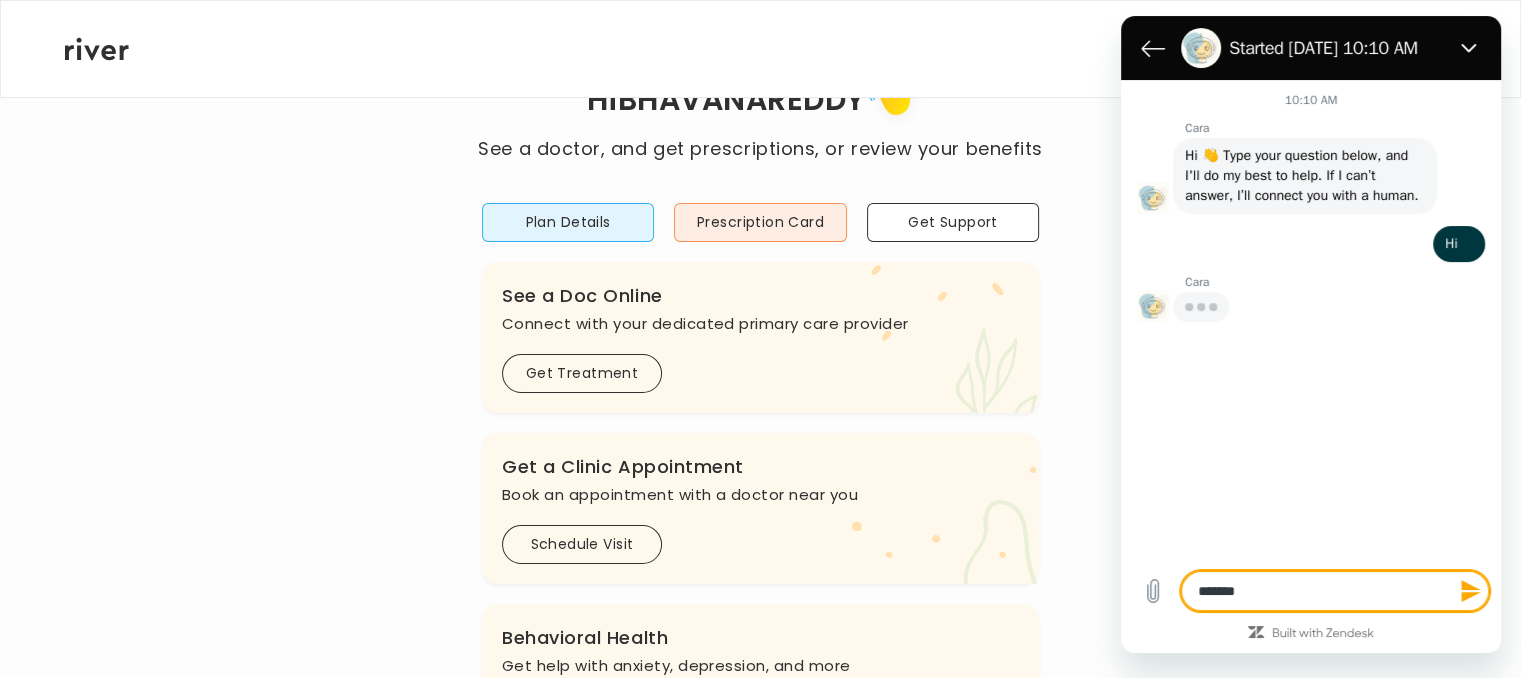 type on "*" 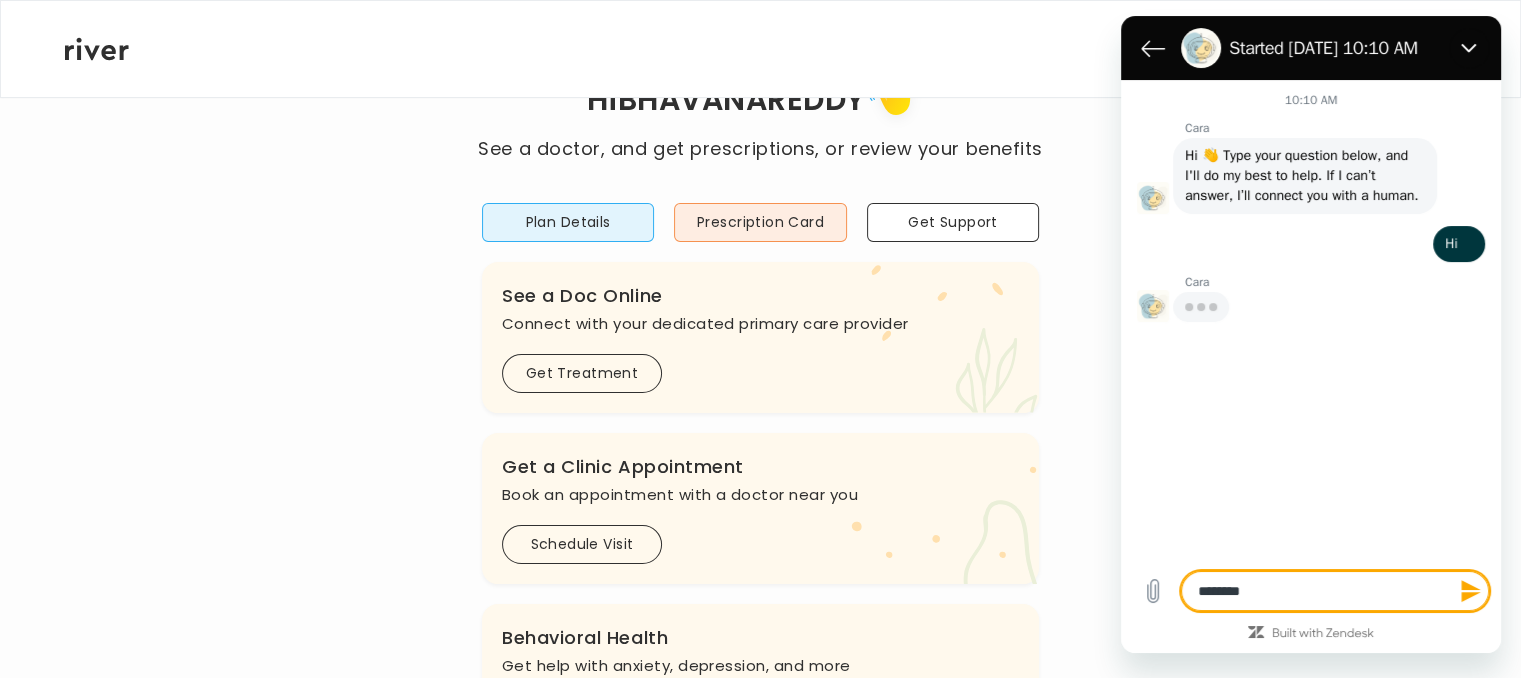 type on "*" 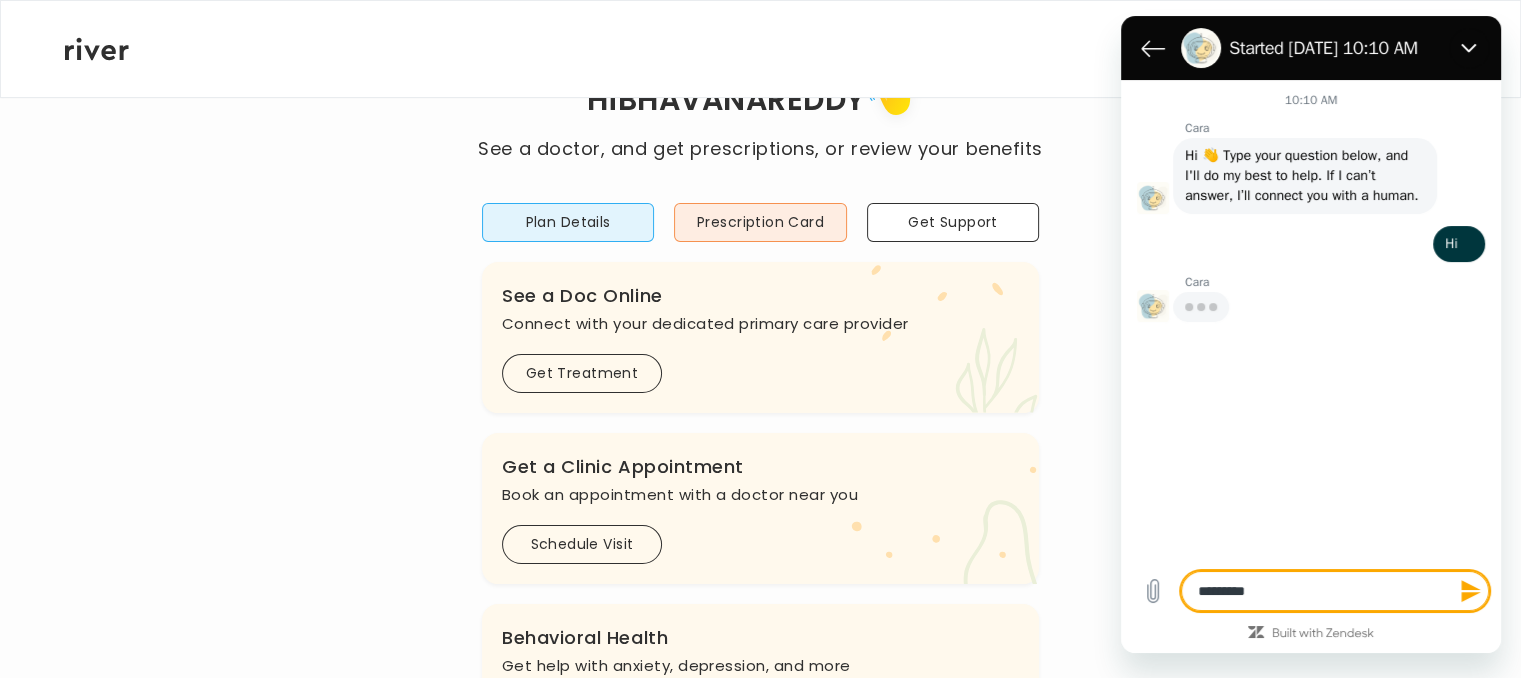 type on "**********" 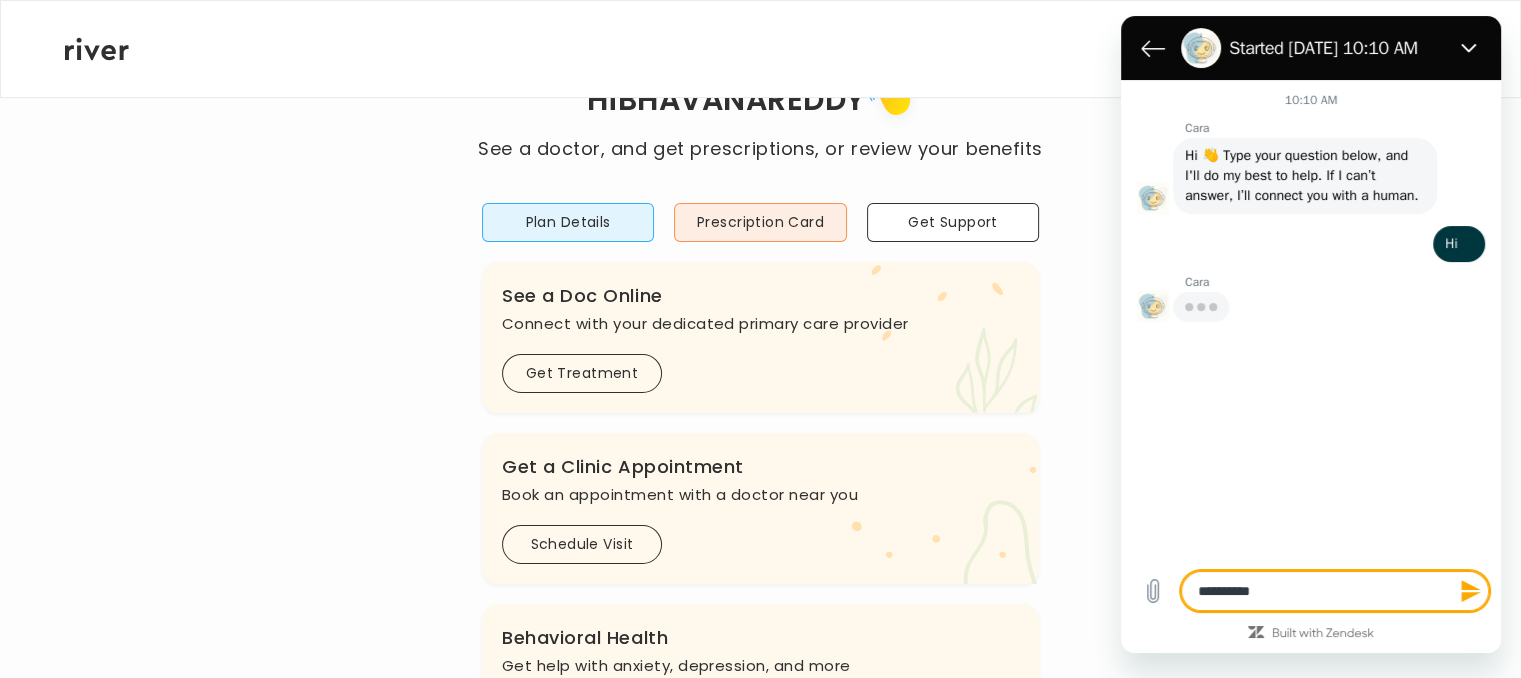 type on "**********" 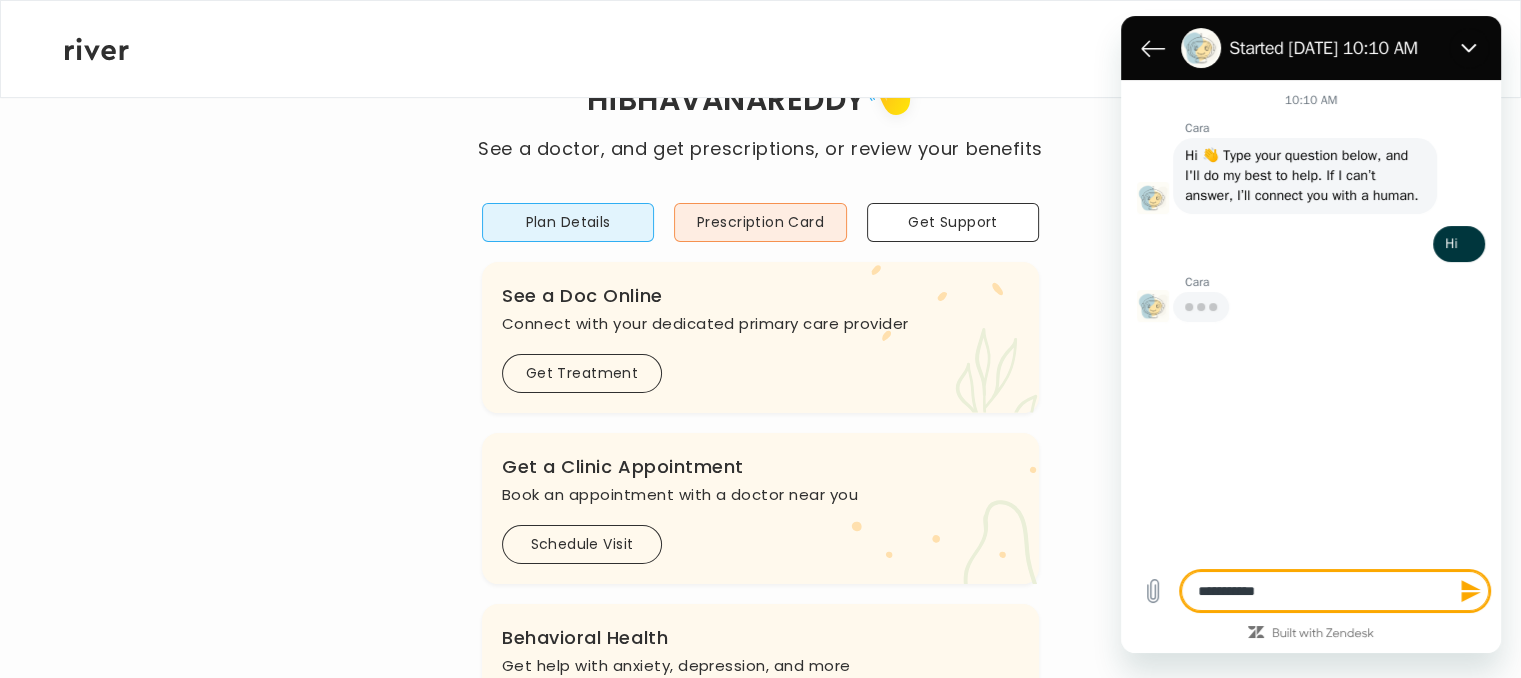 type on "**********" 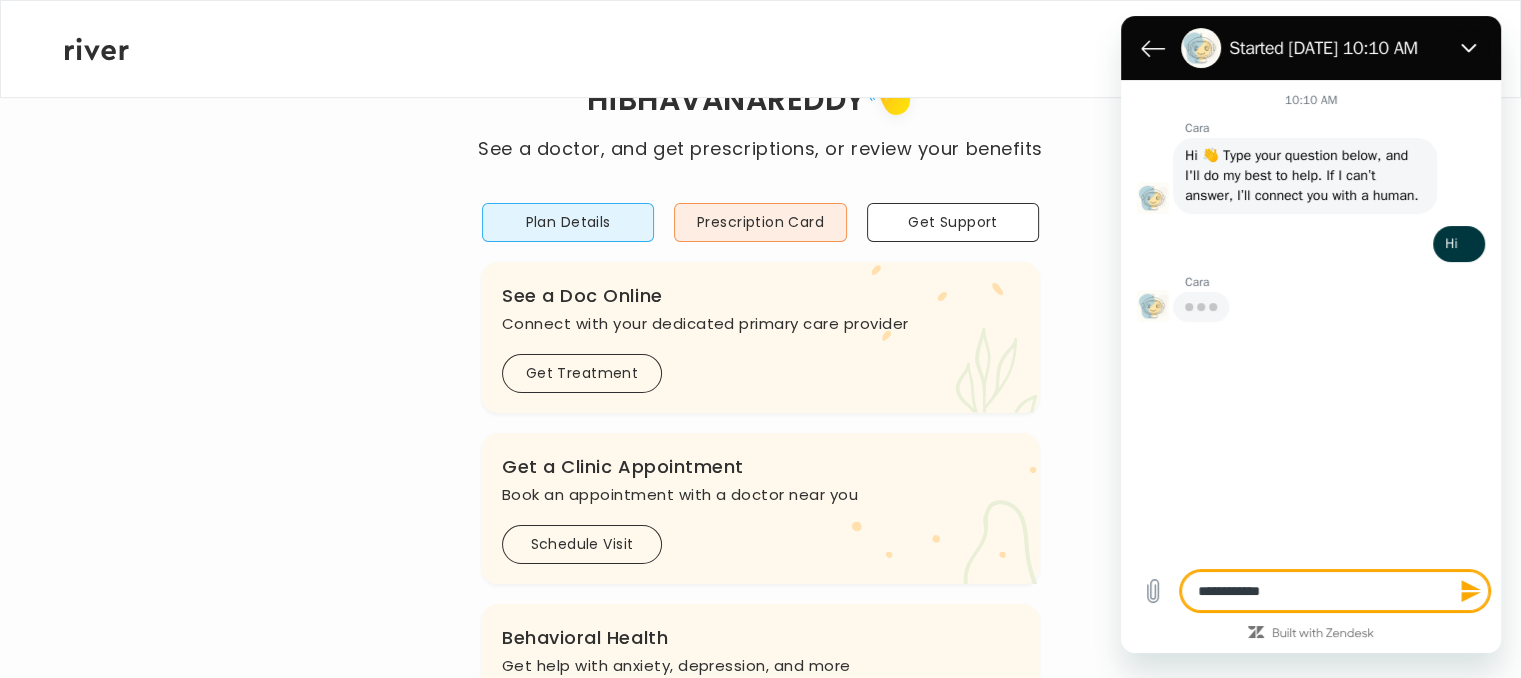 type on "**********" 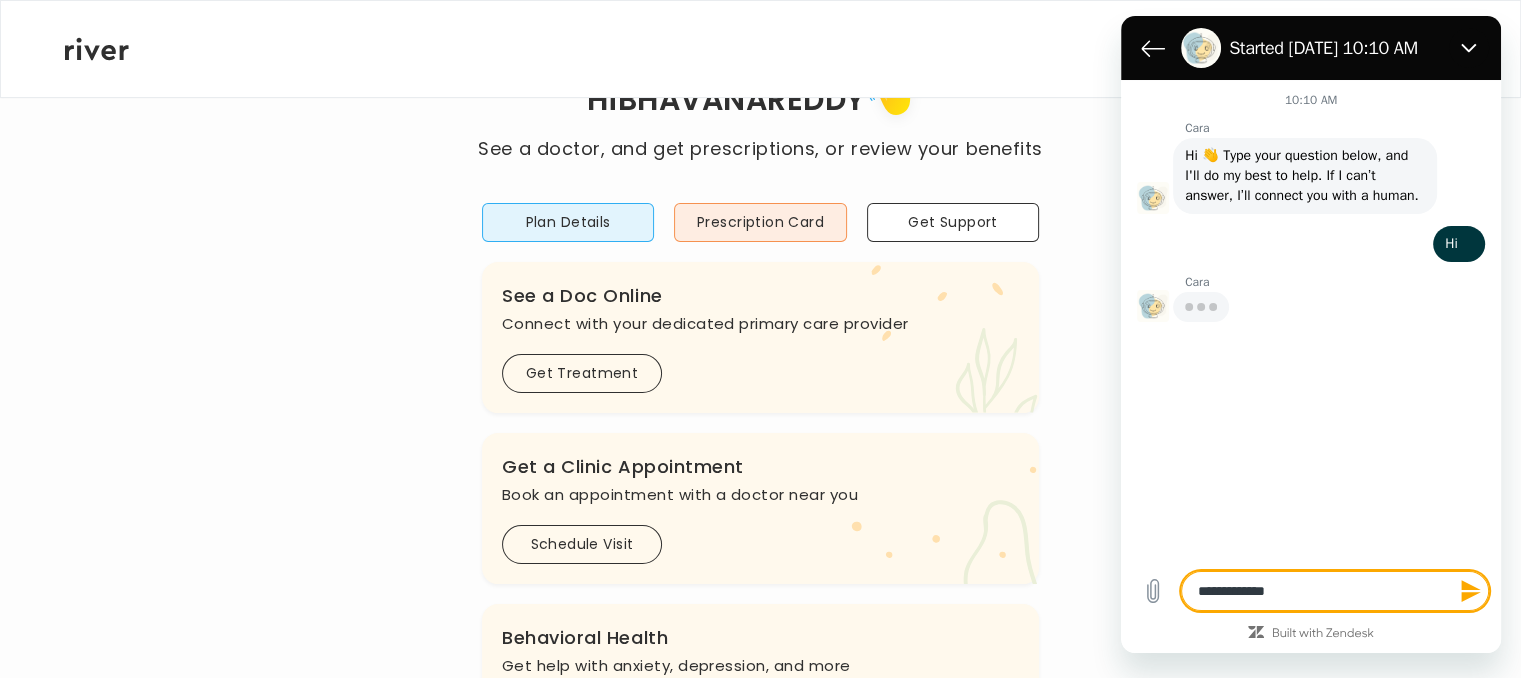 type on "**********" 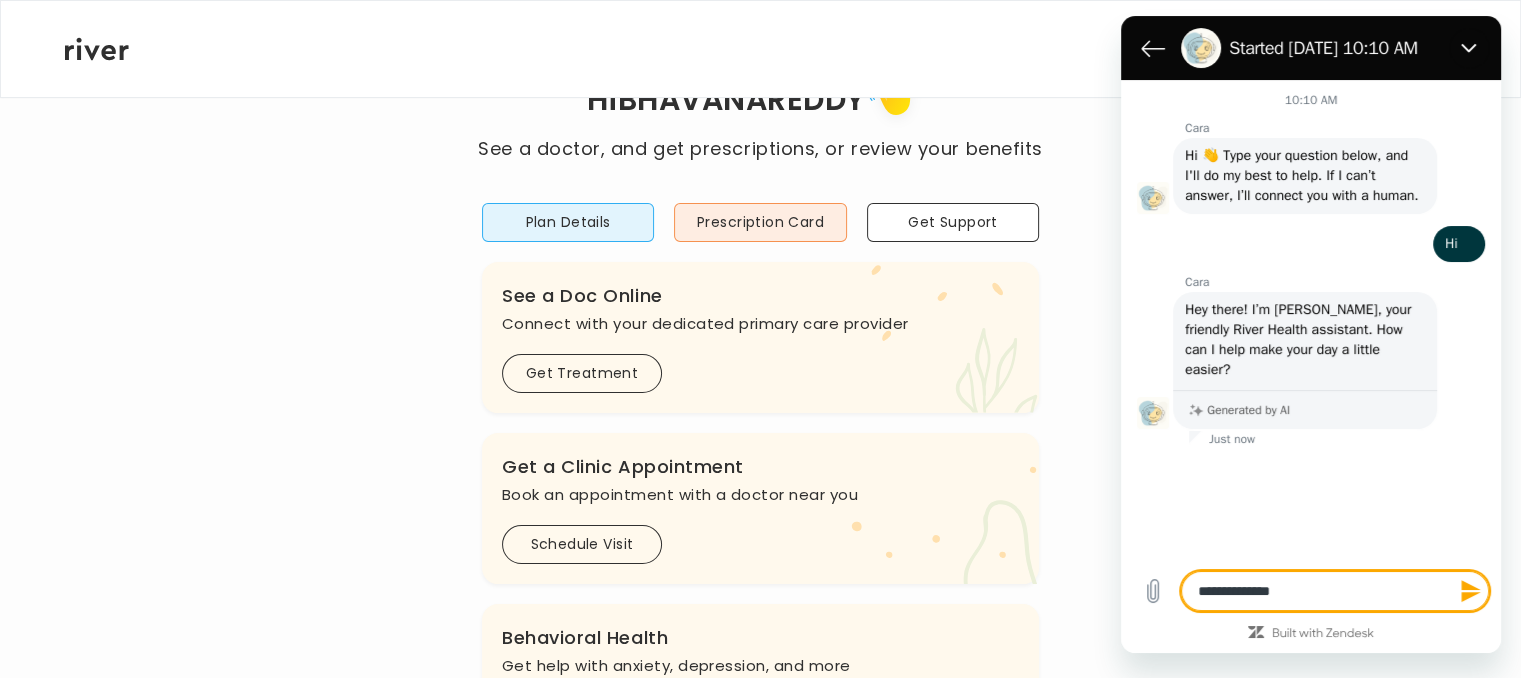type on "**********" 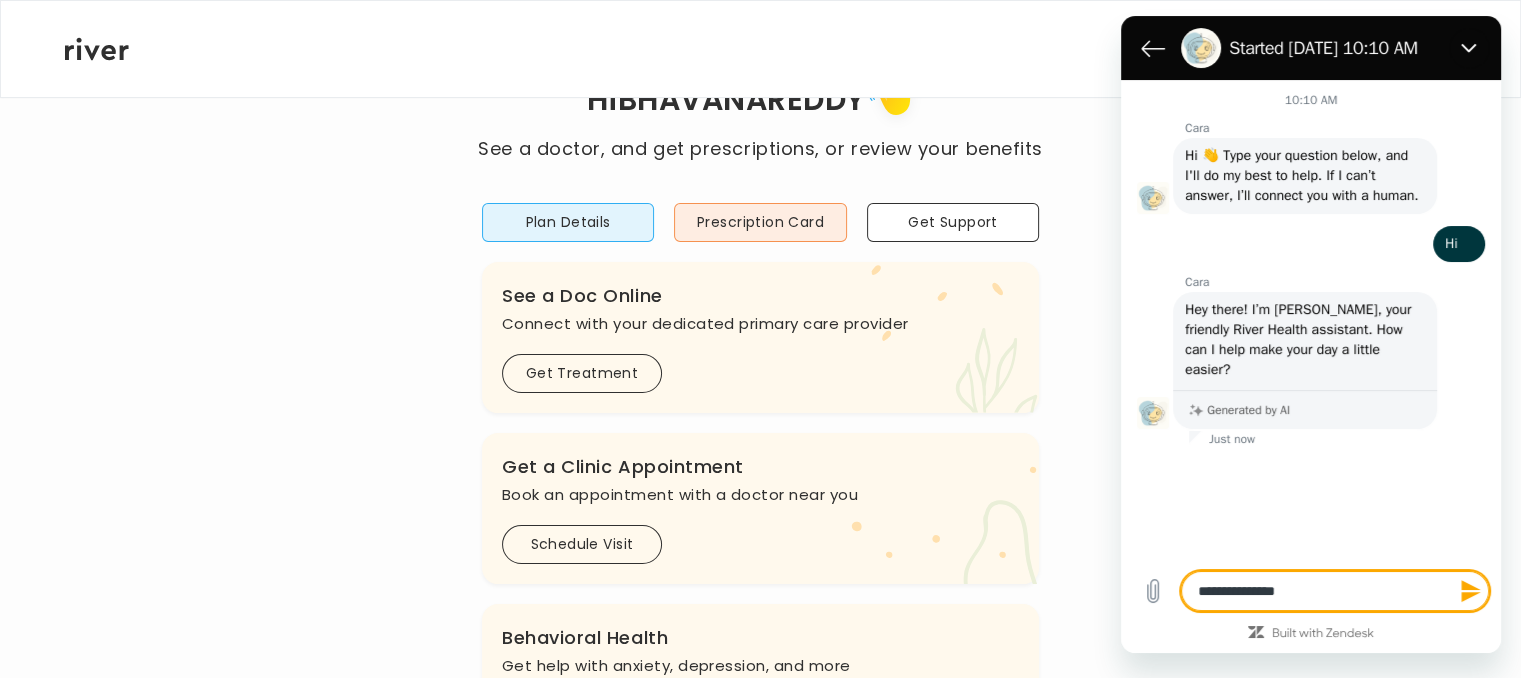 type on "**********" 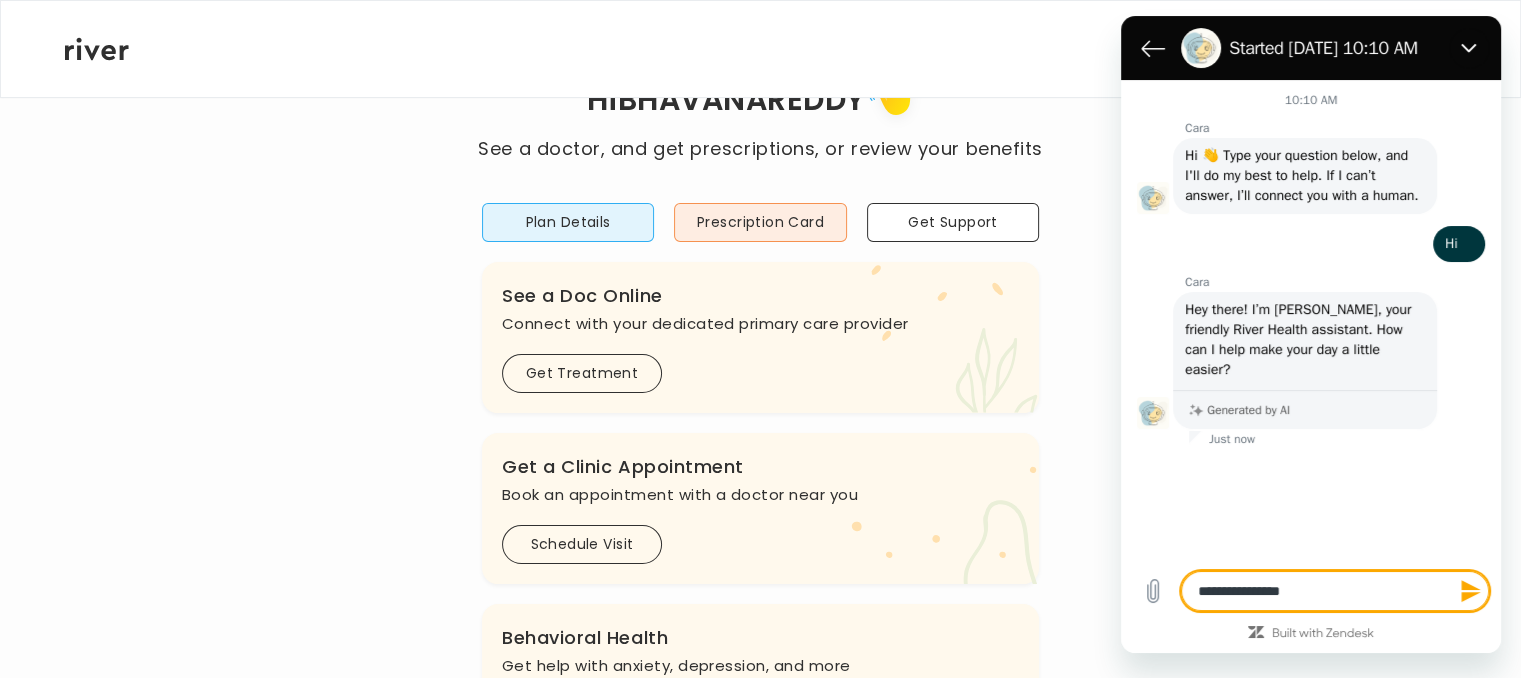 type on "**********" 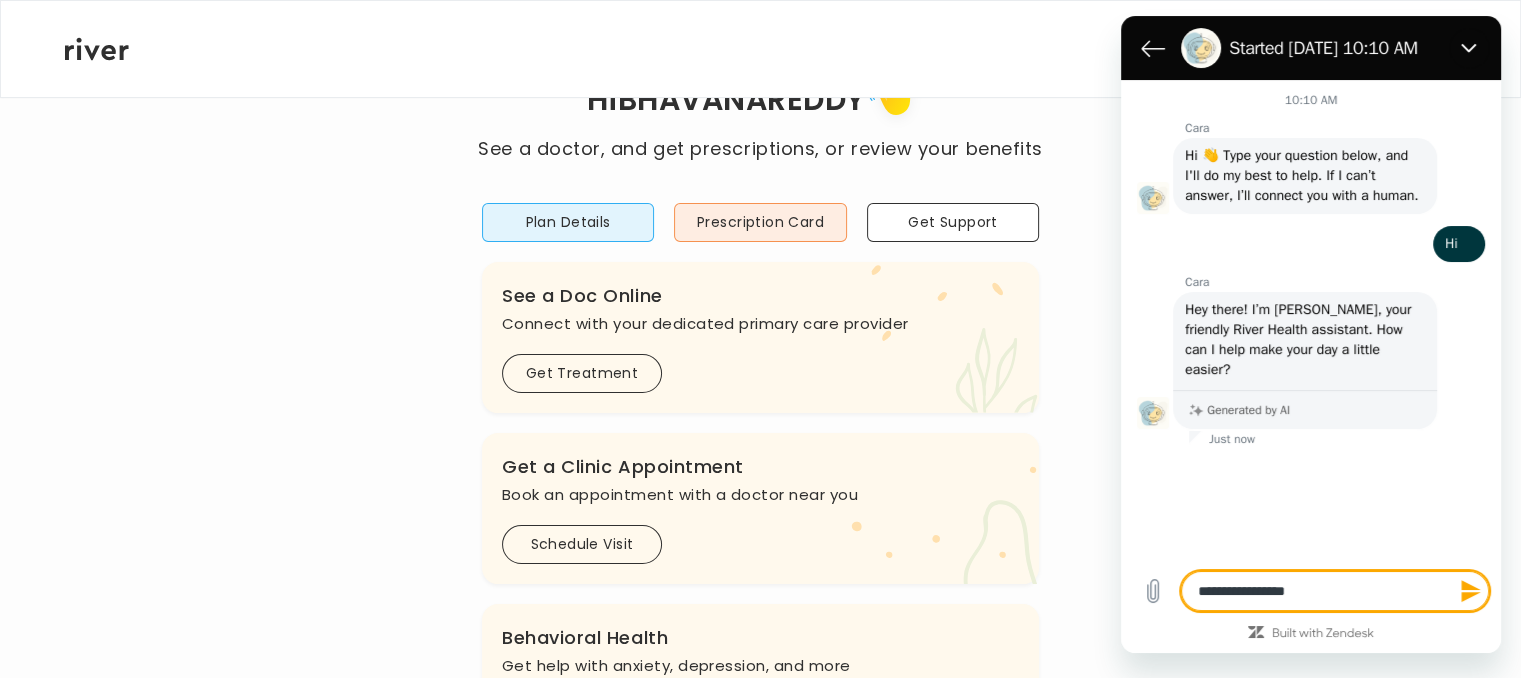 type on "**********" 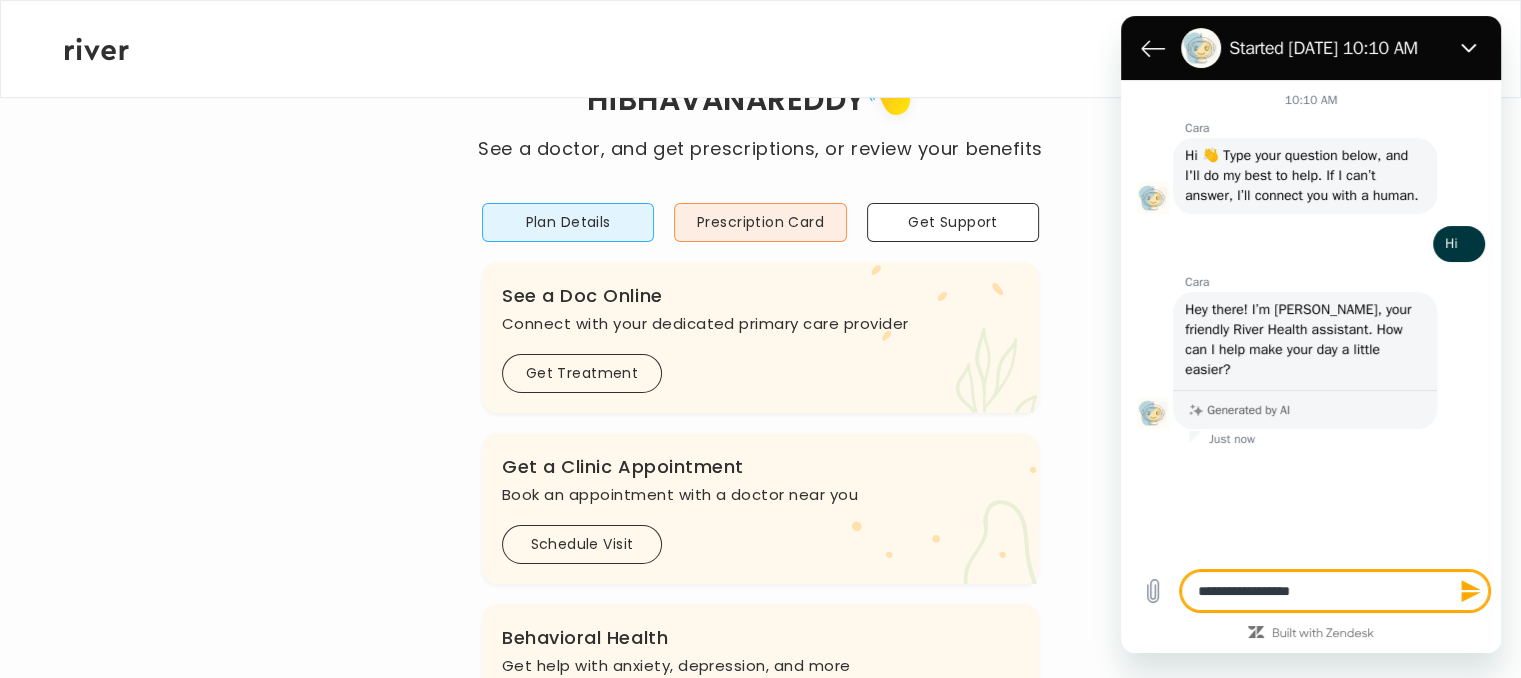 type on "**********" 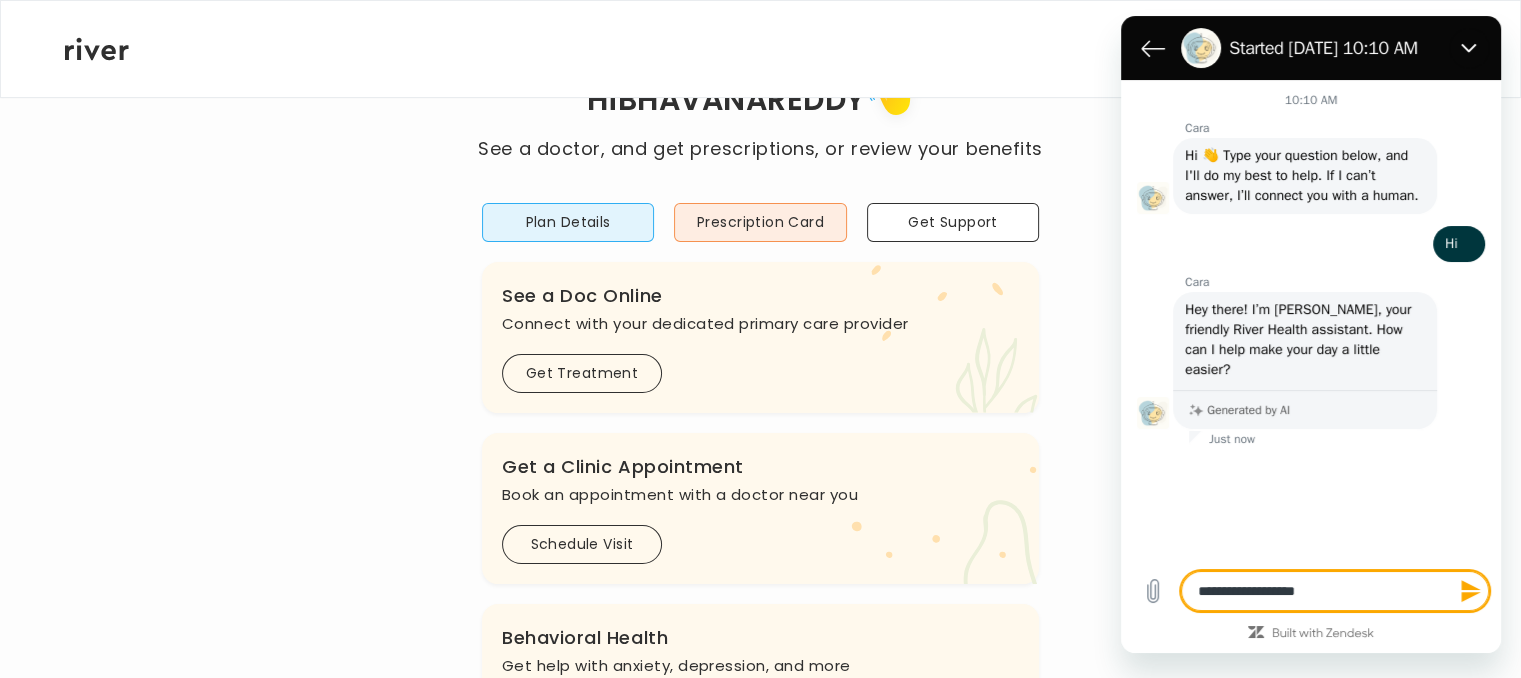 type on "**********" 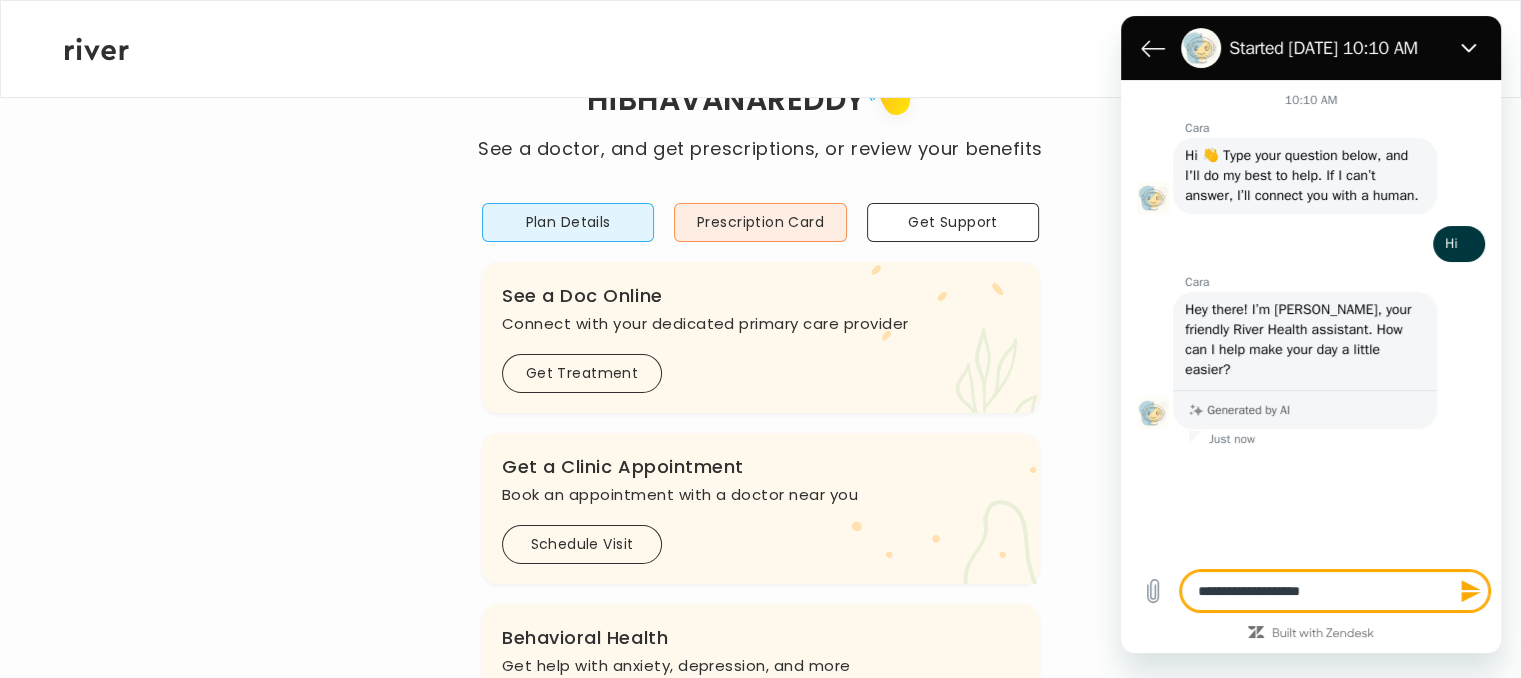 type on "**********" 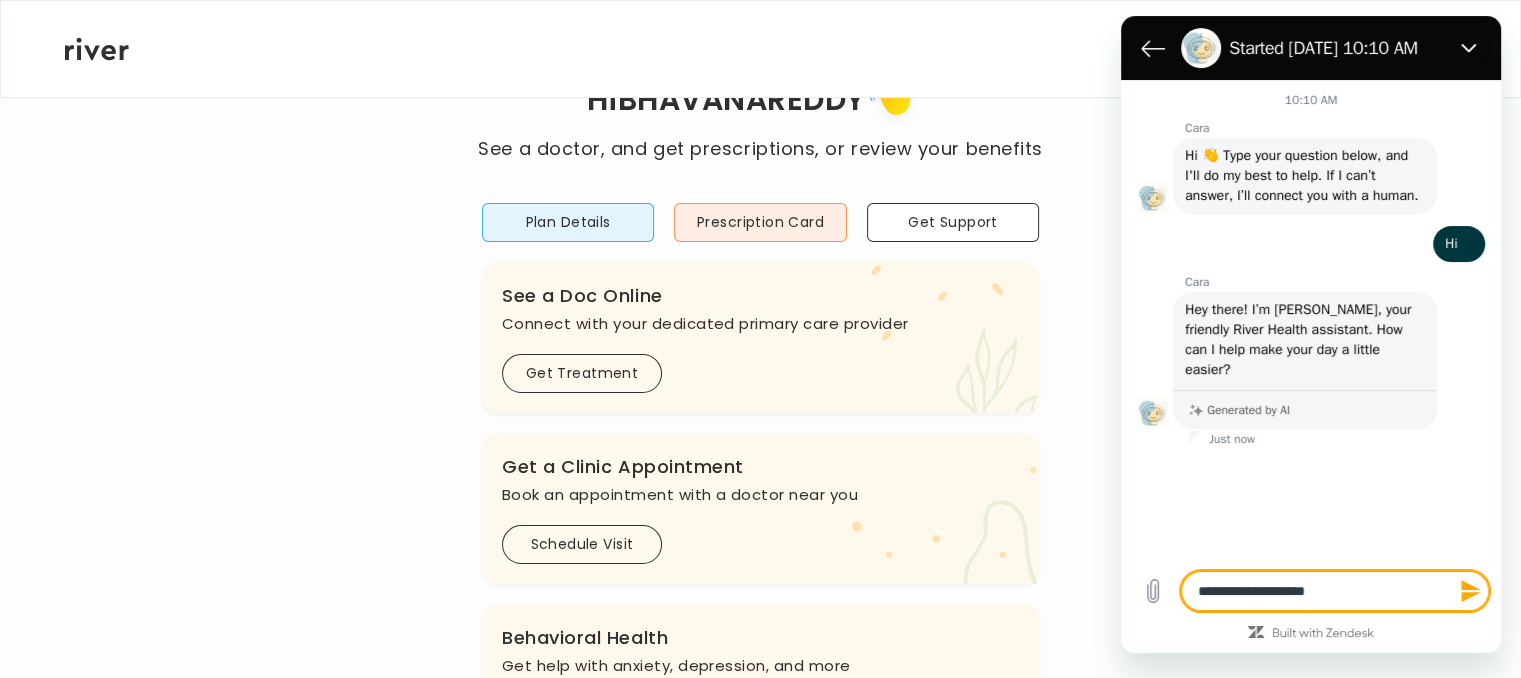 type on "**********" 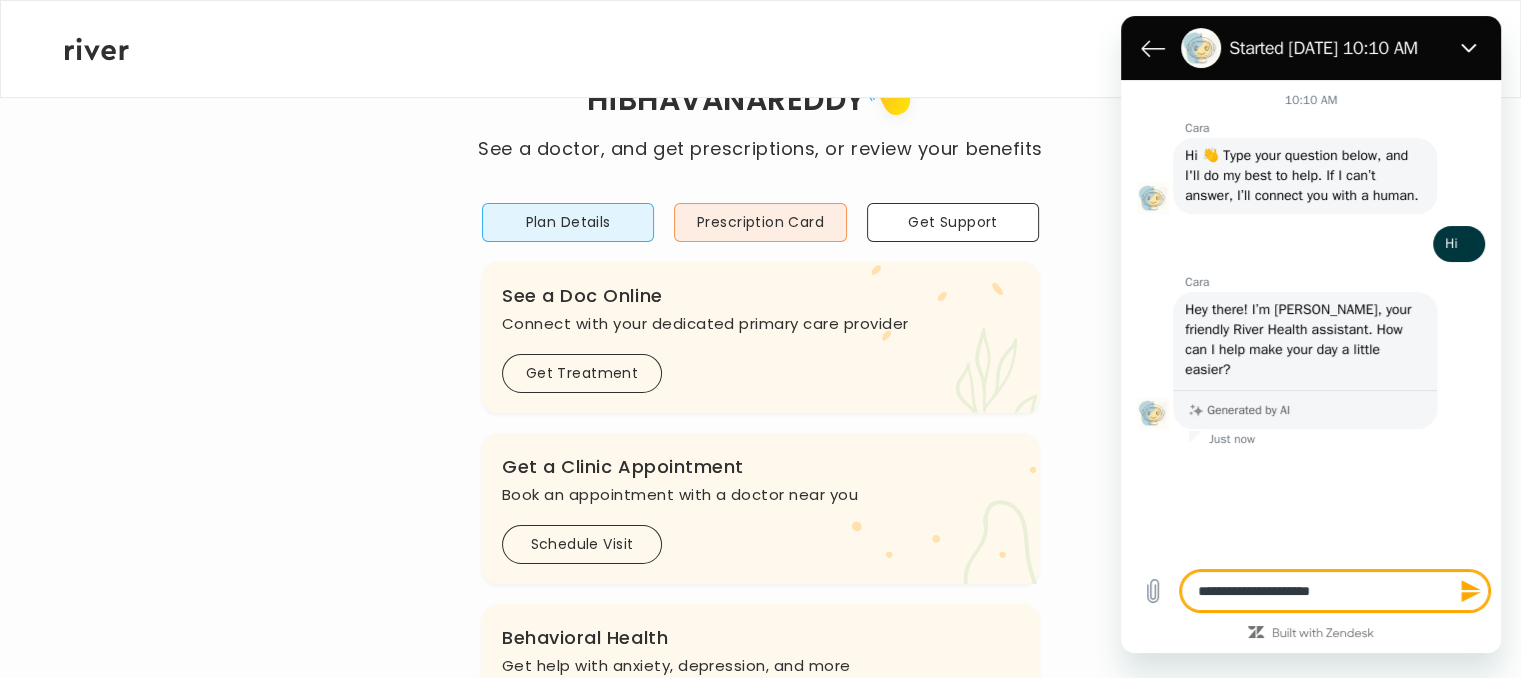 type on "**********" 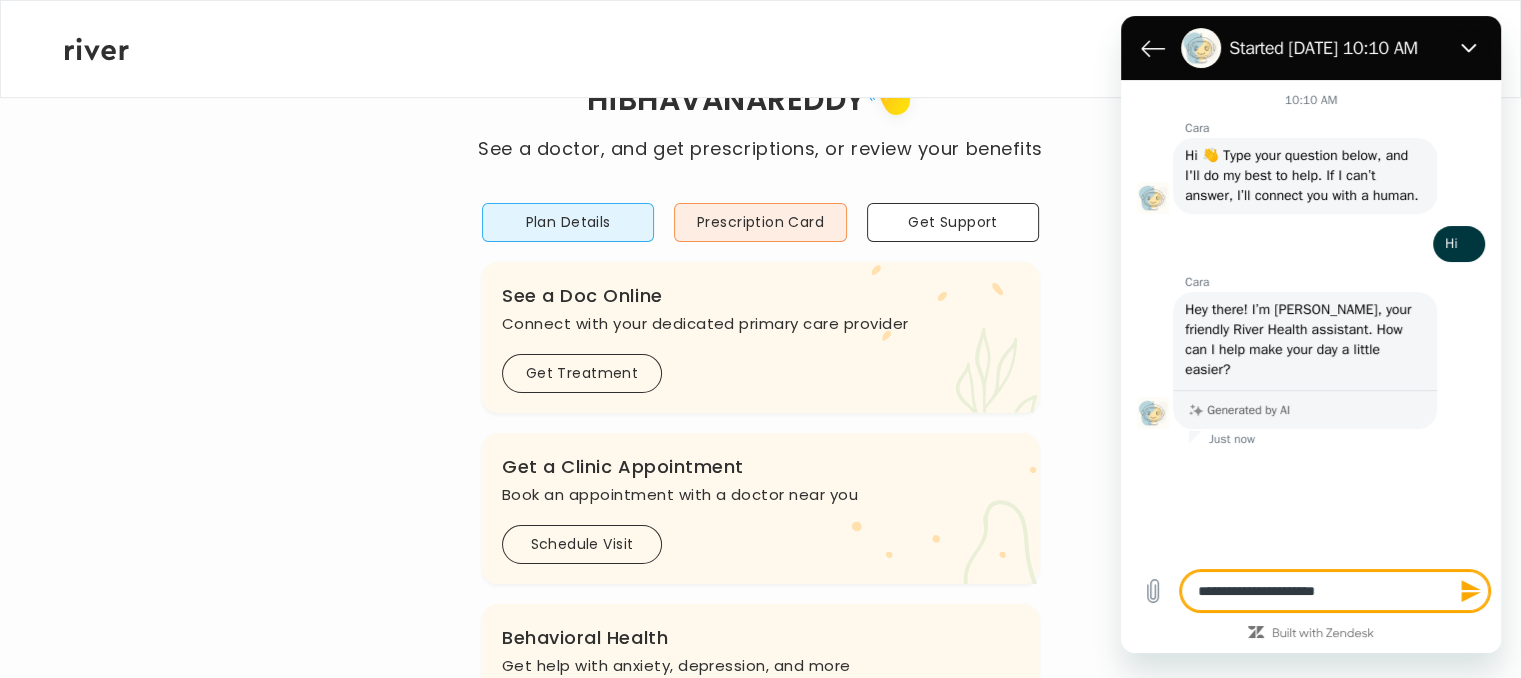 type on "**********" 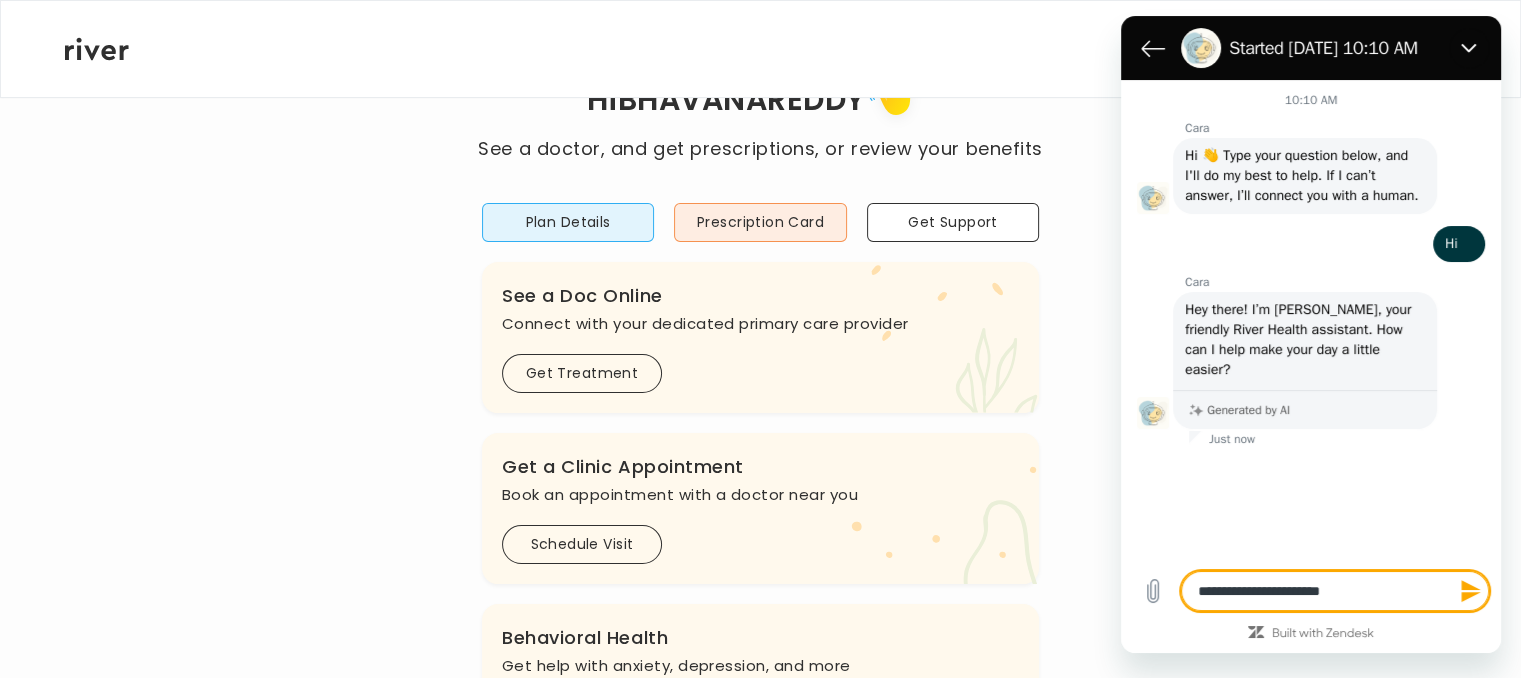 type on "**********" 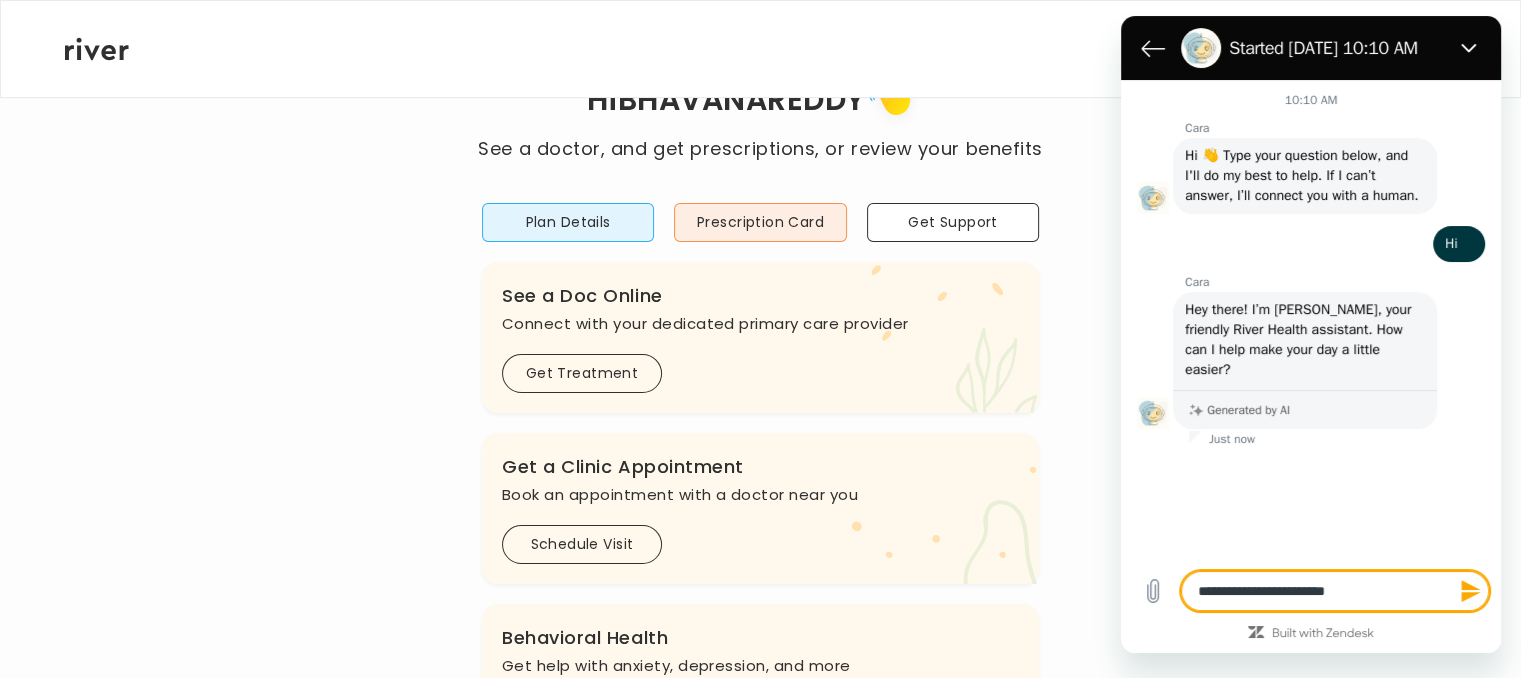 type on "**********" 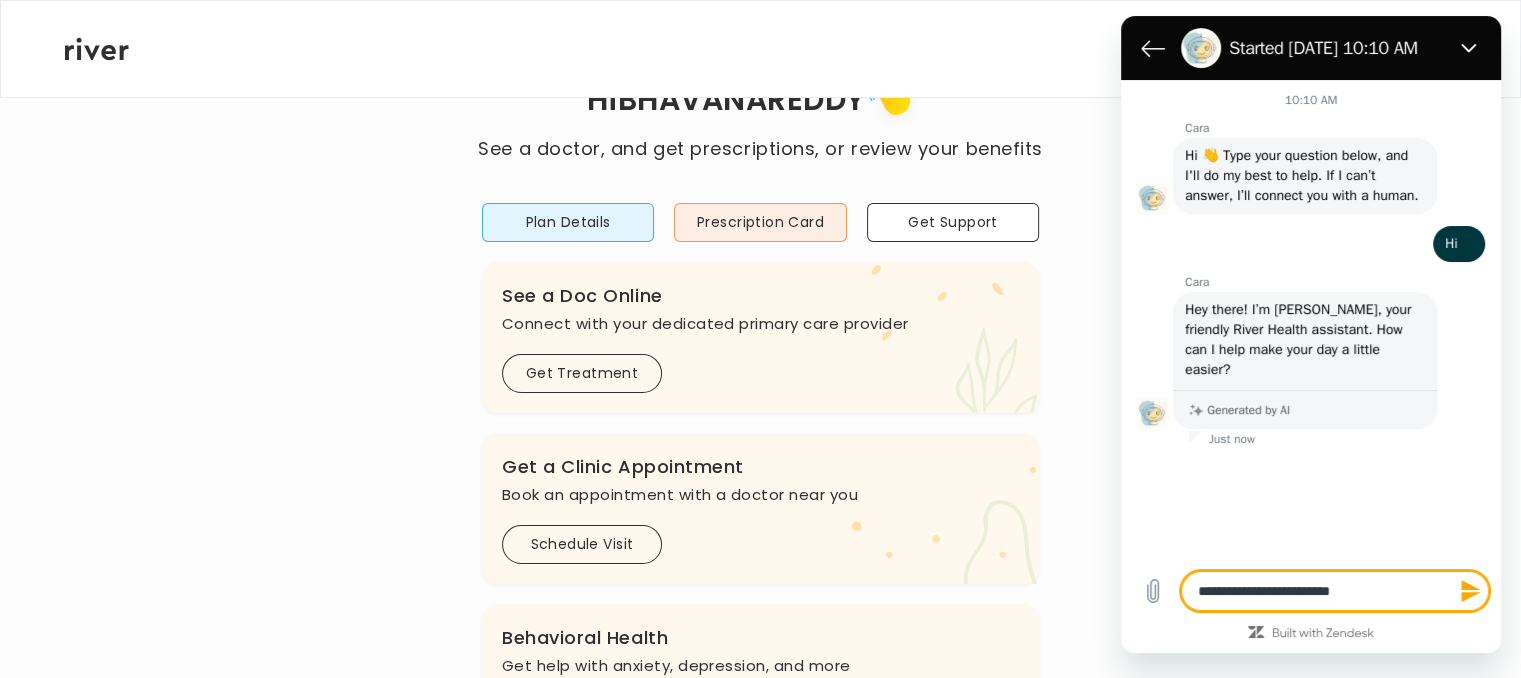 type on "**********" 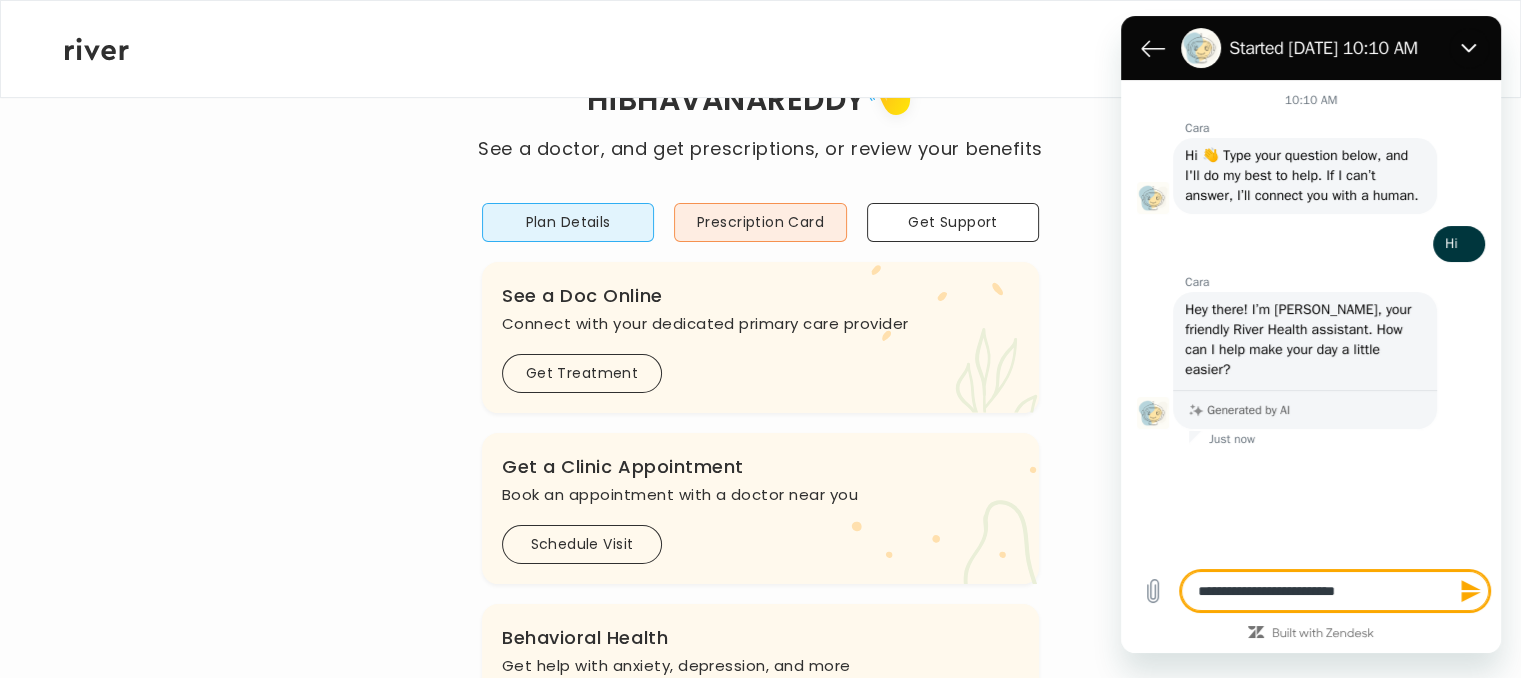 type on "**********" 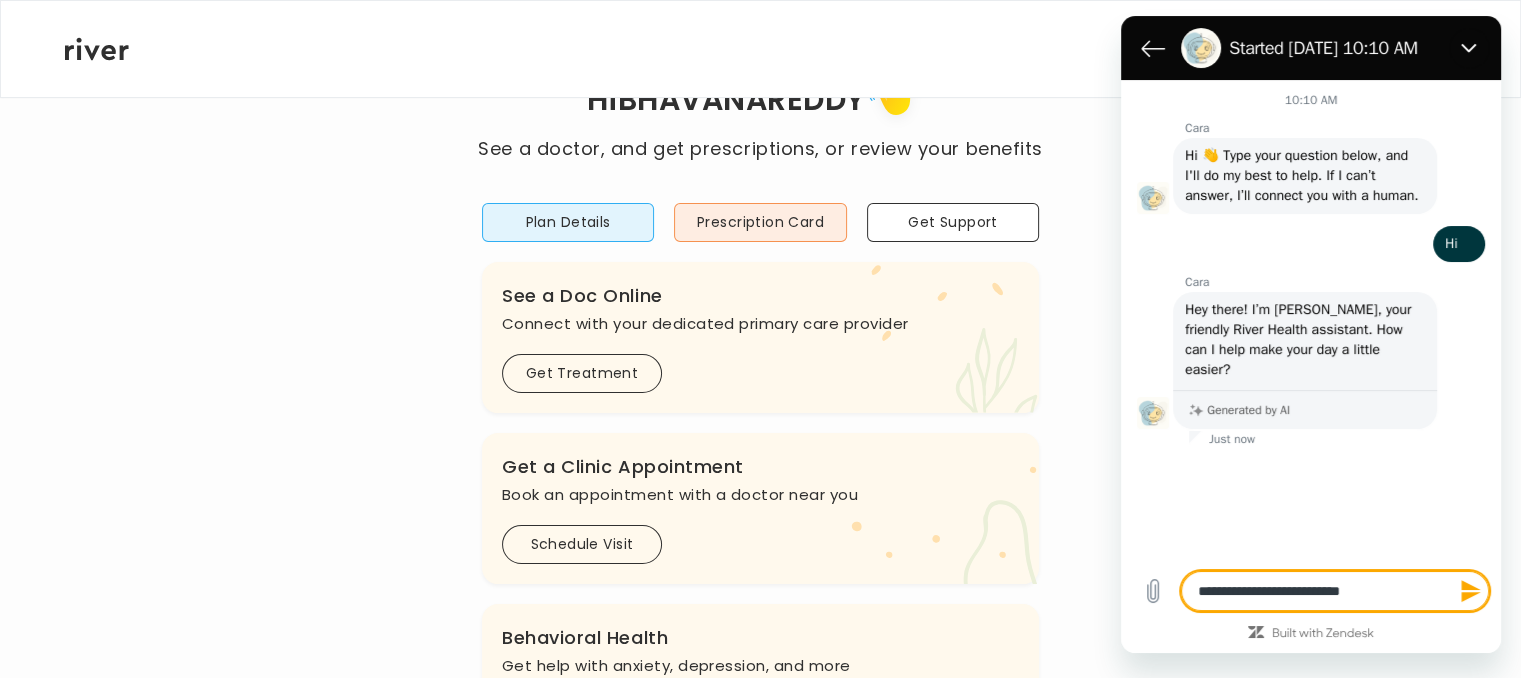type on "**********" 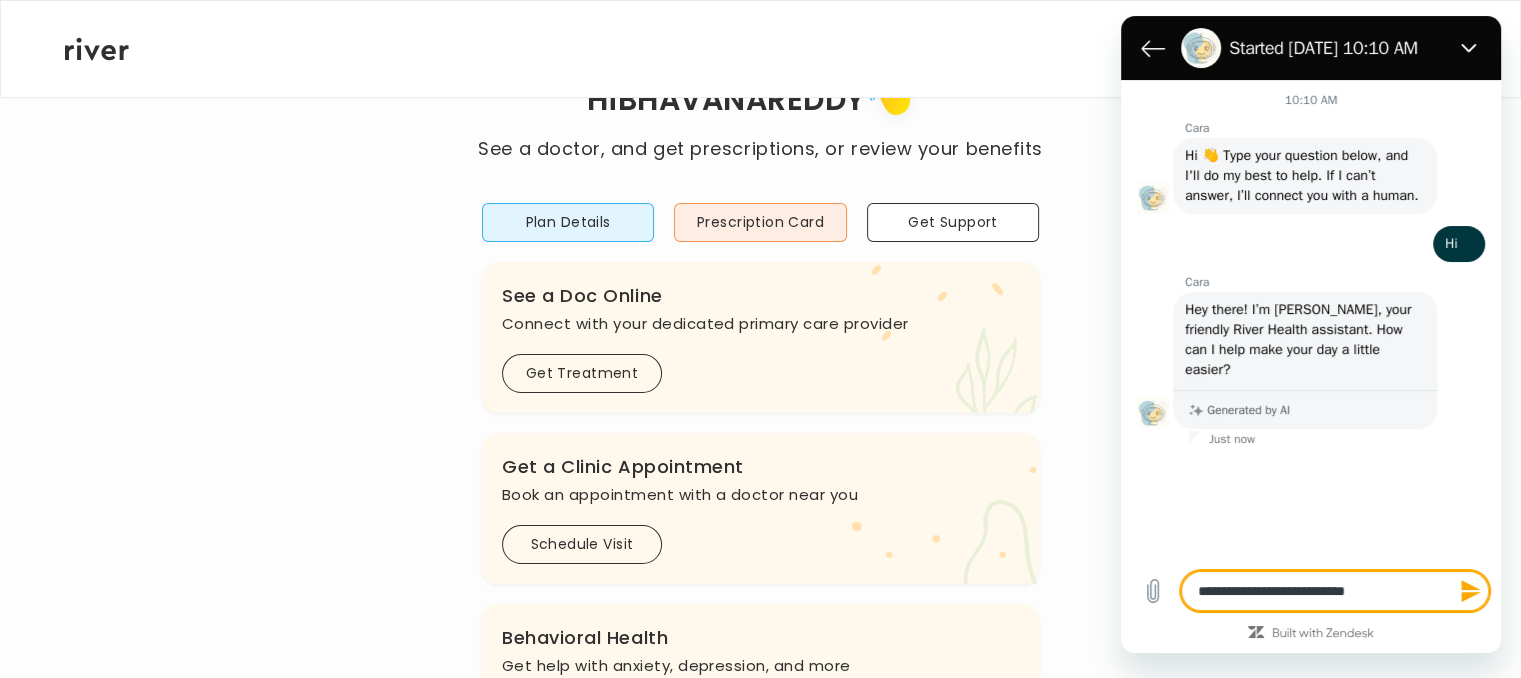 type on "**********" 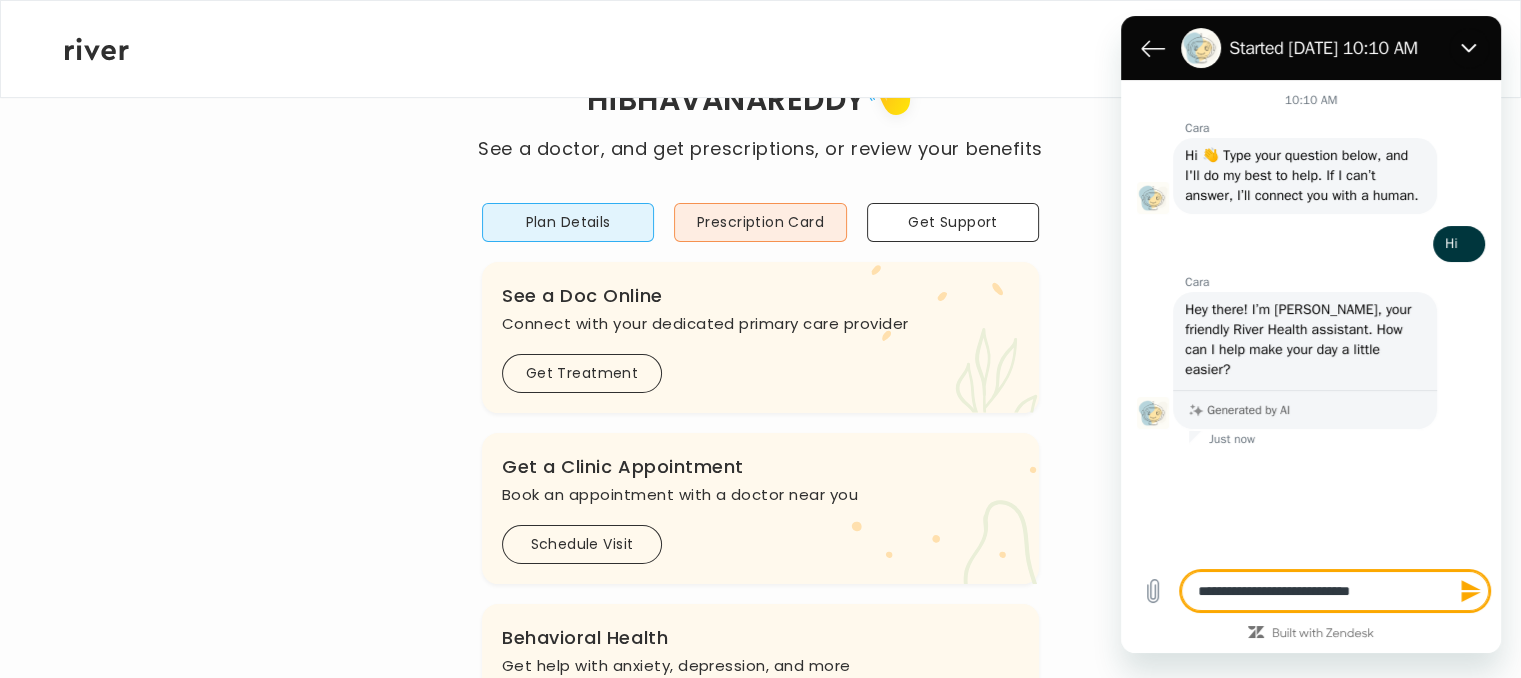 type on "**********" 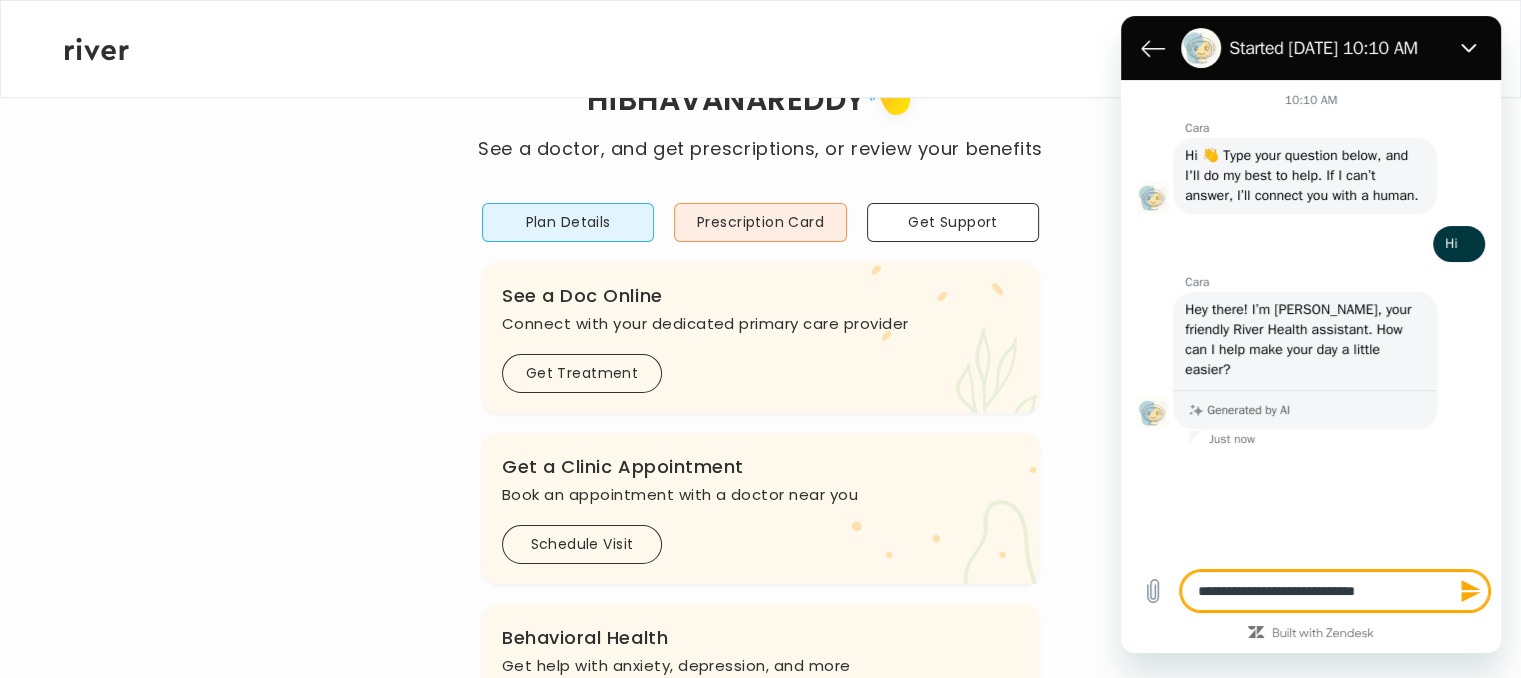 type on "**********" 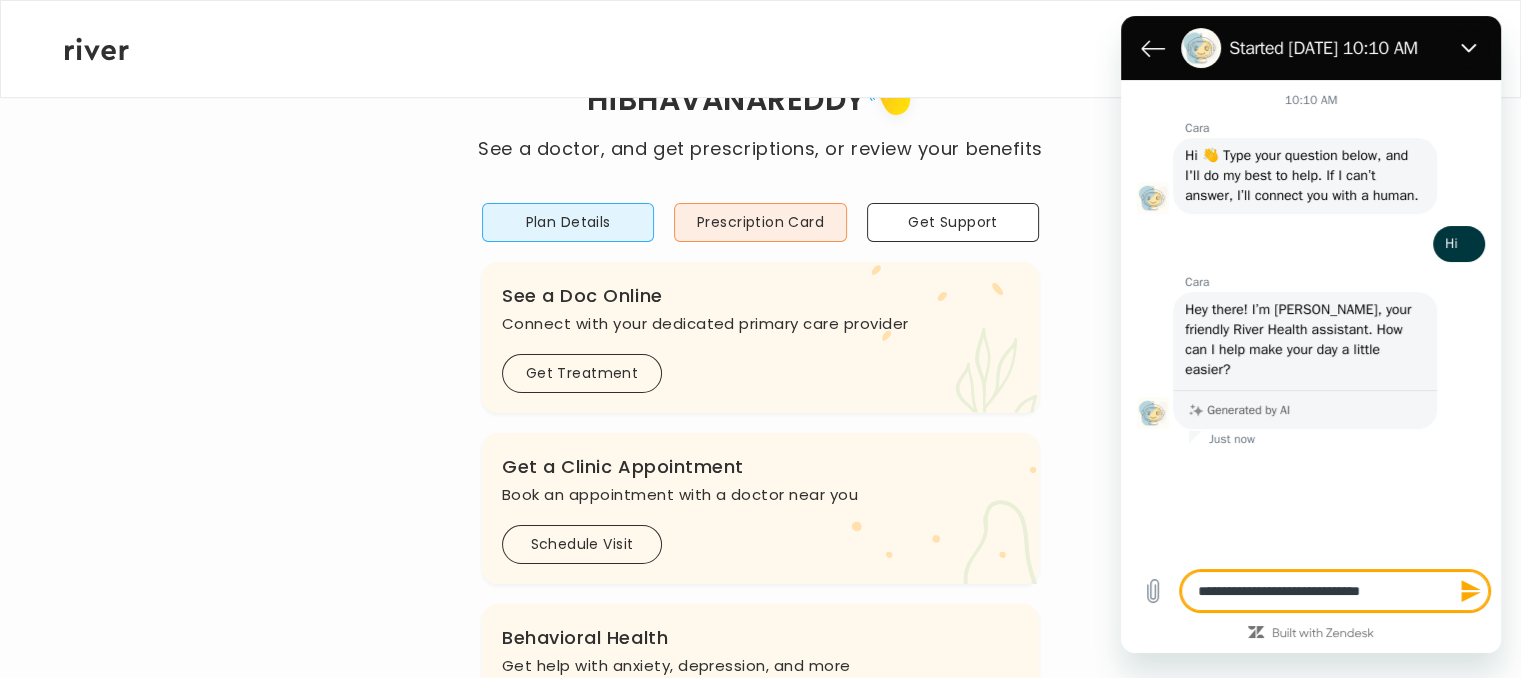 type on "**********" 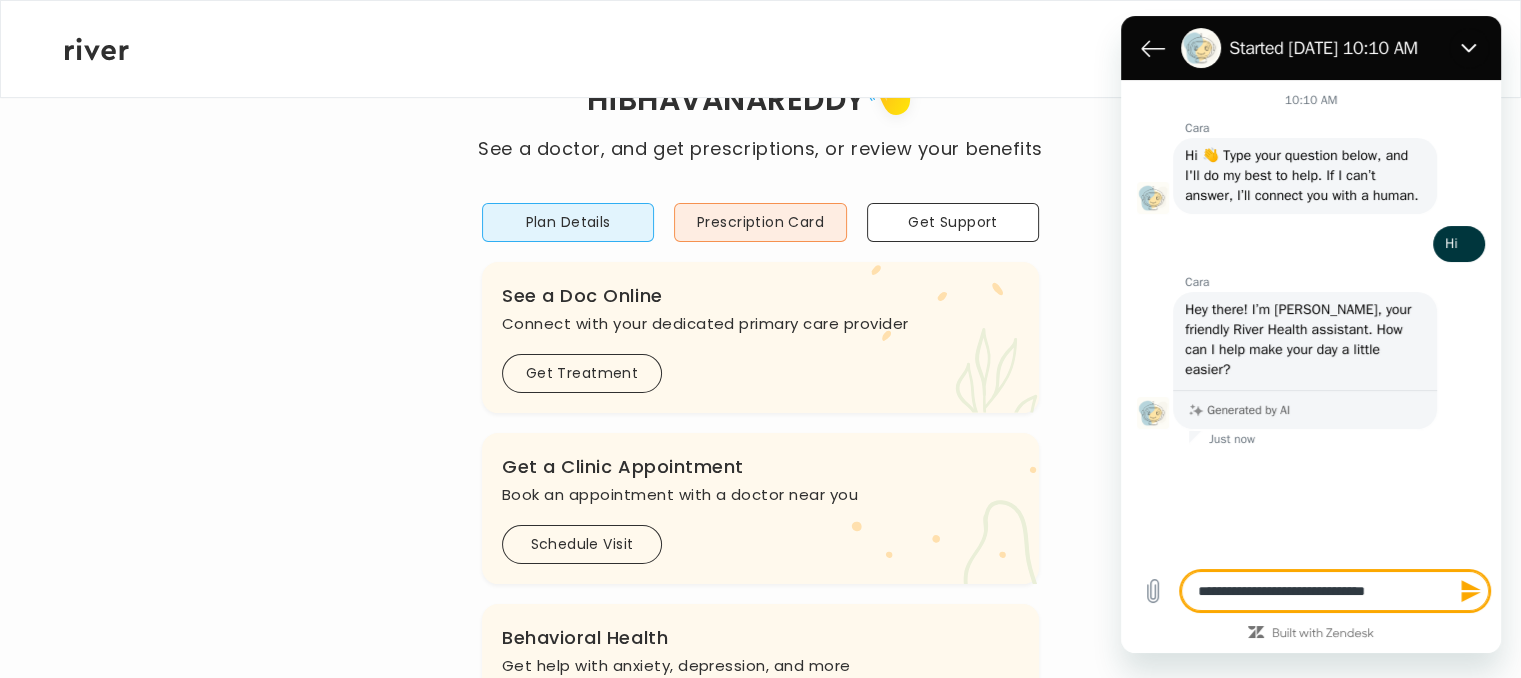 type on "**********" 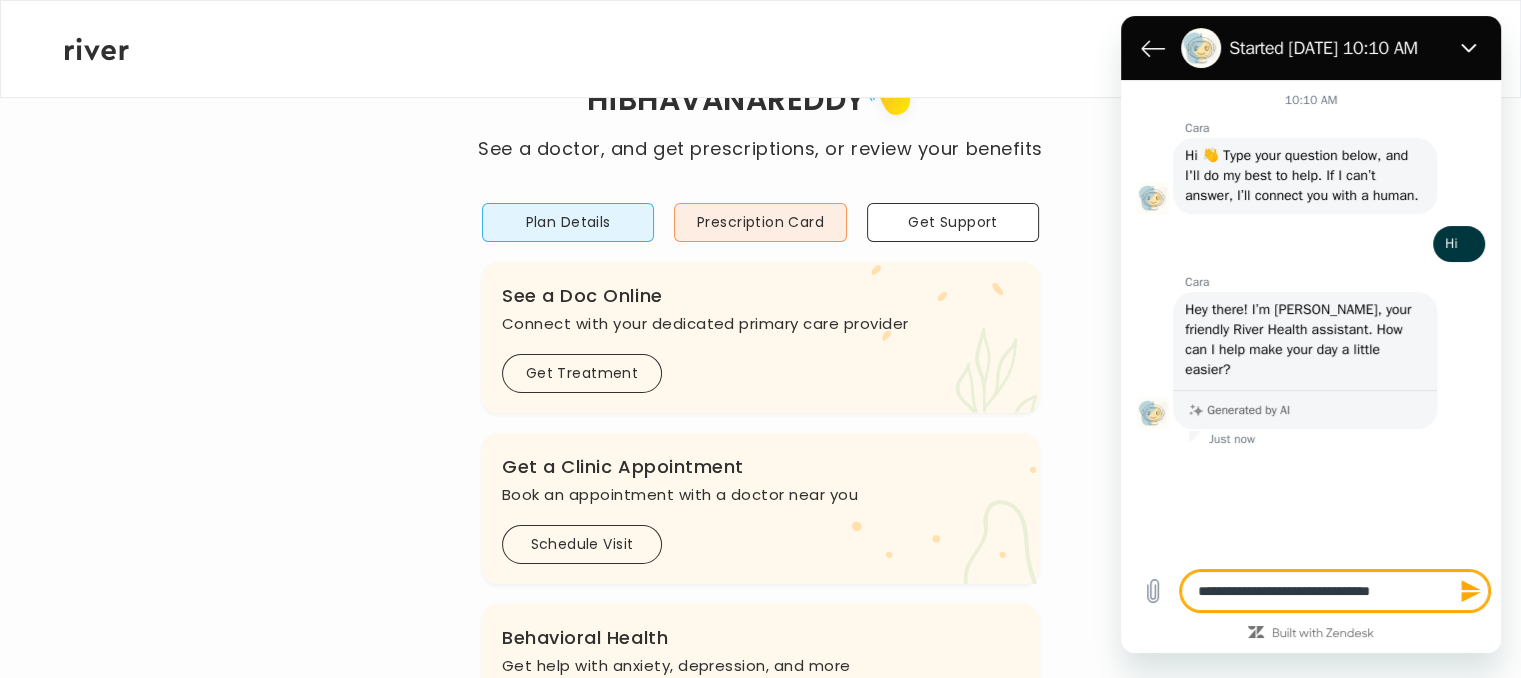 type on "**********" 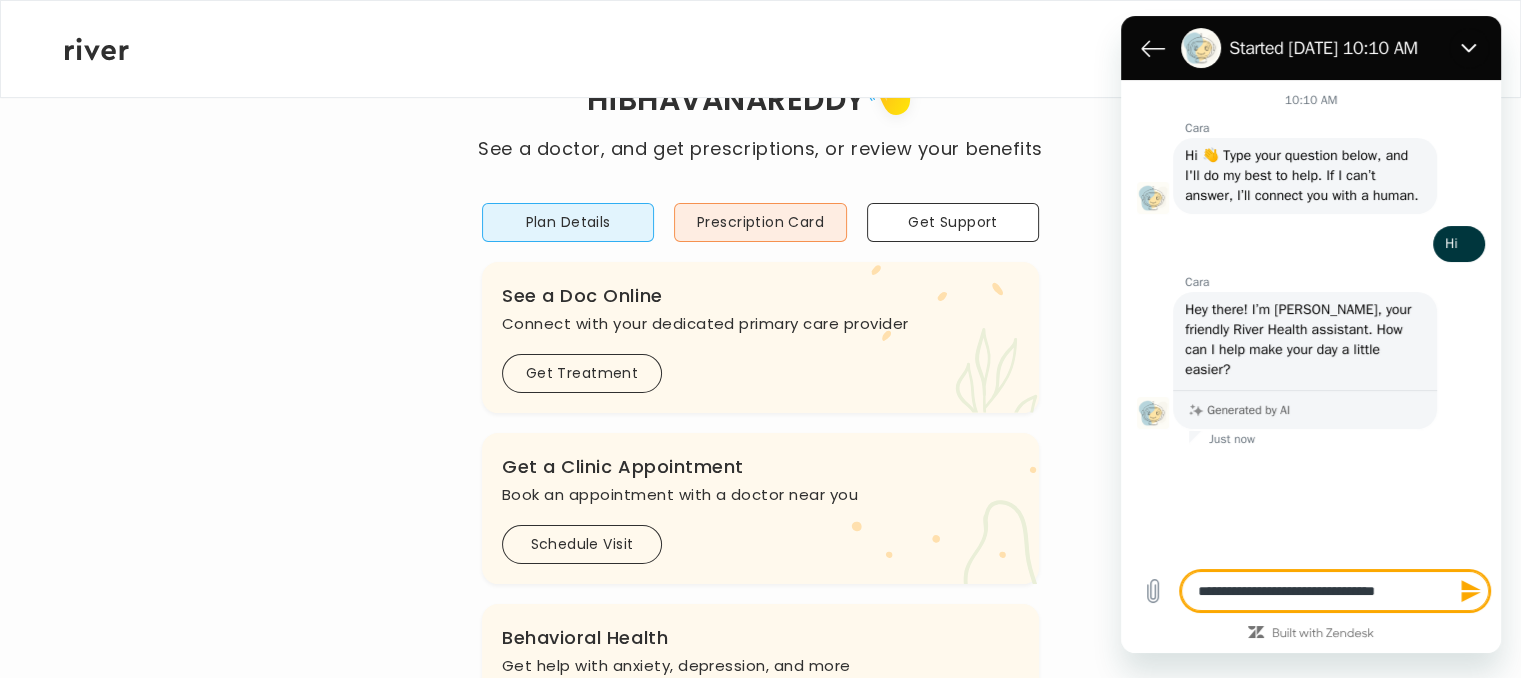 type on "**********" 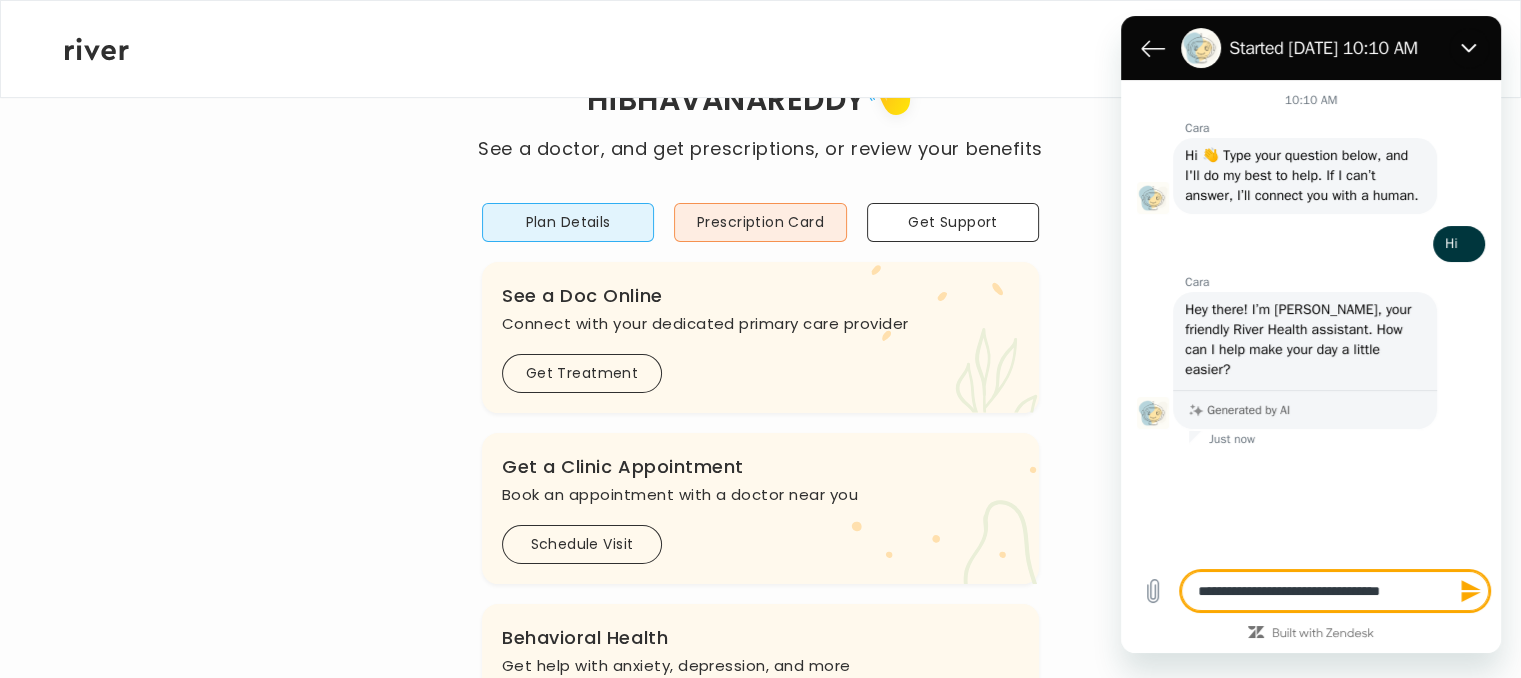 type on "**********" 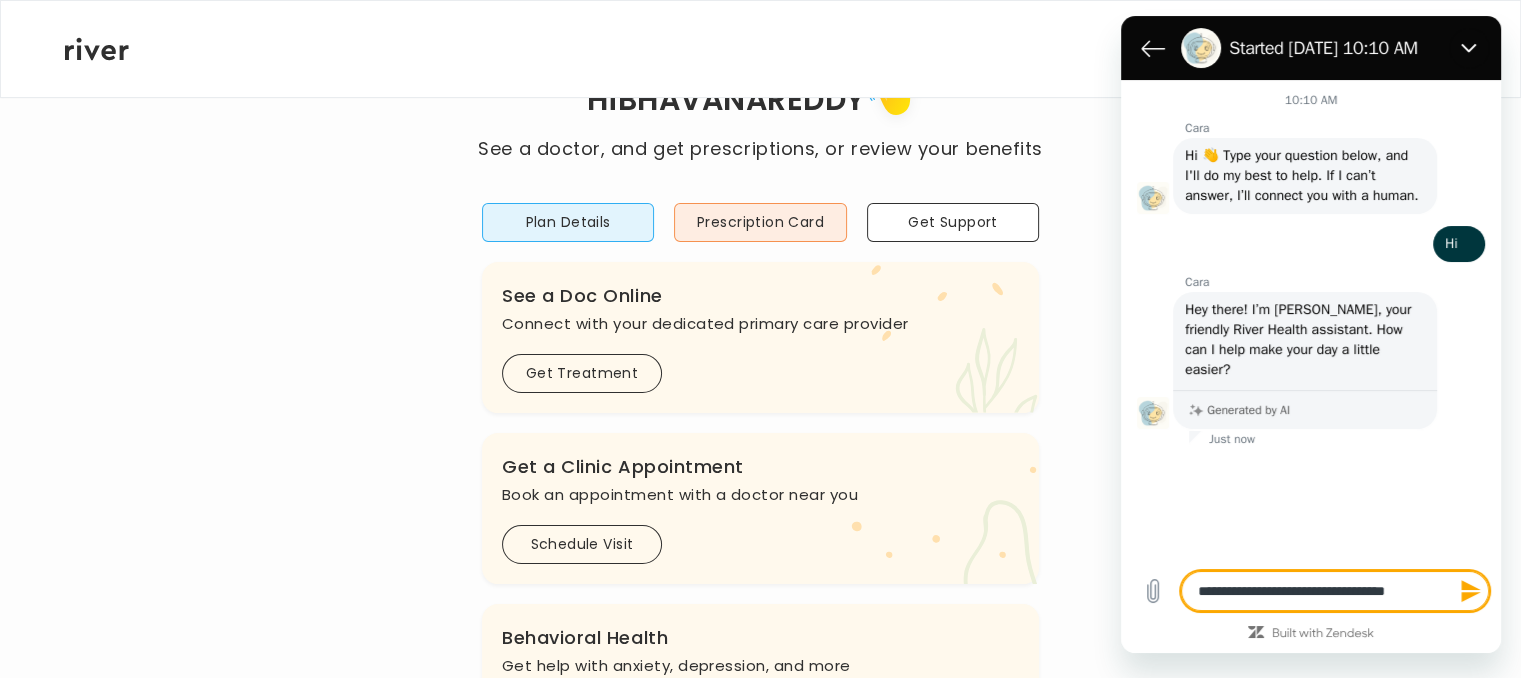 type on "**********" 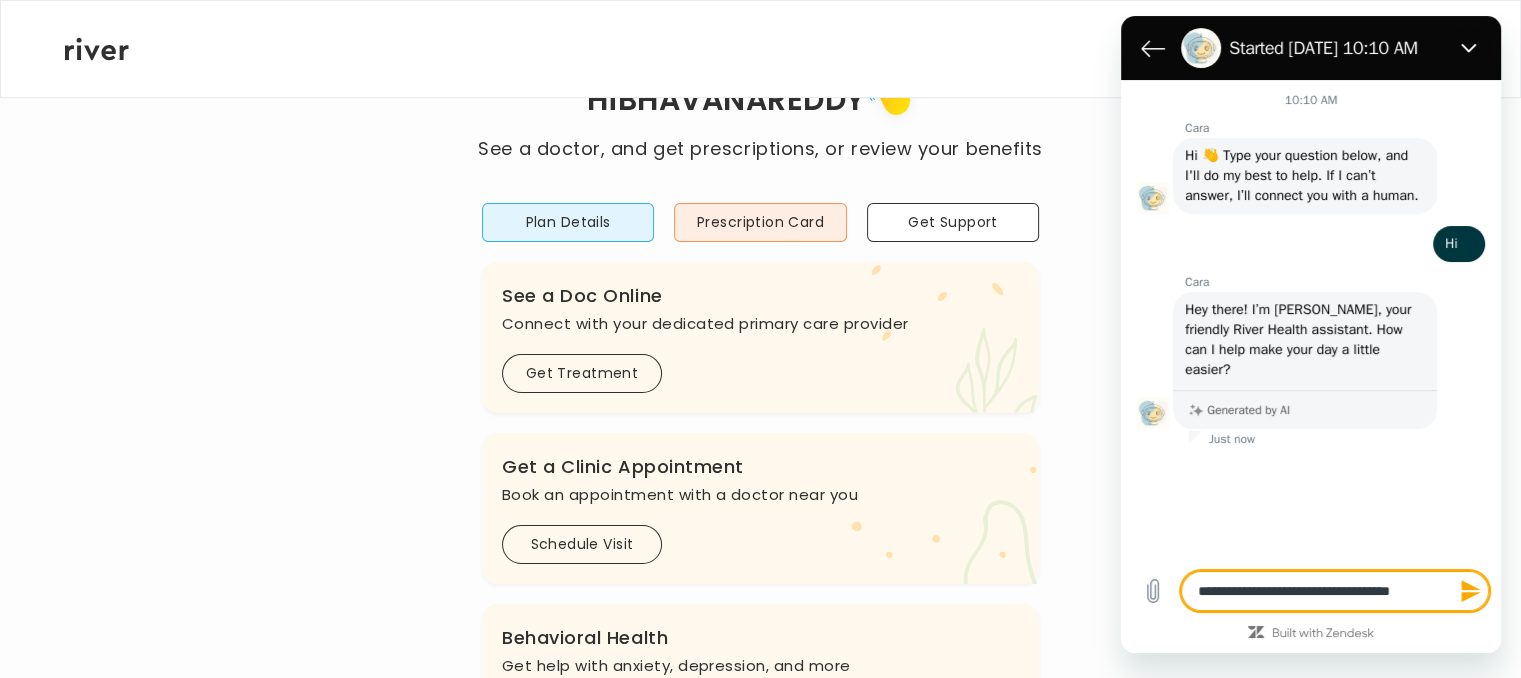 type on "**********" 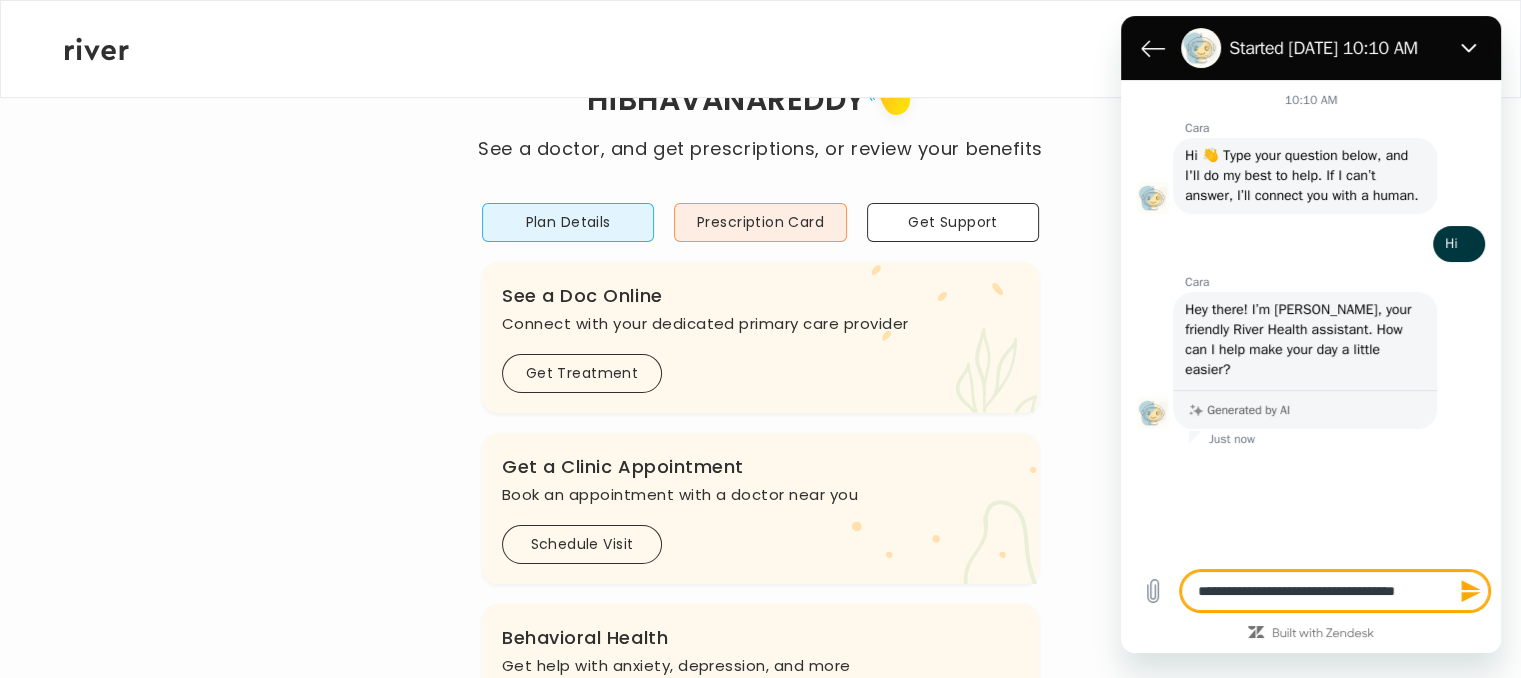 type on "**********" 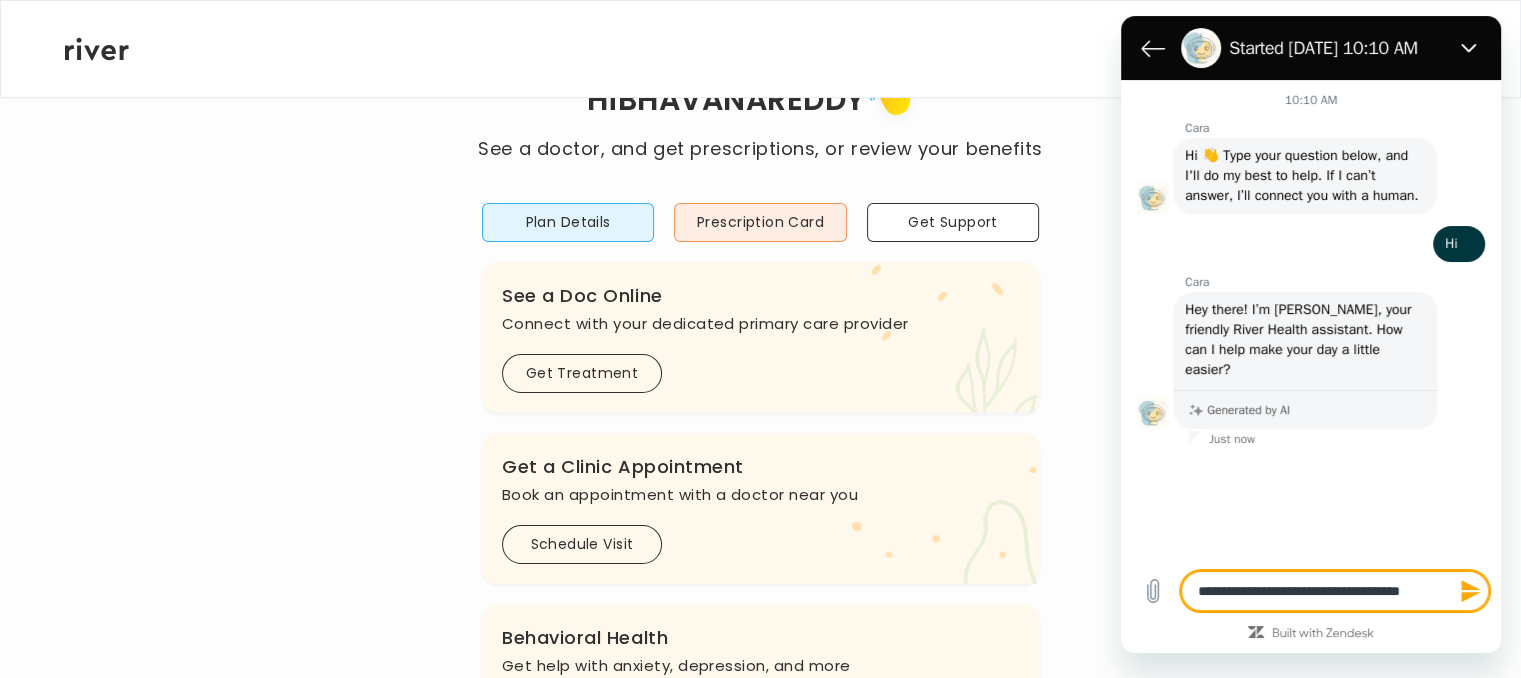 type on "**********" 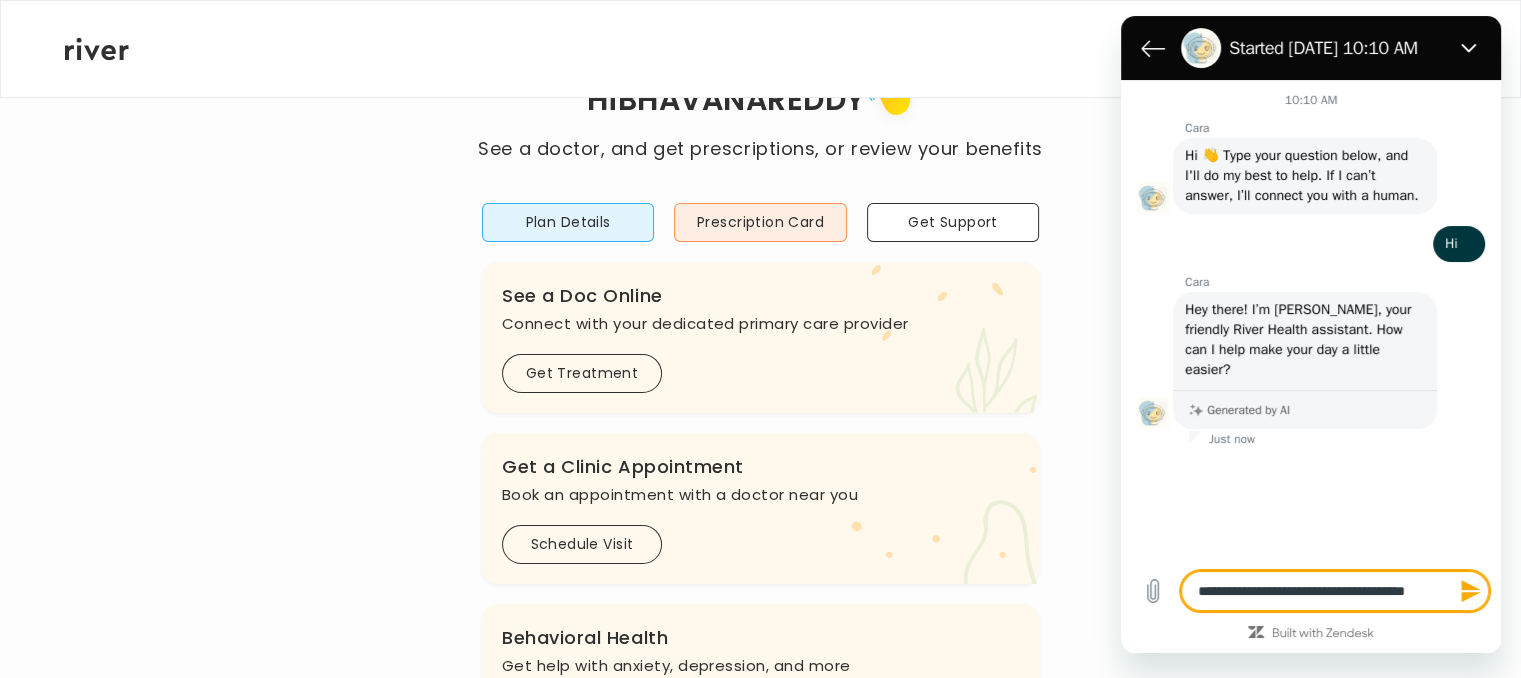 type on "**********" 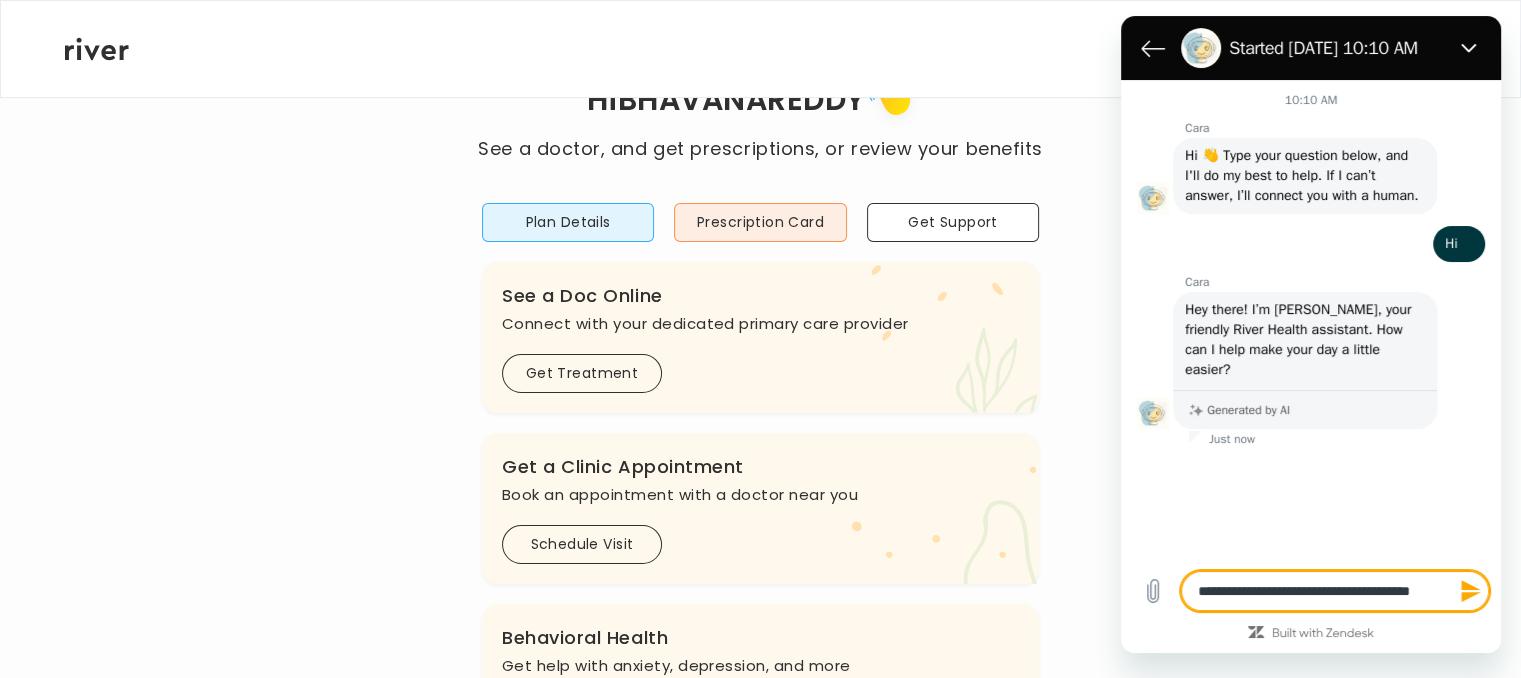 type on "**********" 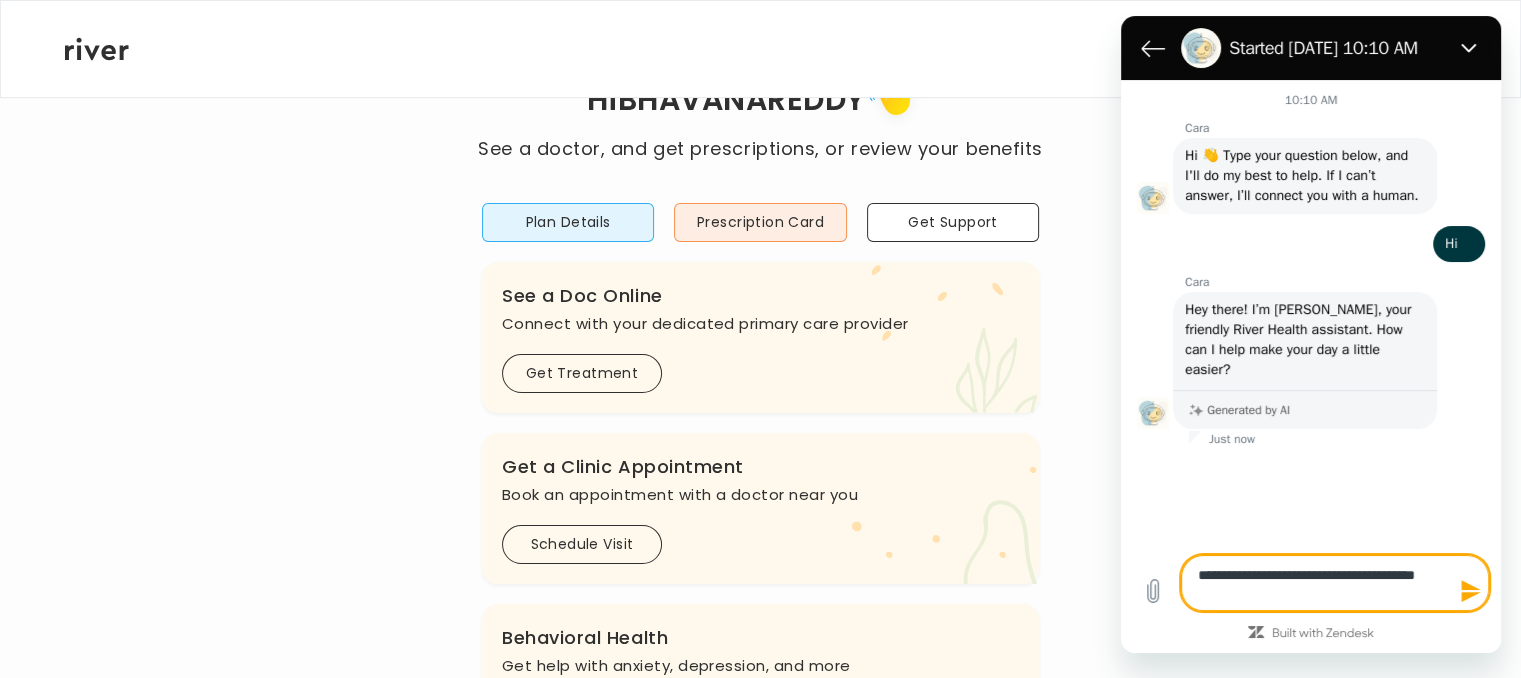 type on "**********" 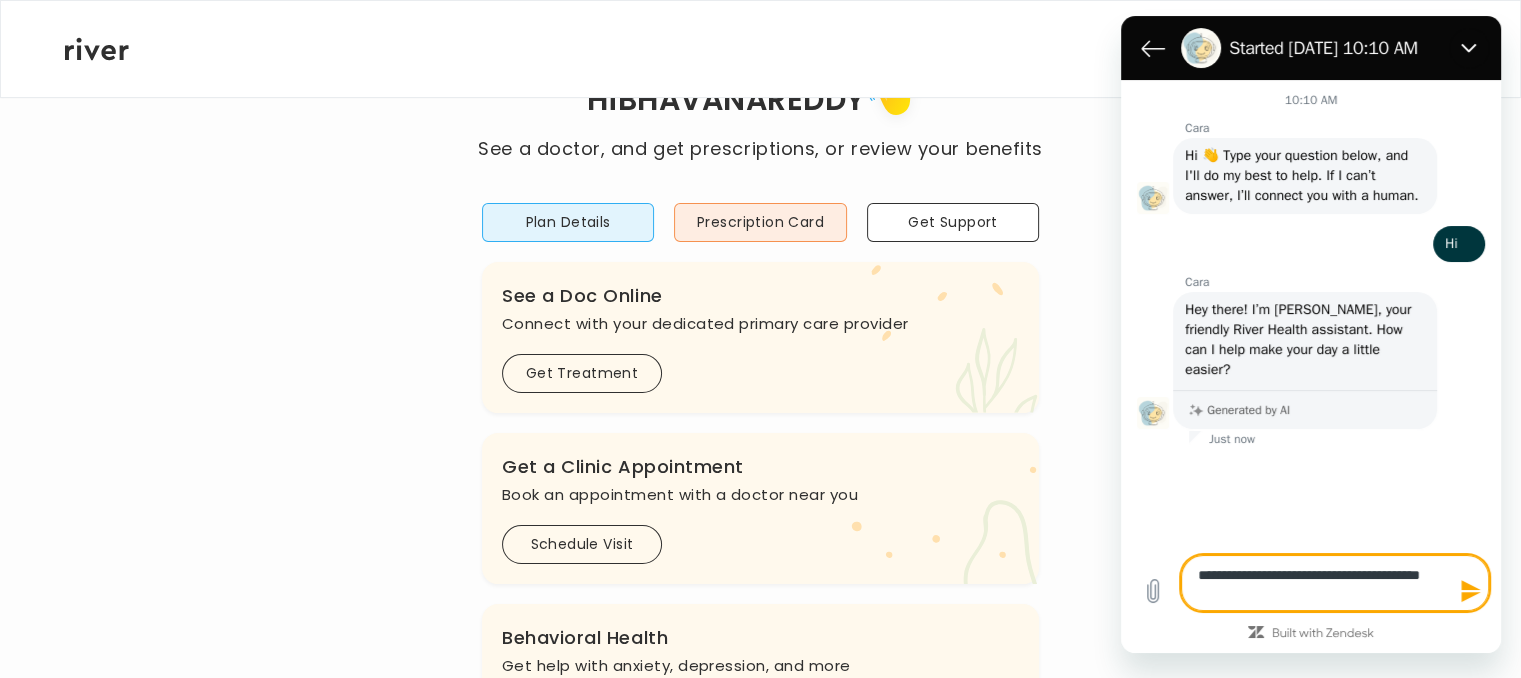 type on "**********" 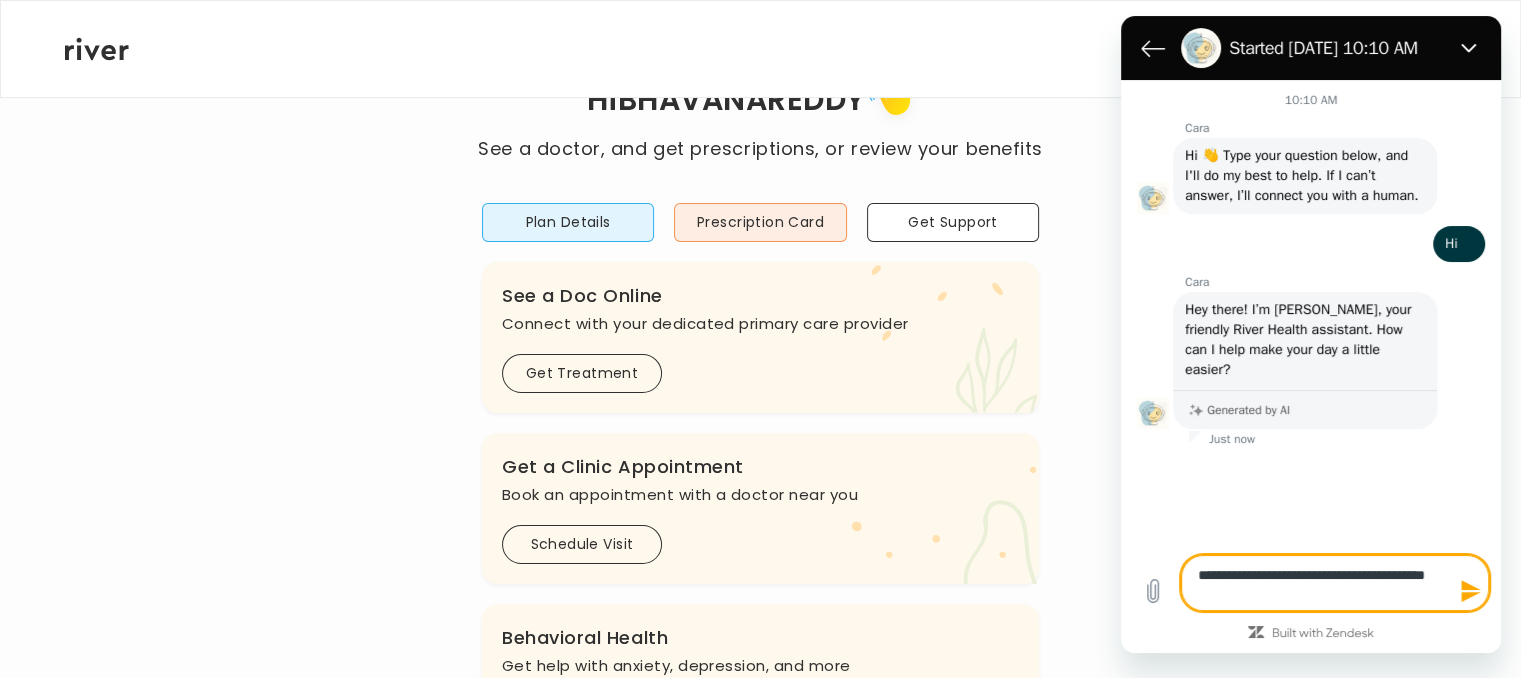 type on "**********" 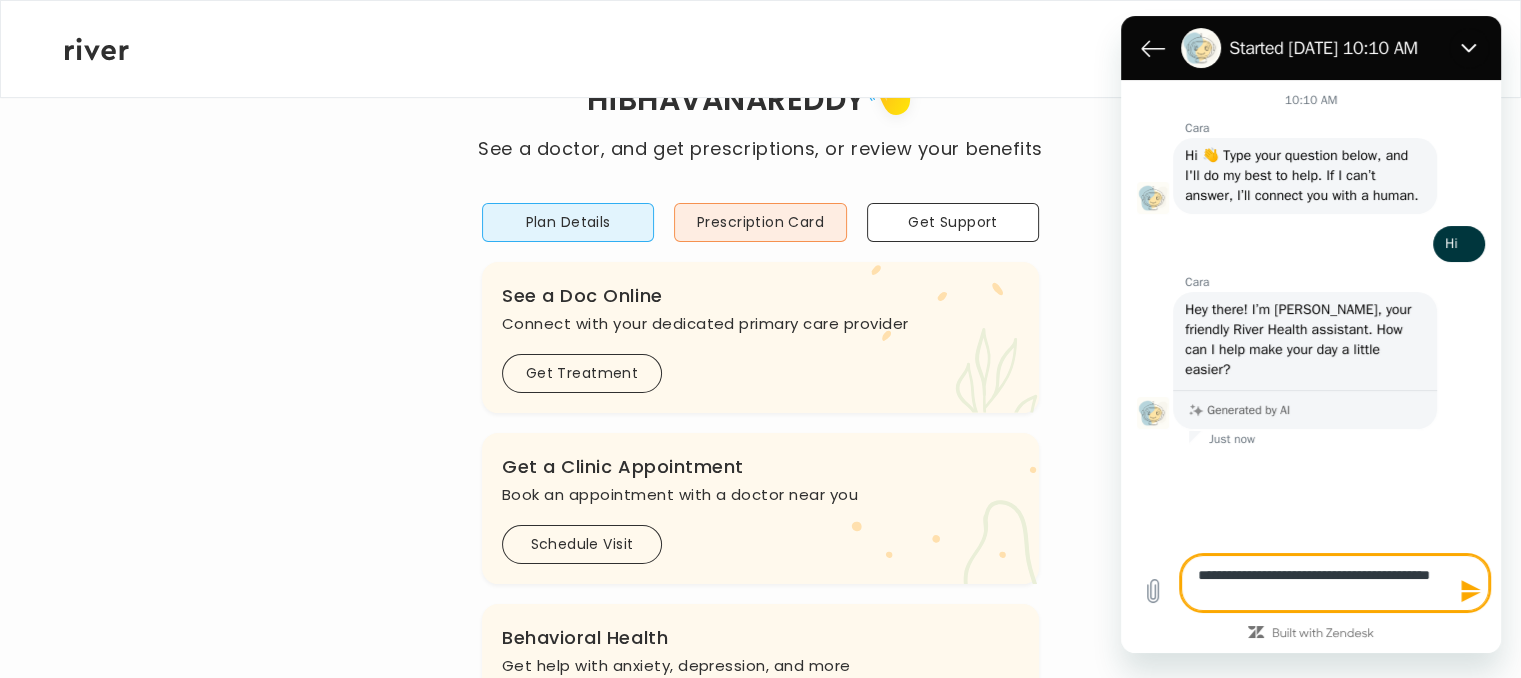 type on "**********" 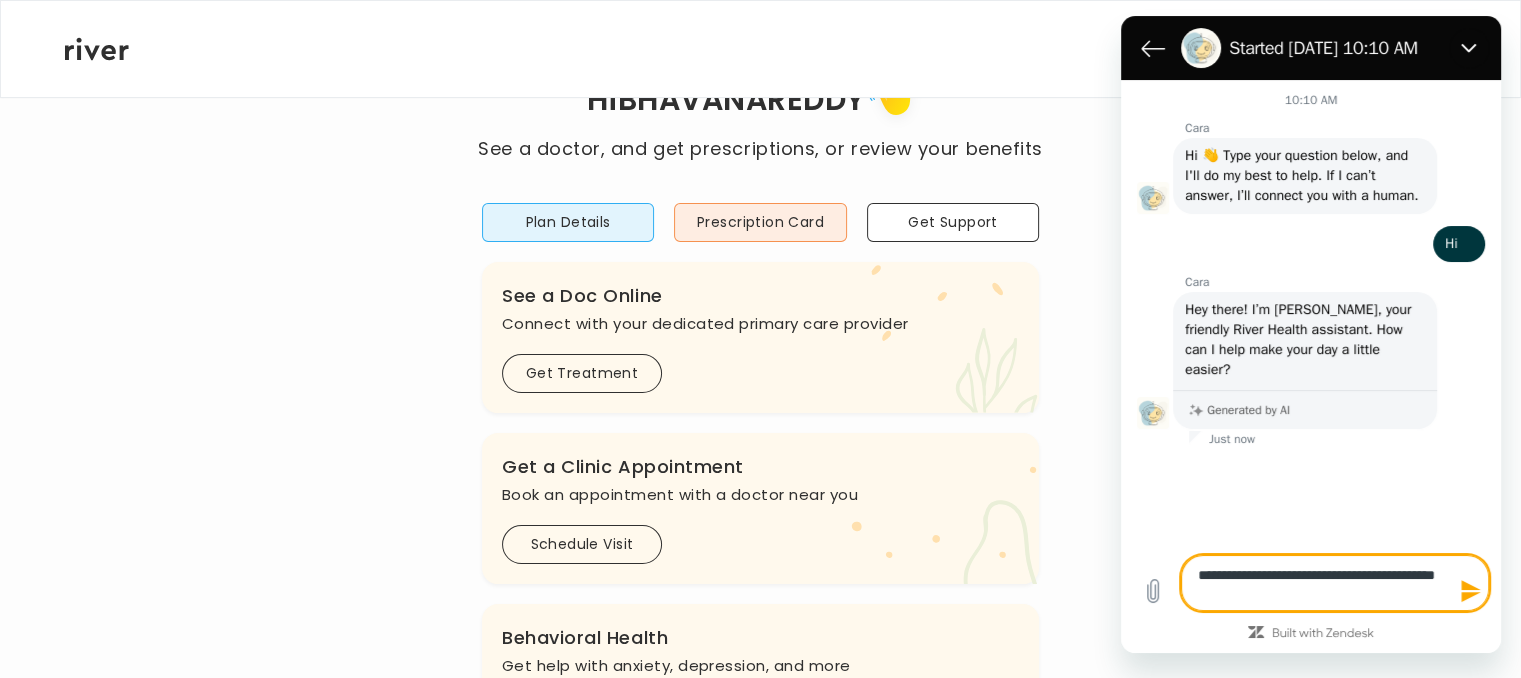 type on "**********" 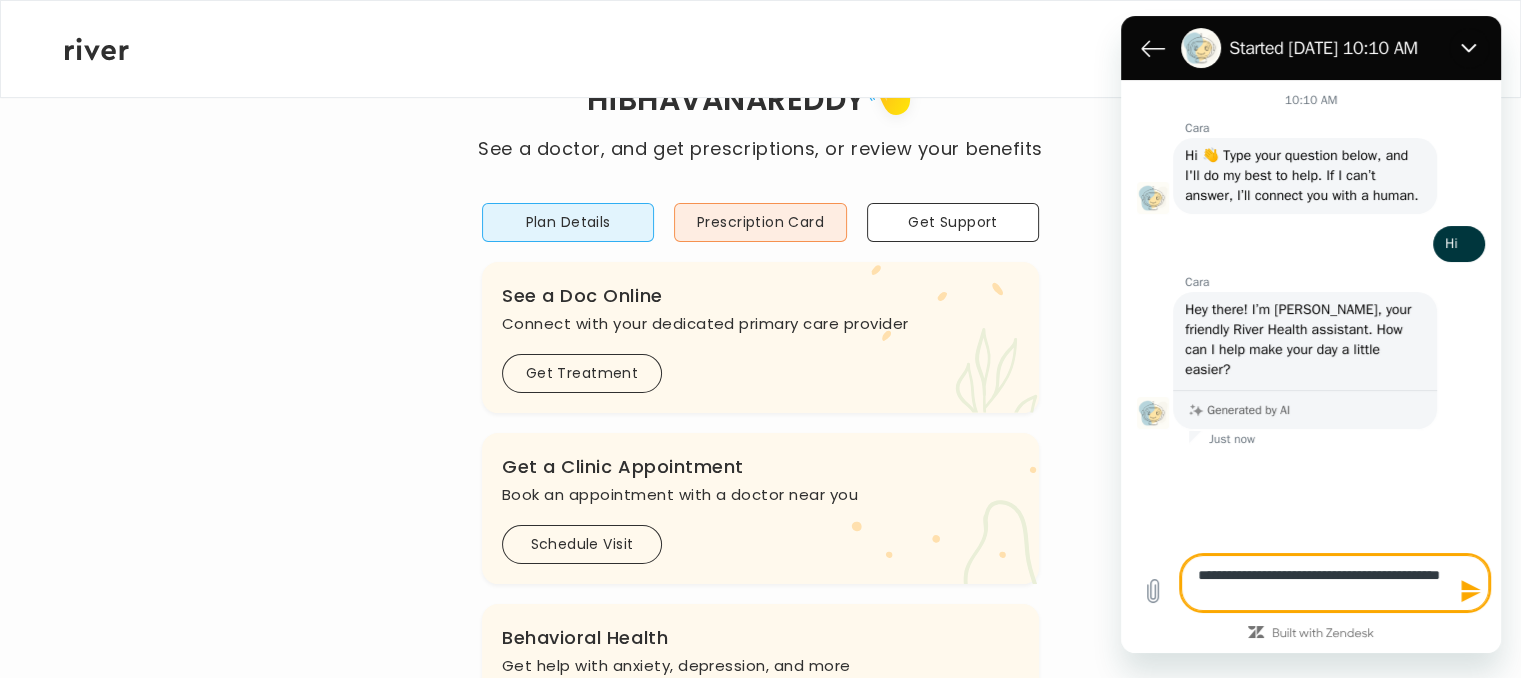 type on "**********" 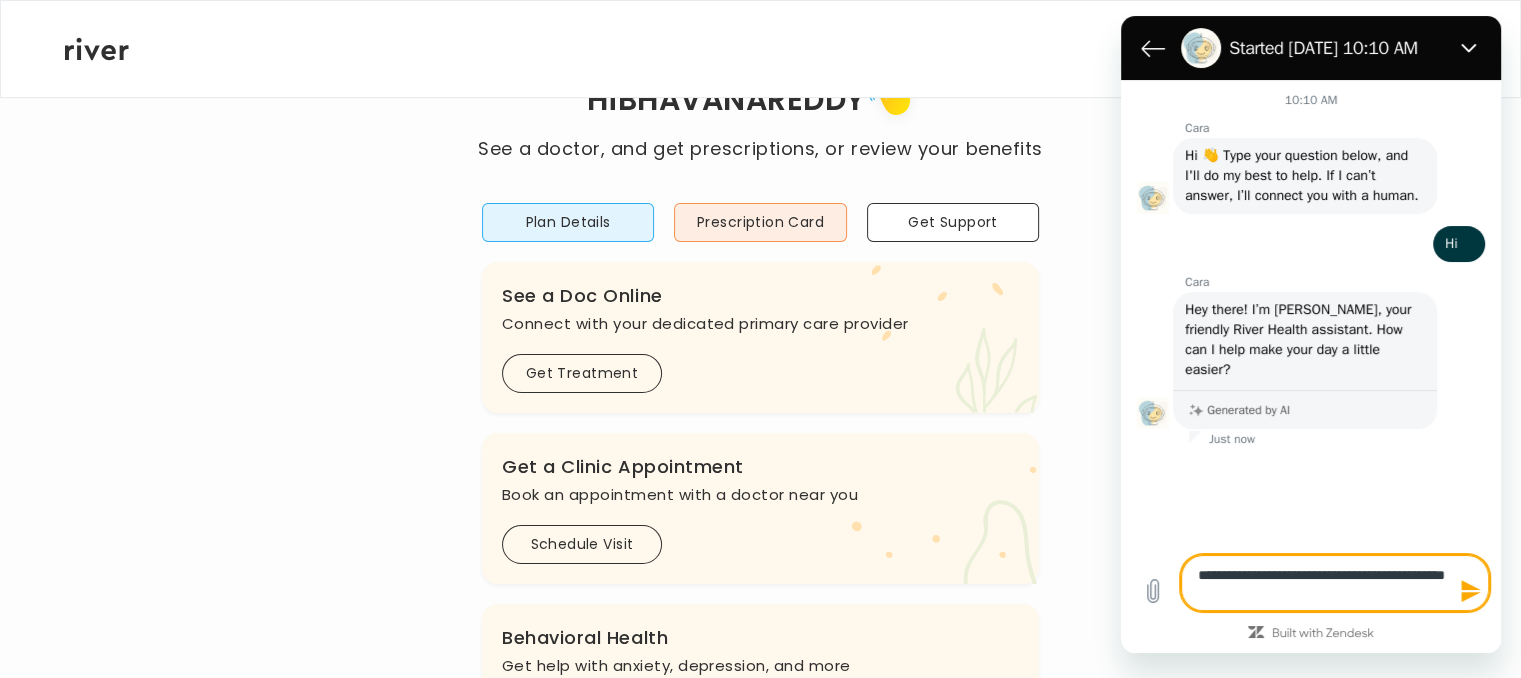 type on "**********" 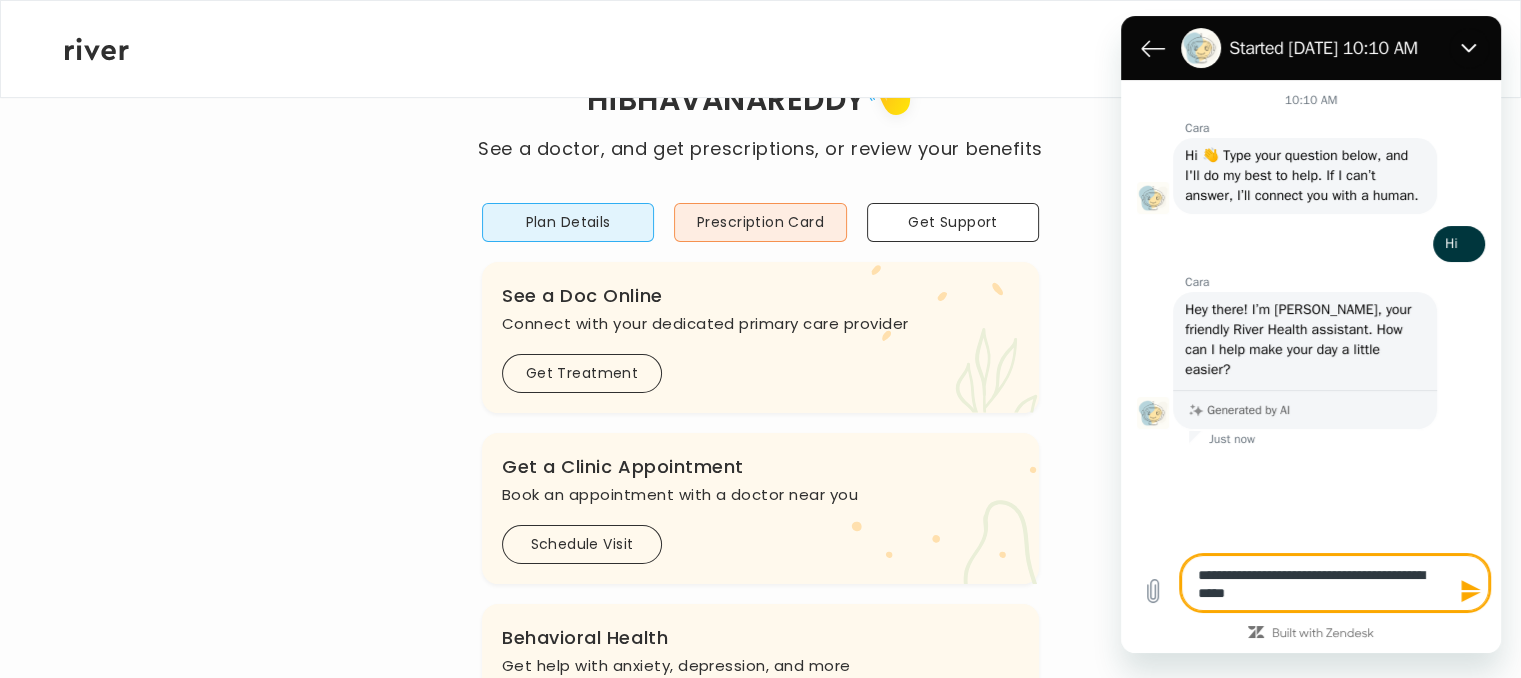 type on "**********" 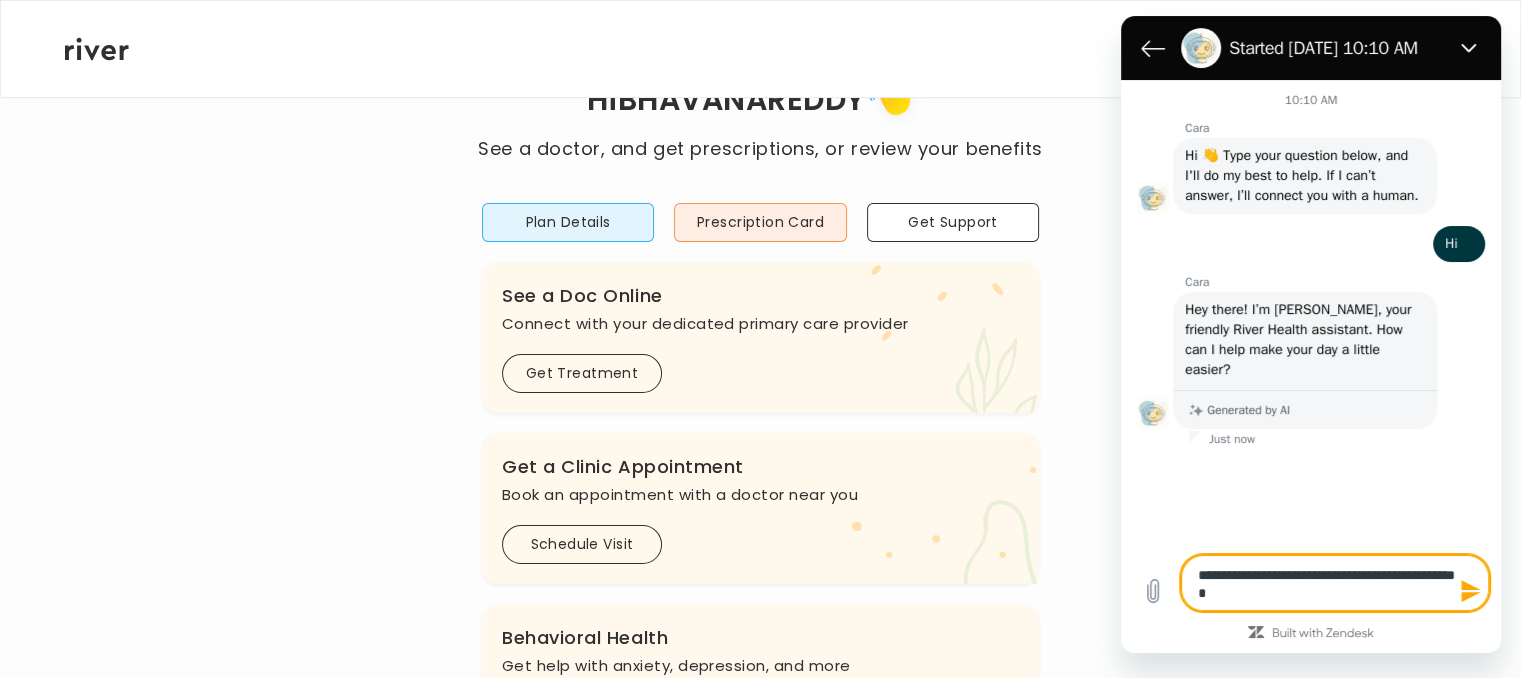 type on "**********" 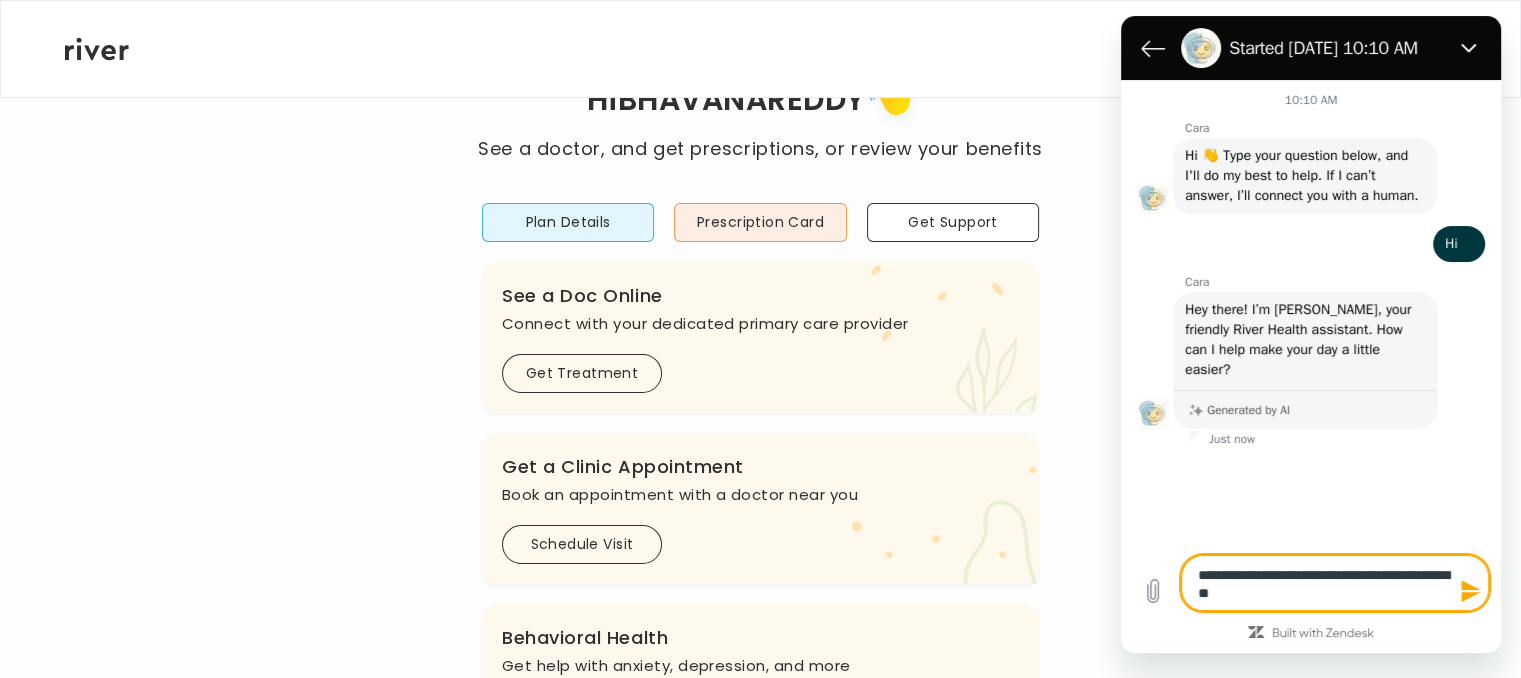 type on "**********" 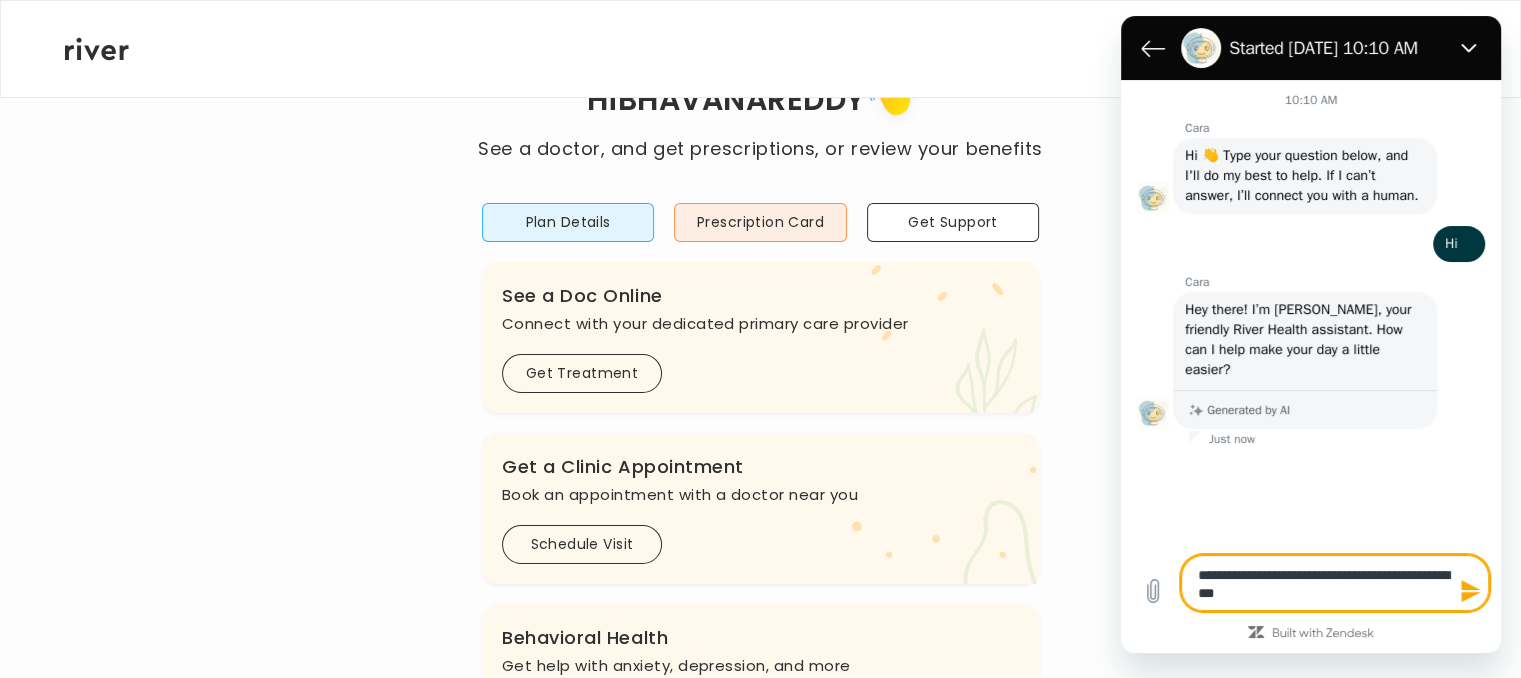 type on "**********" 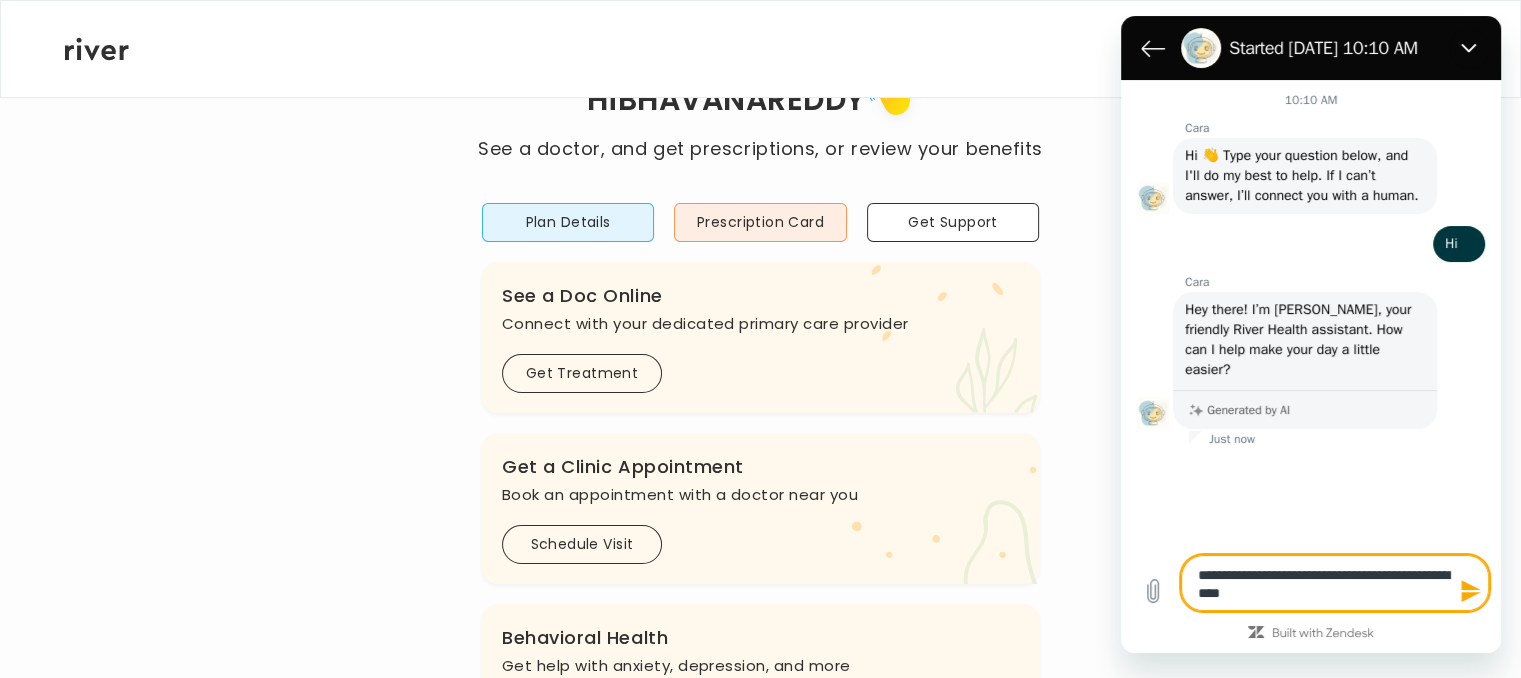 type on "**********" 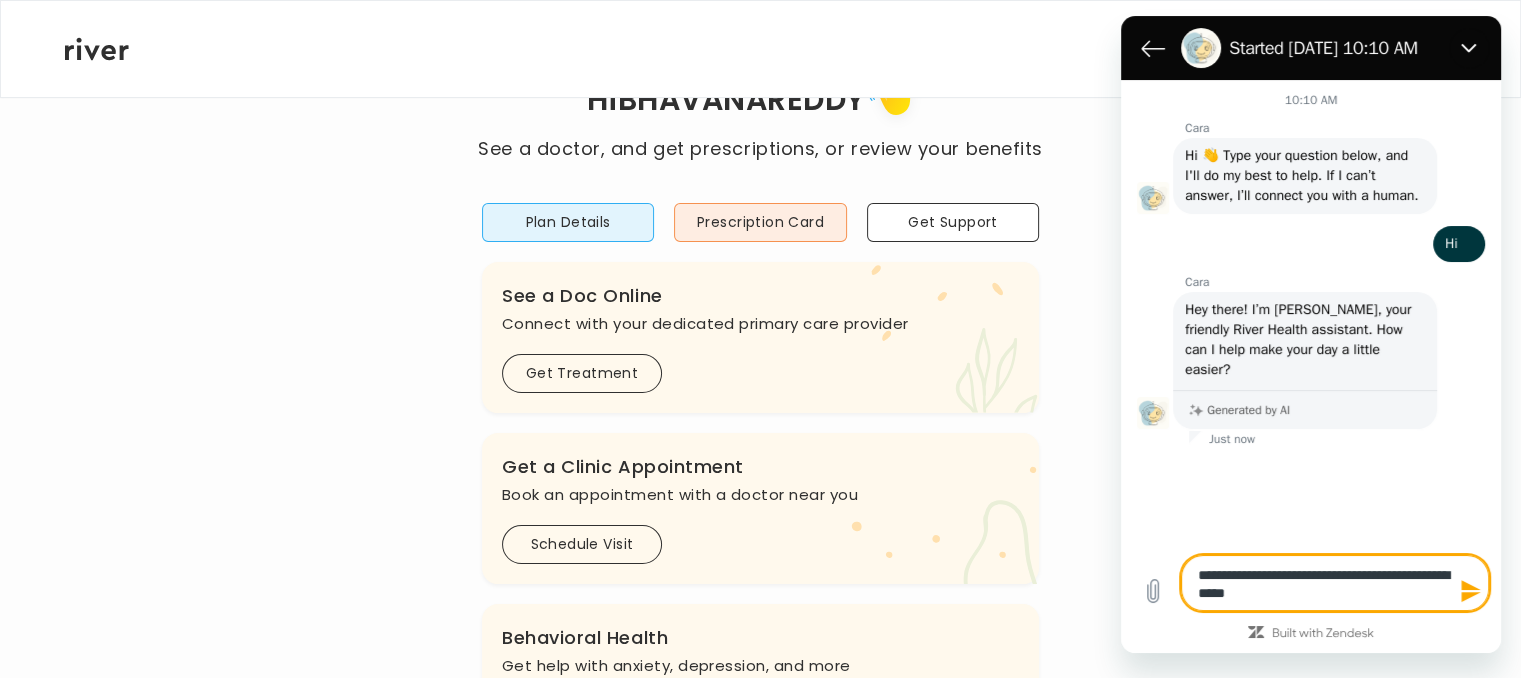 type on "**********" 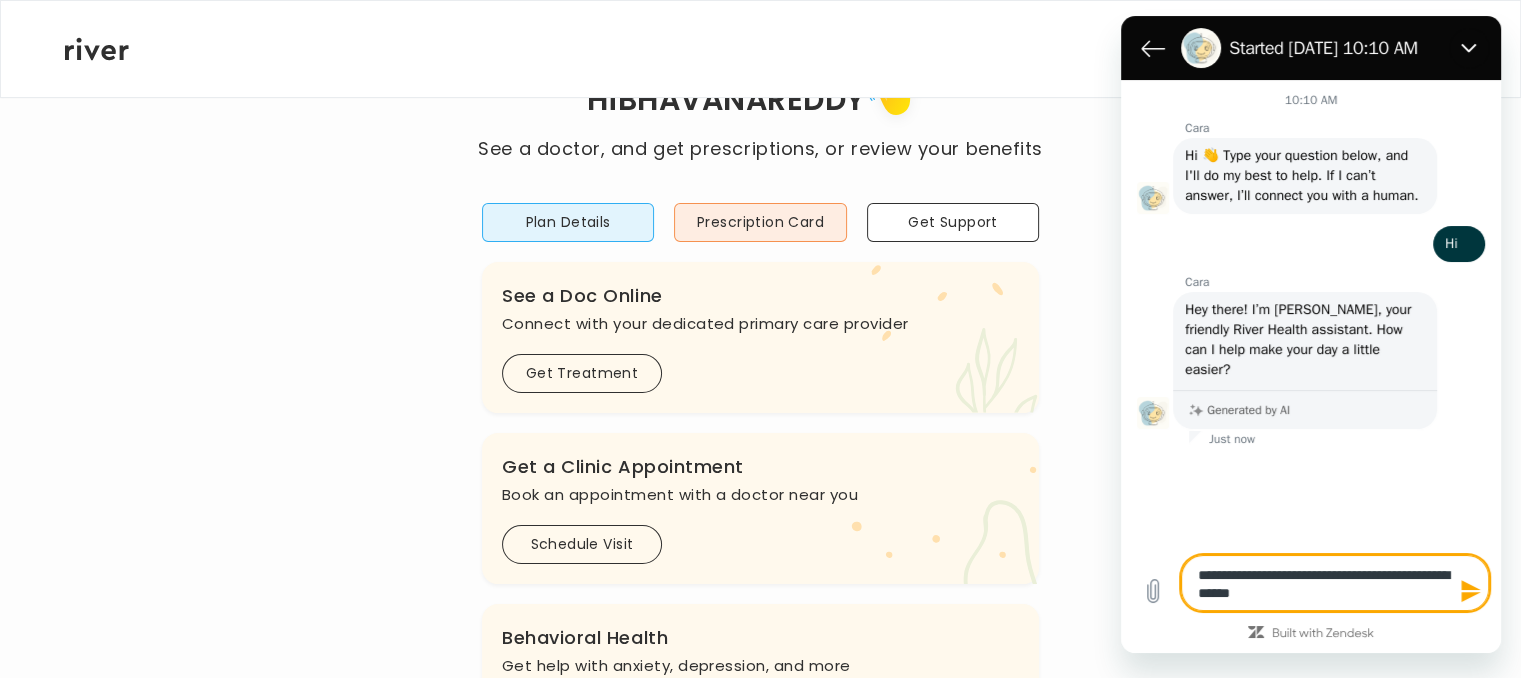 type on "**********" 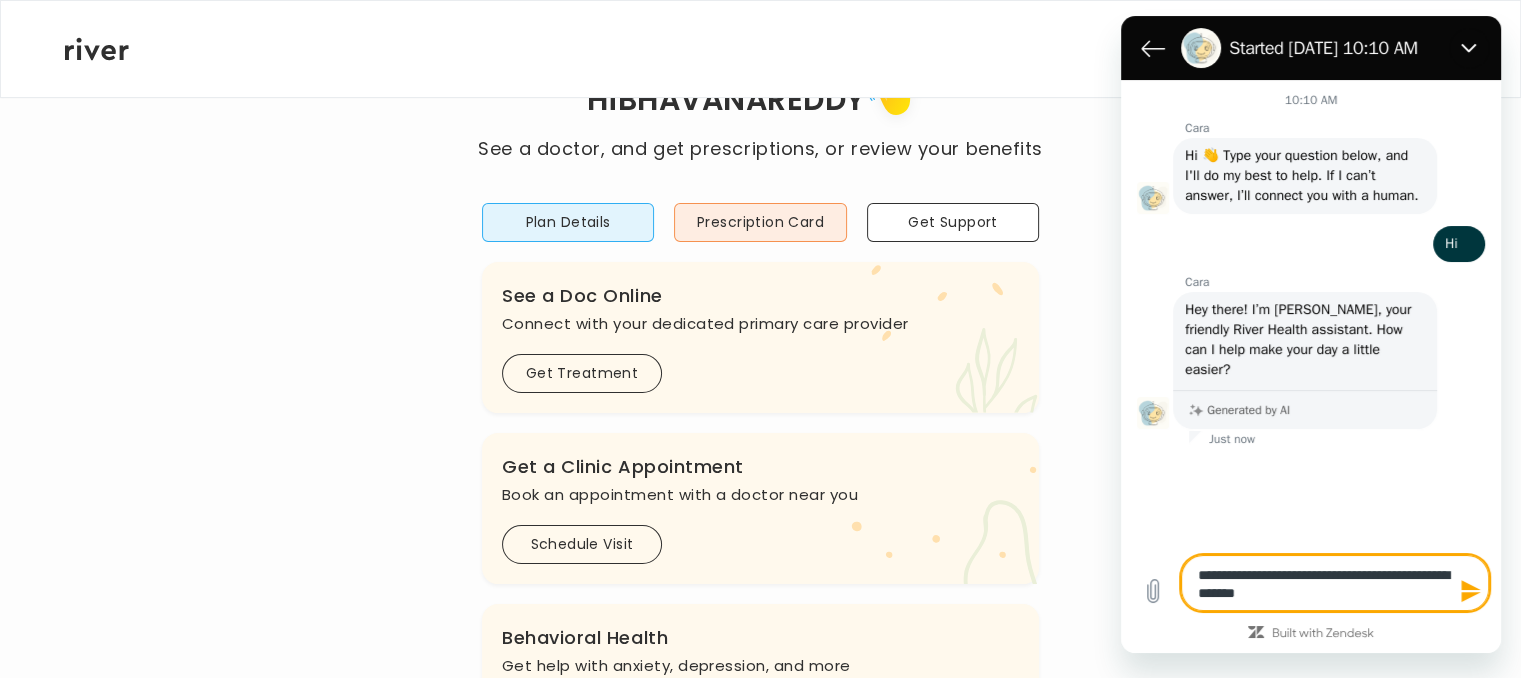 type on "**********" 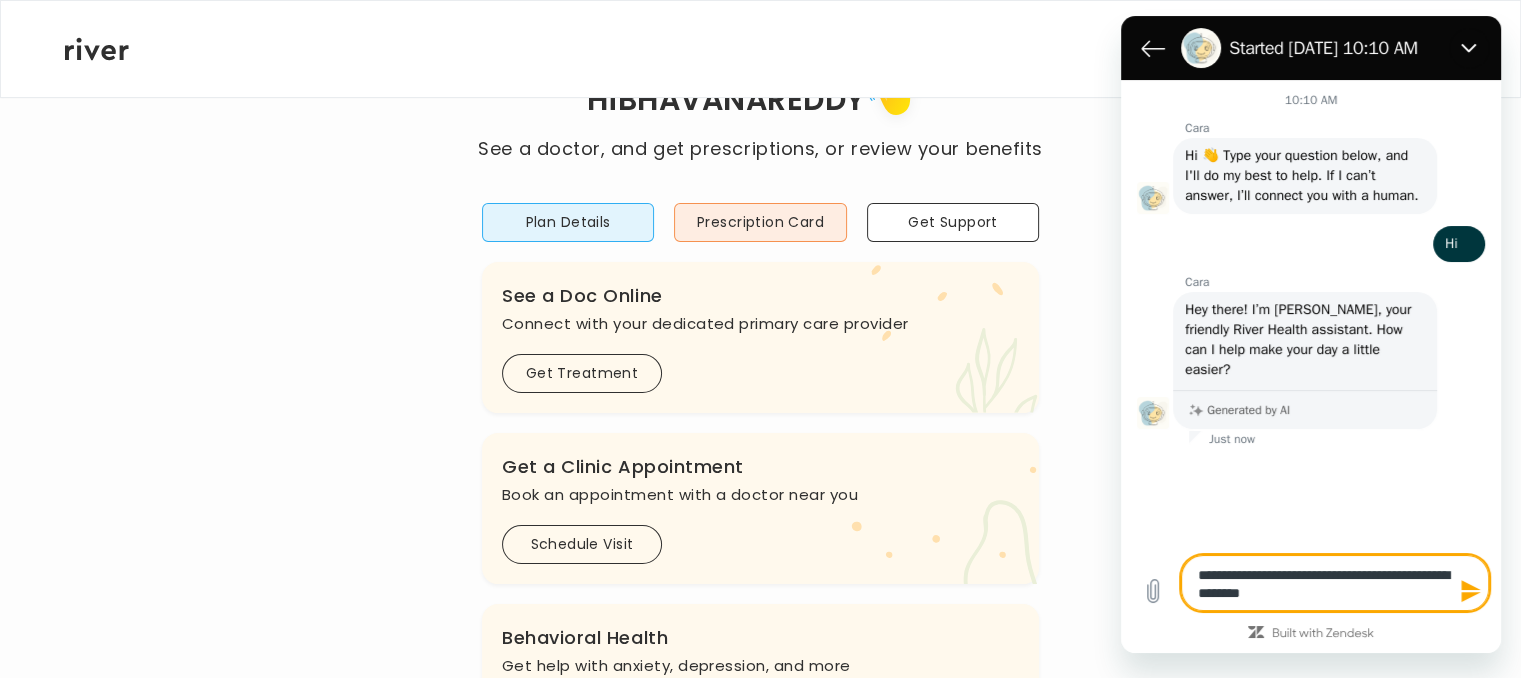 type on "**********" 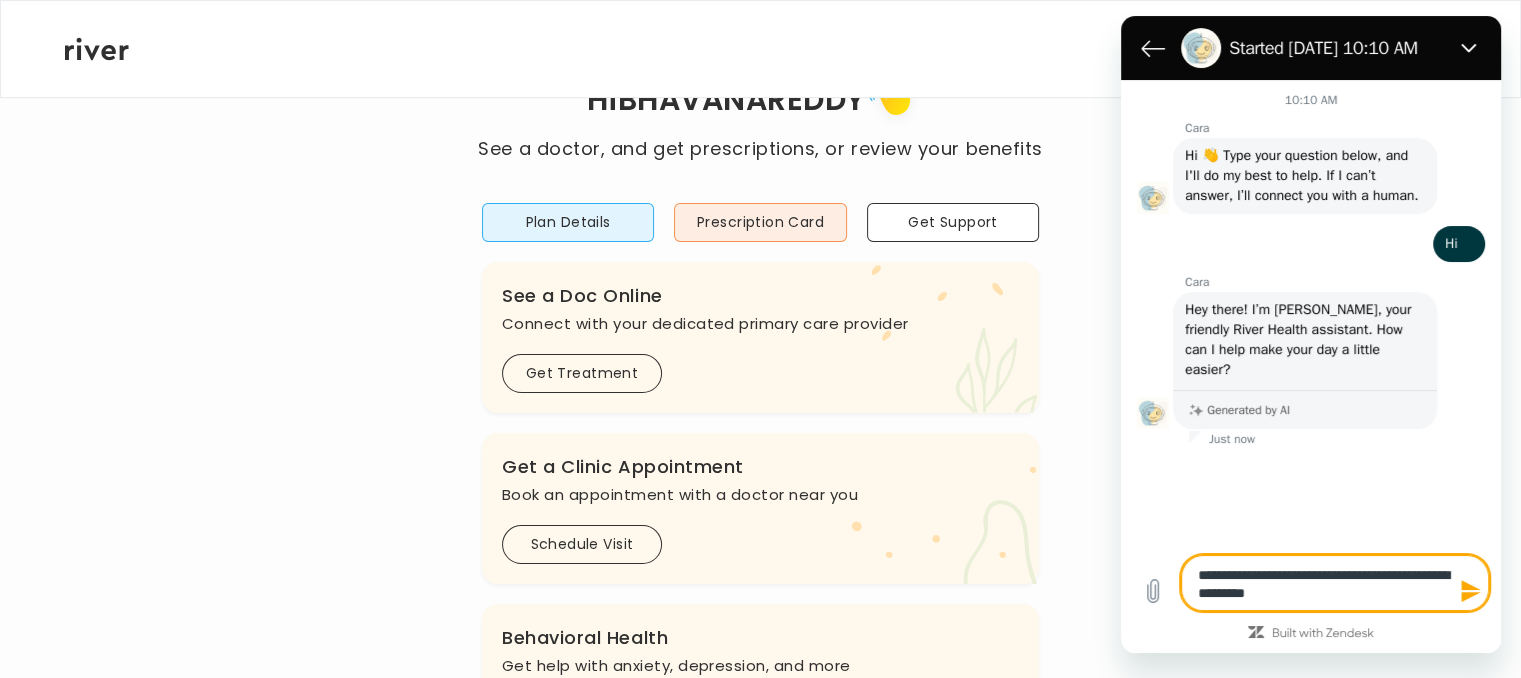 type on "**********" 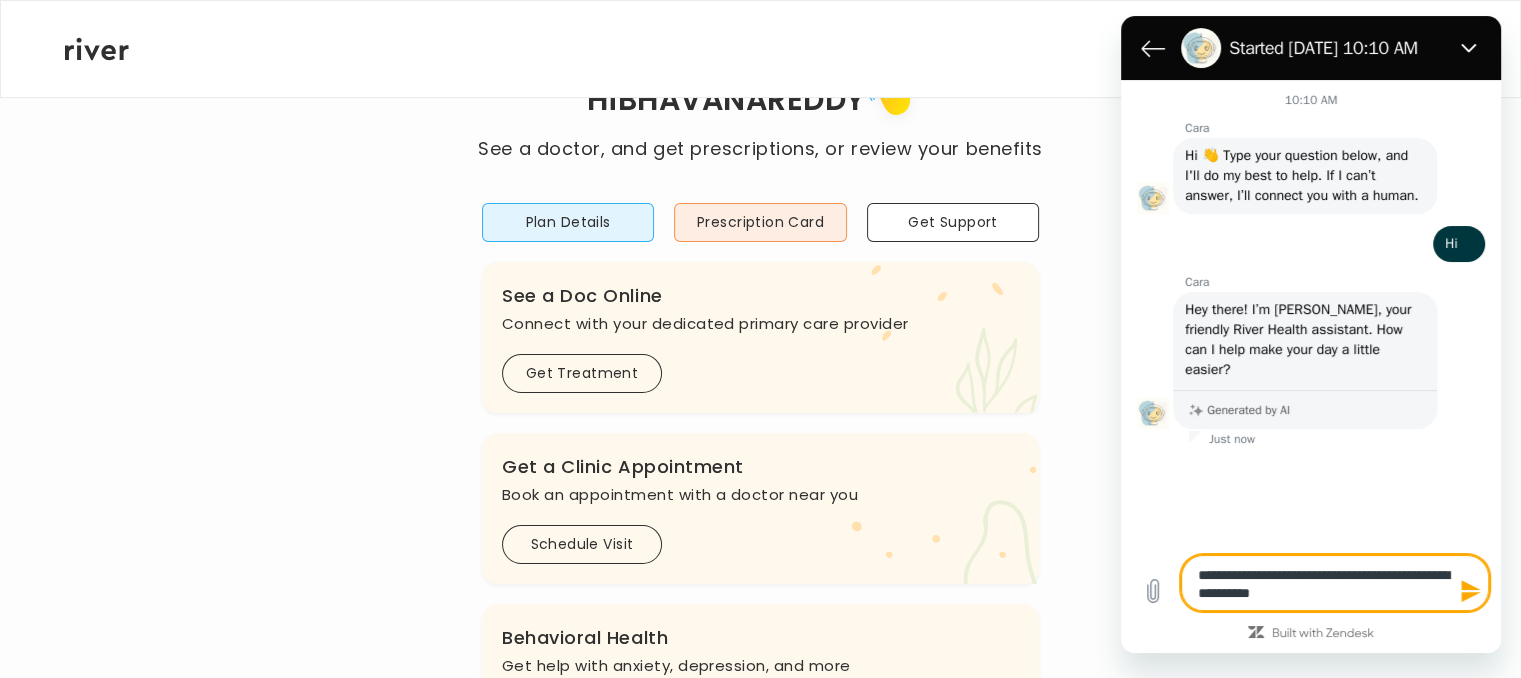 type on "**********" 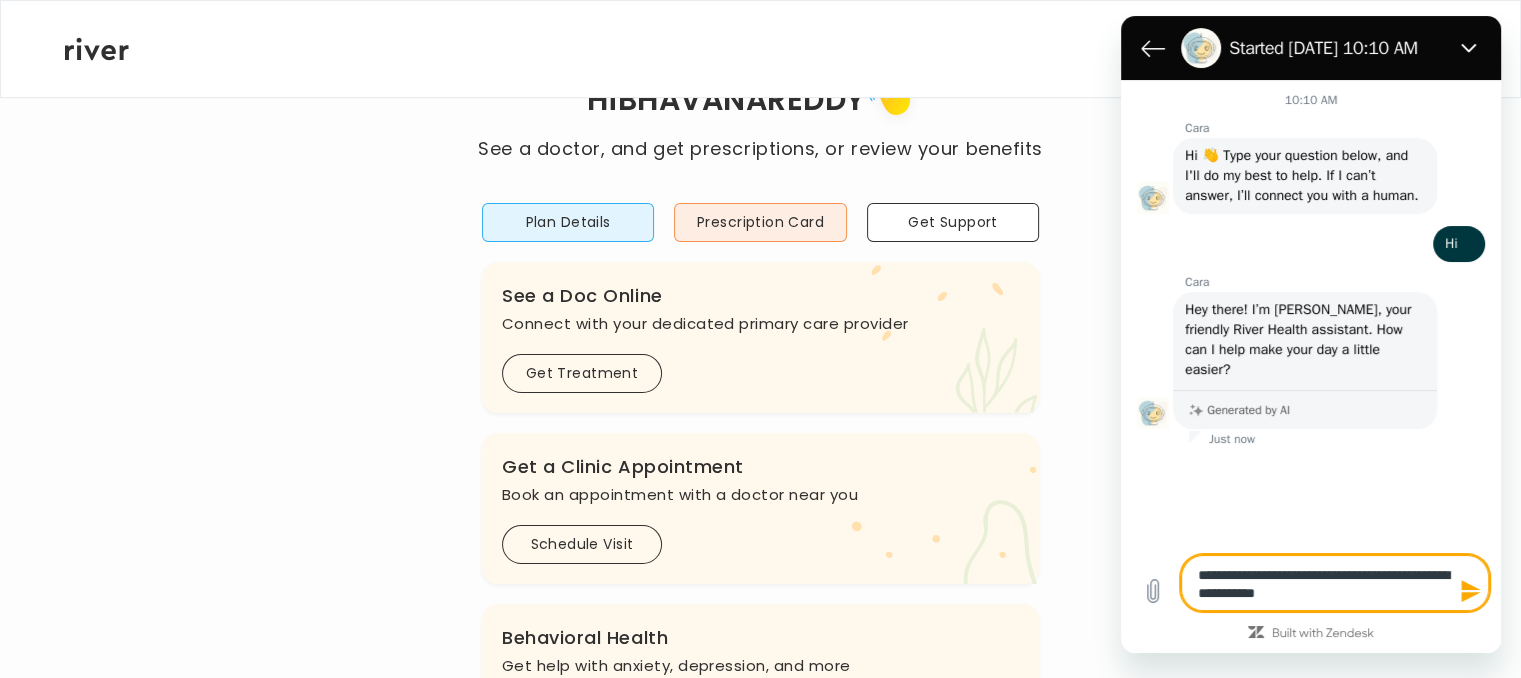 type on "**********" 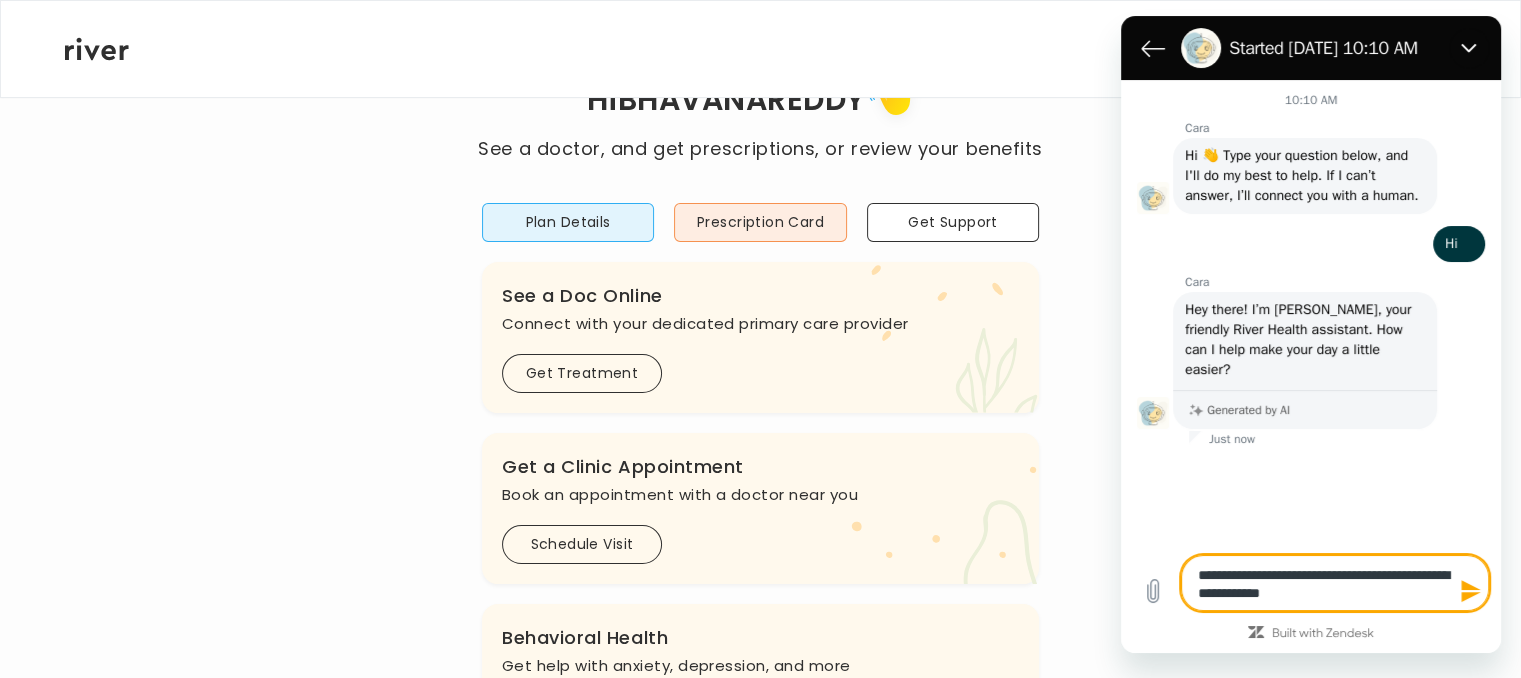 type on "**********" 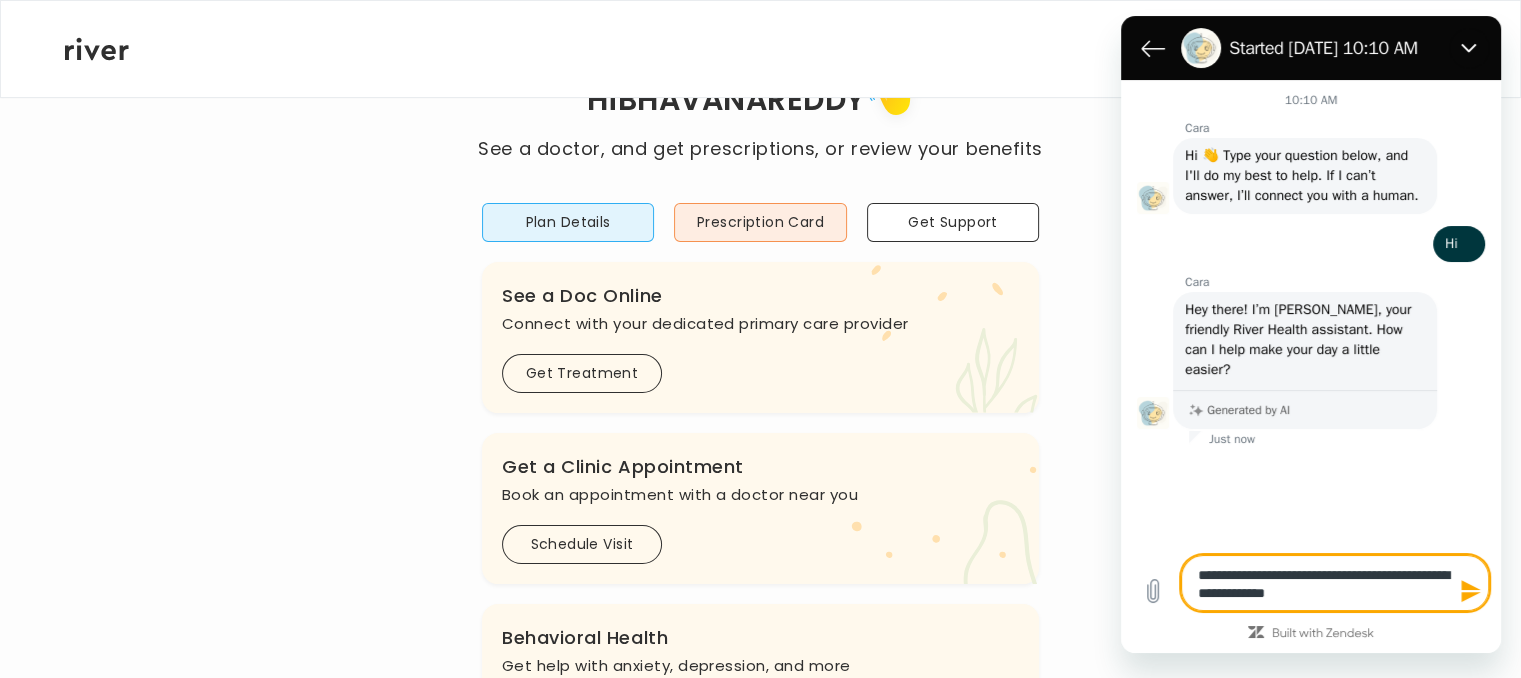 type on "**********" 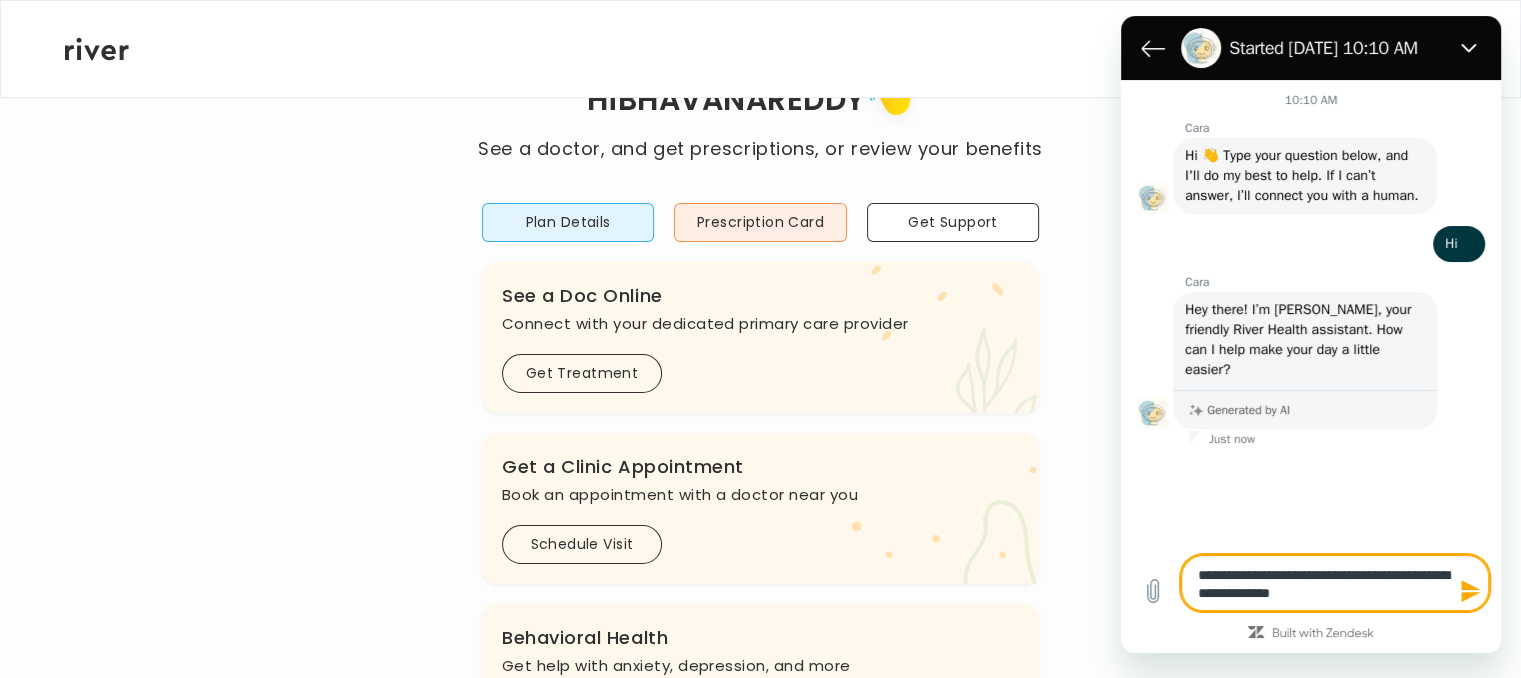 type on "**********" 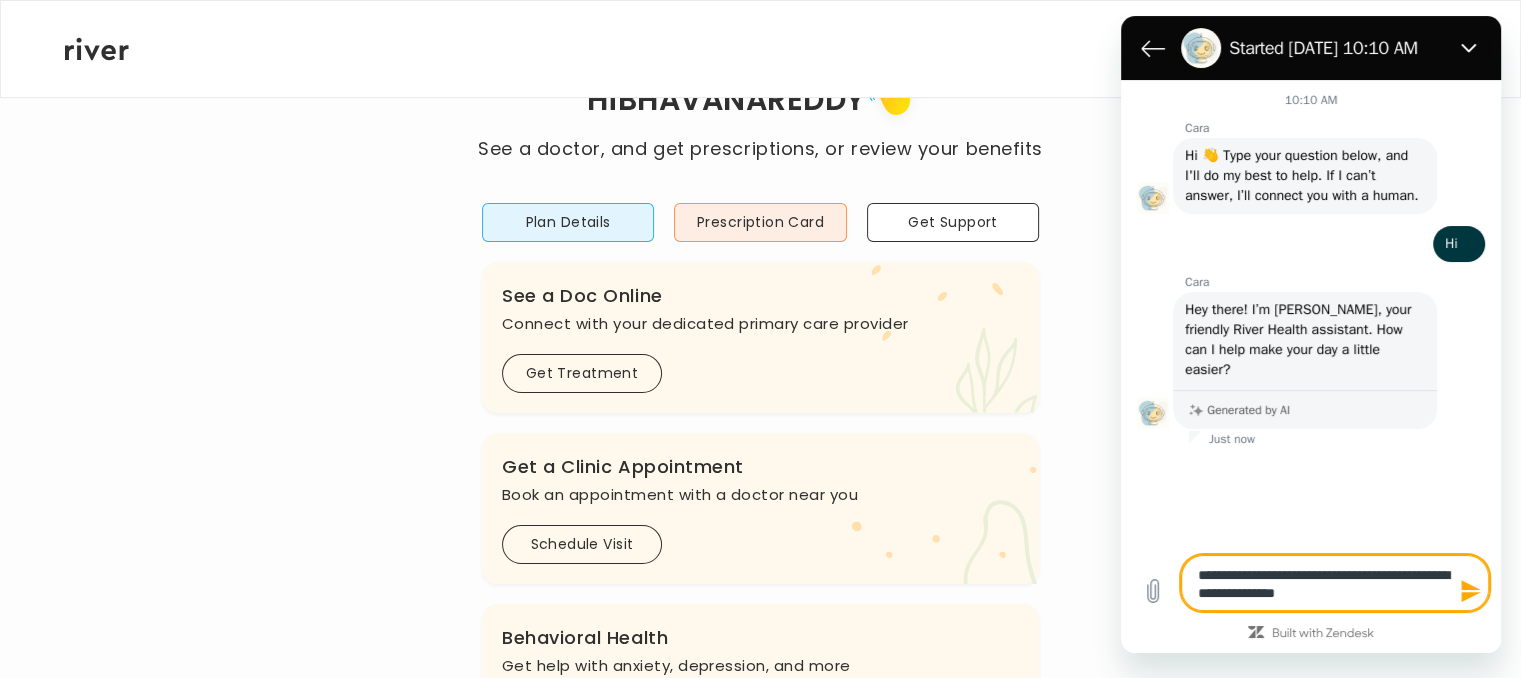 type on "**********" 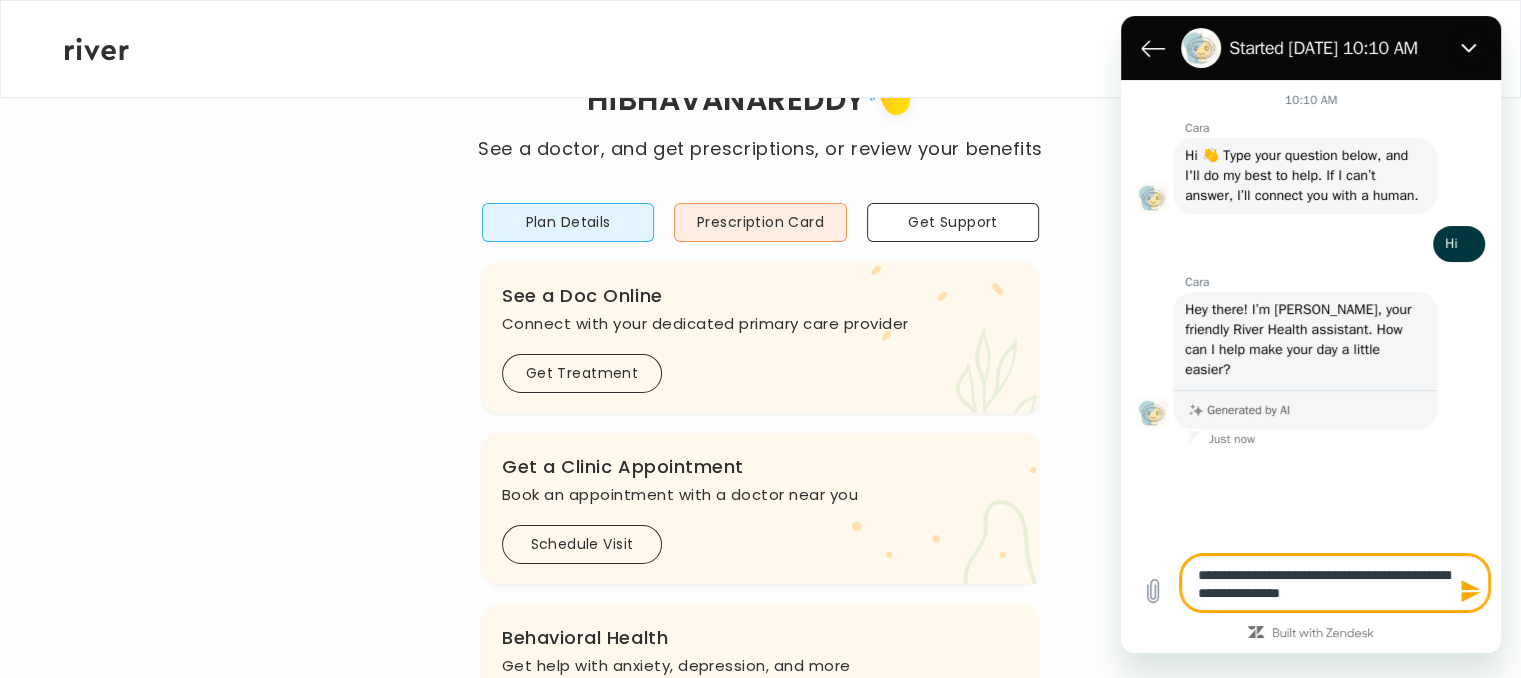 type on "**********" 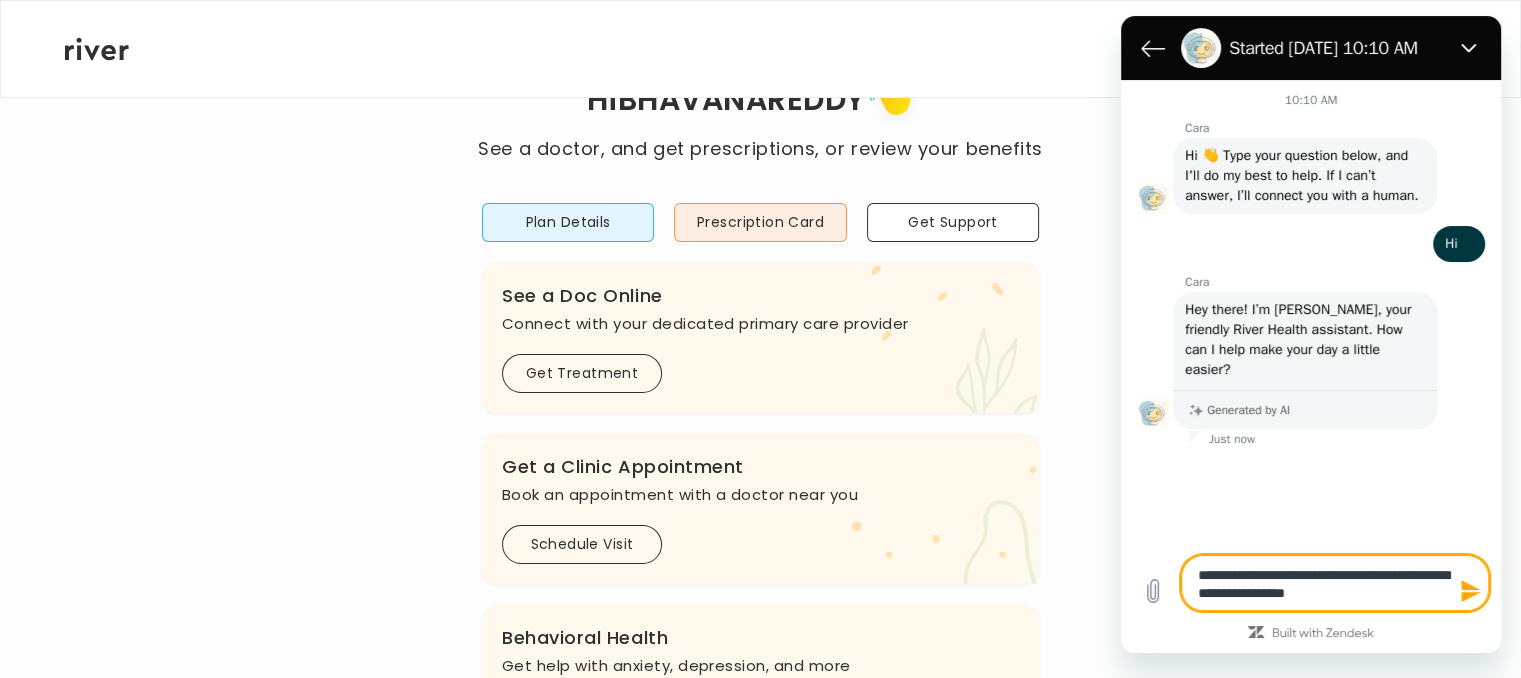 type on "**********" 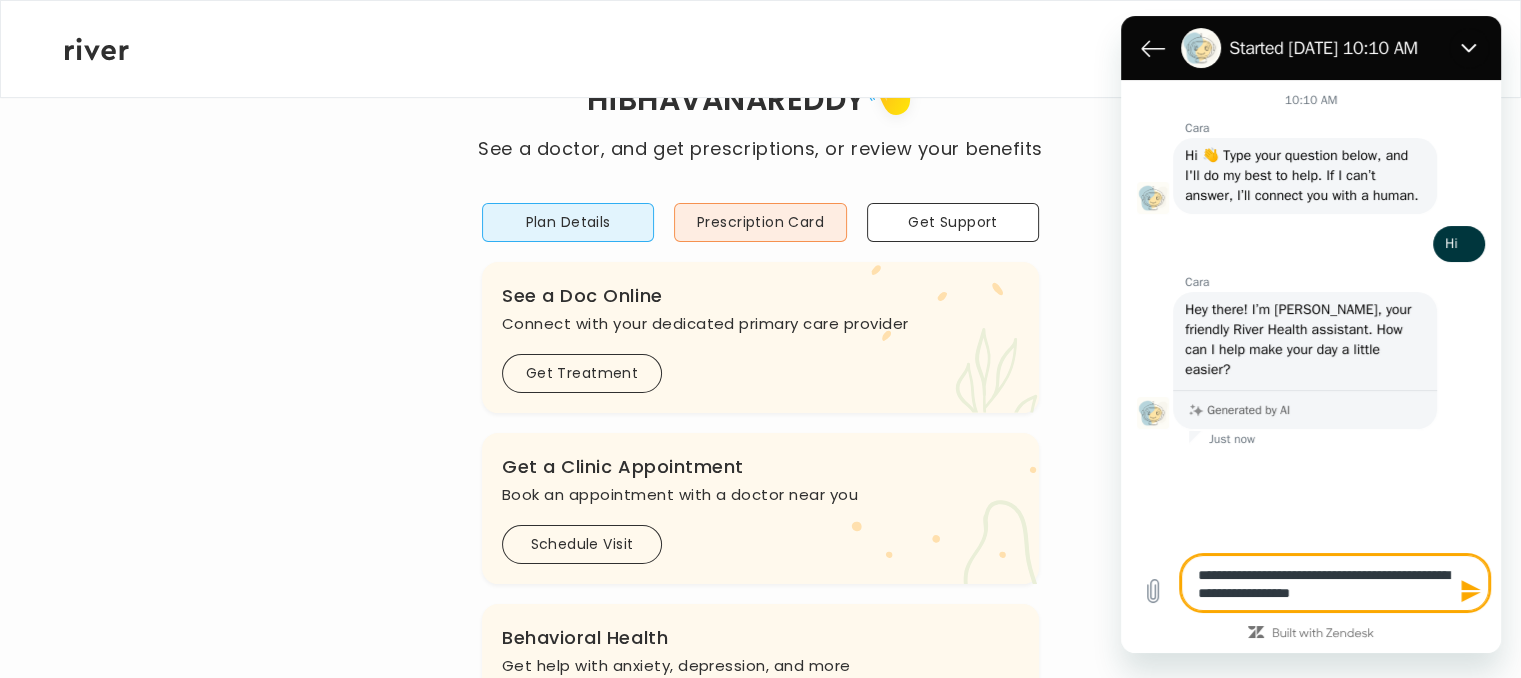 type on "*" 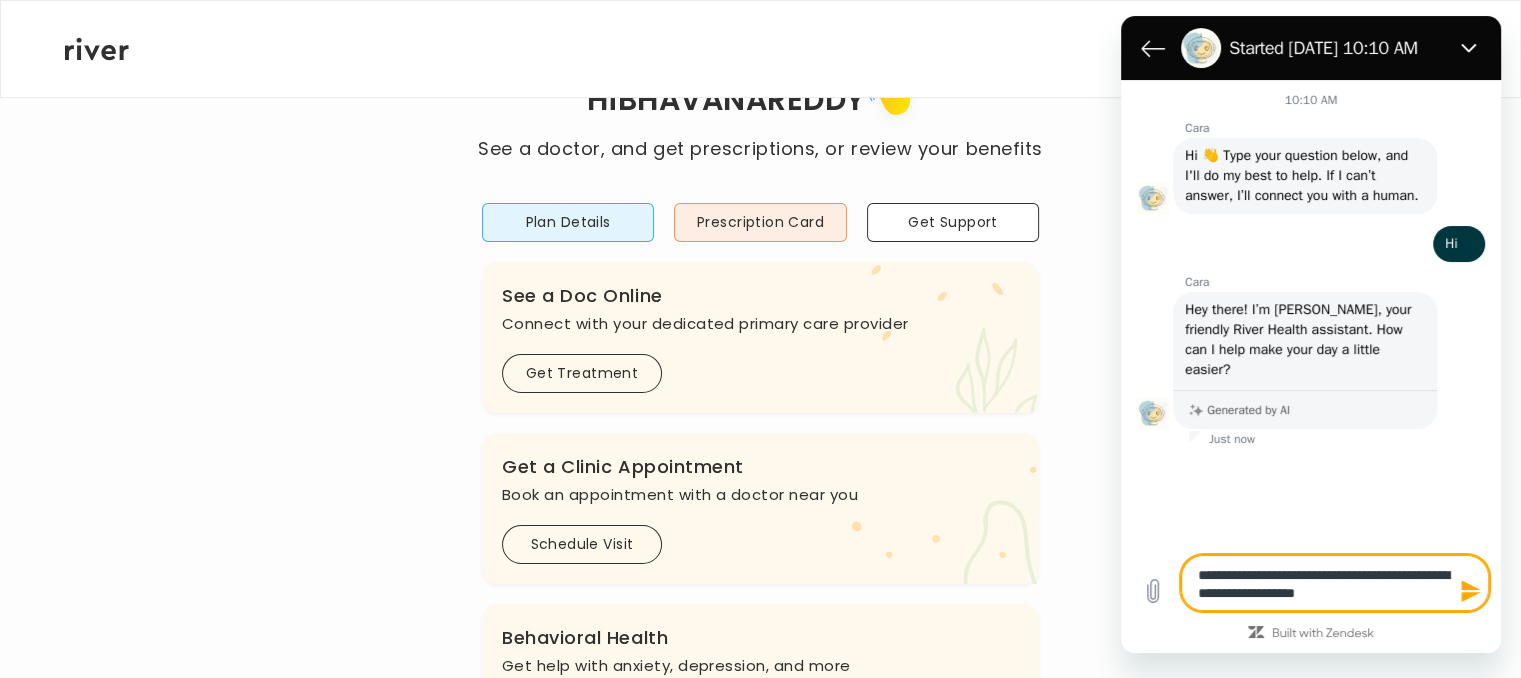 type on "**********" 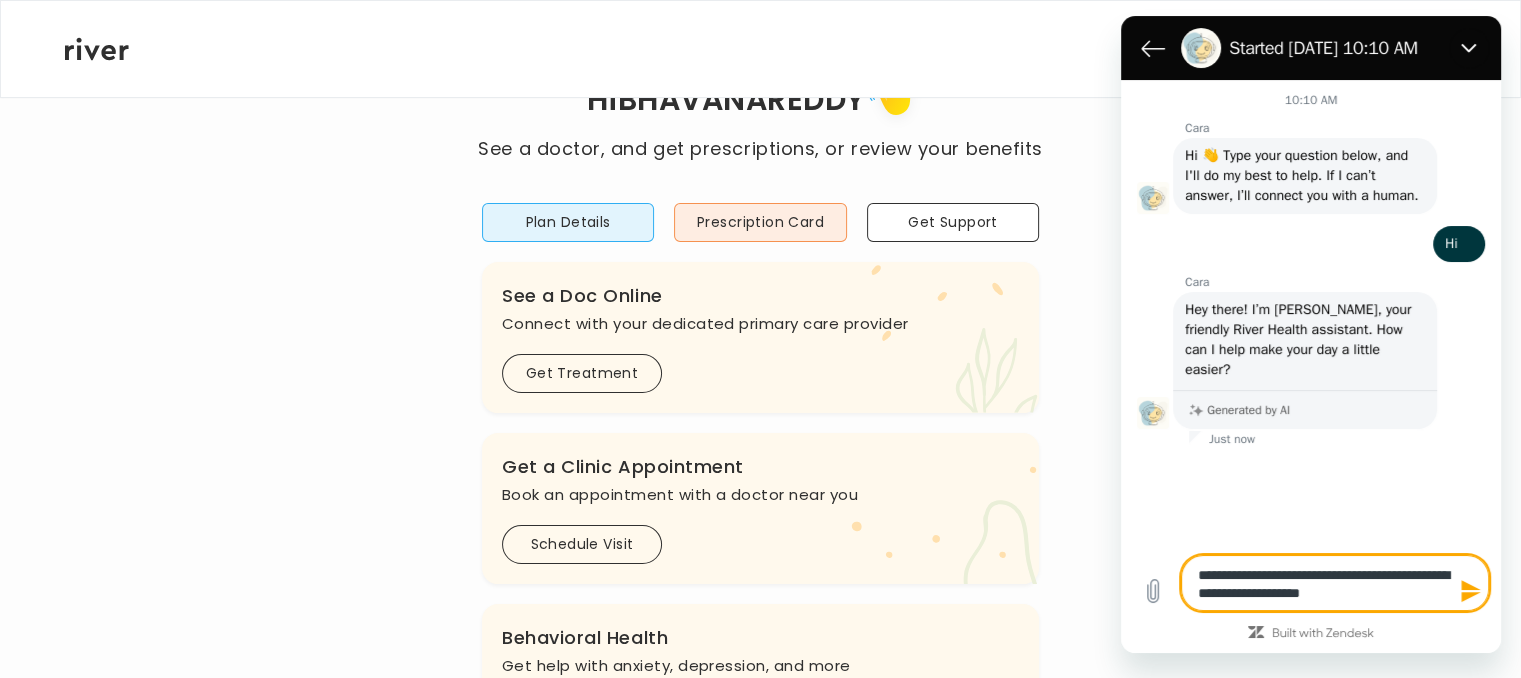 type on "**********" 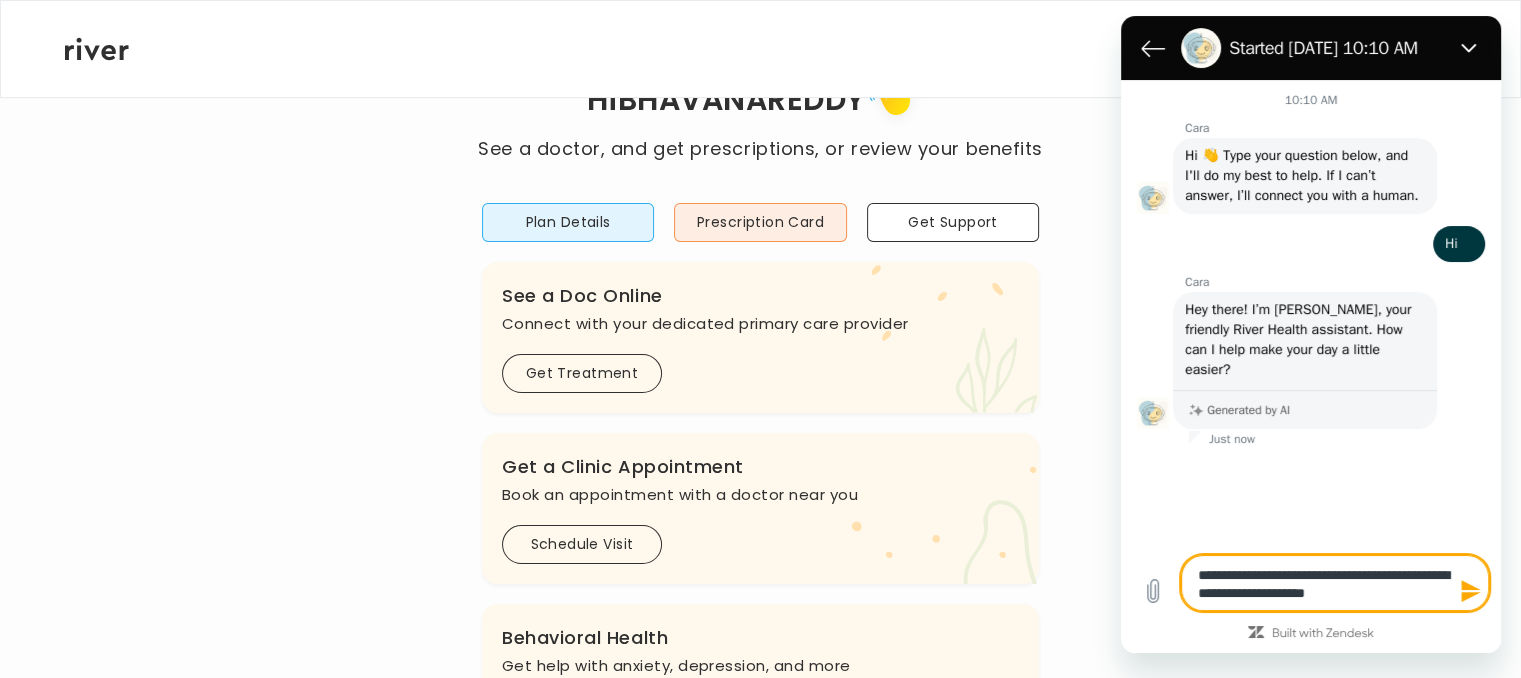 type on "**********" 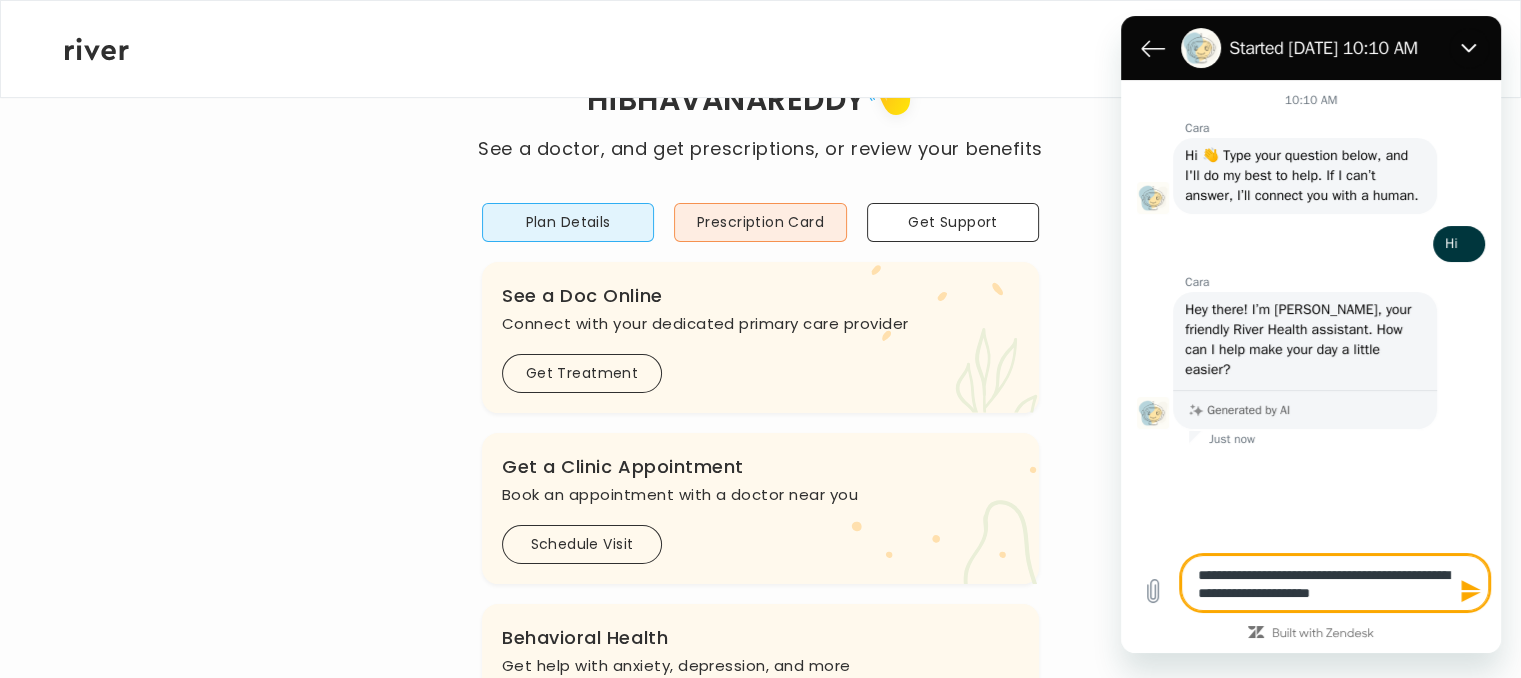 type on "**********" 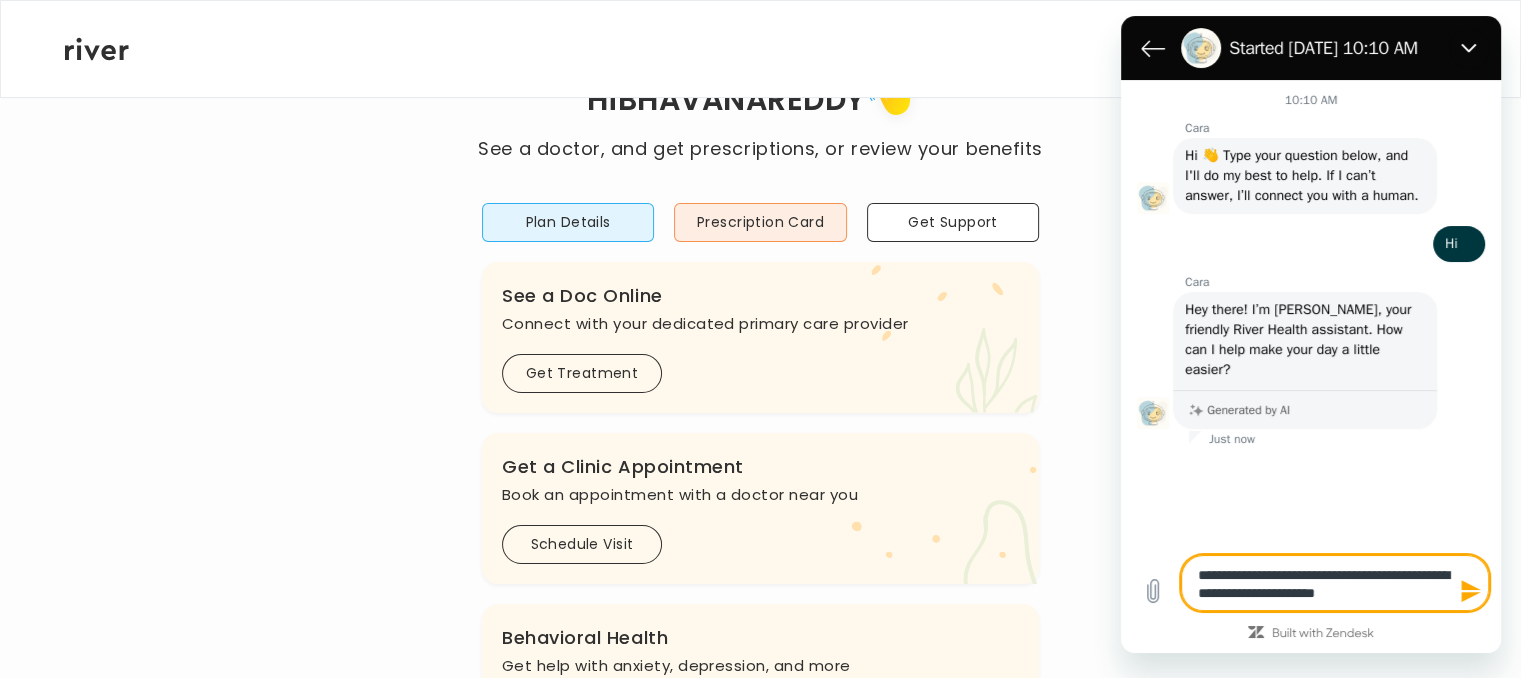 type on "**********" 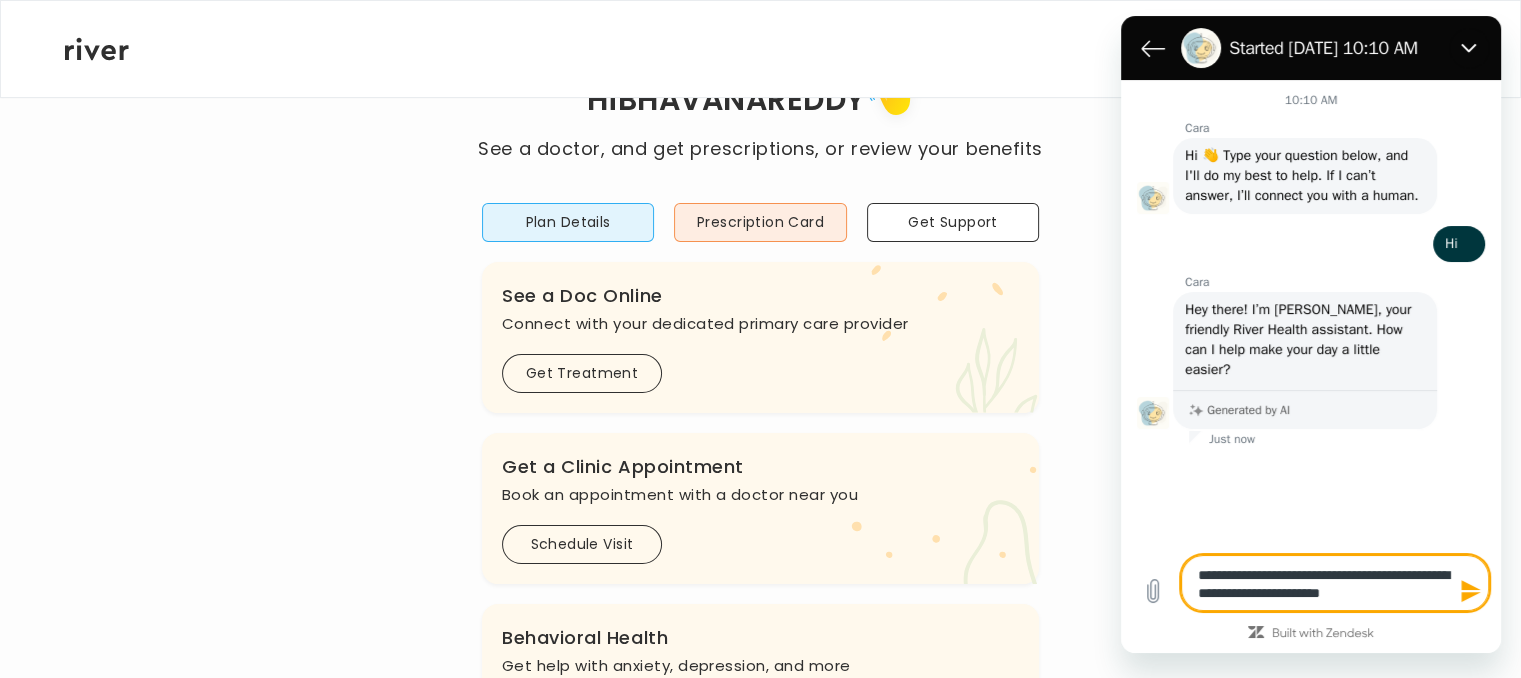 type on "**********" 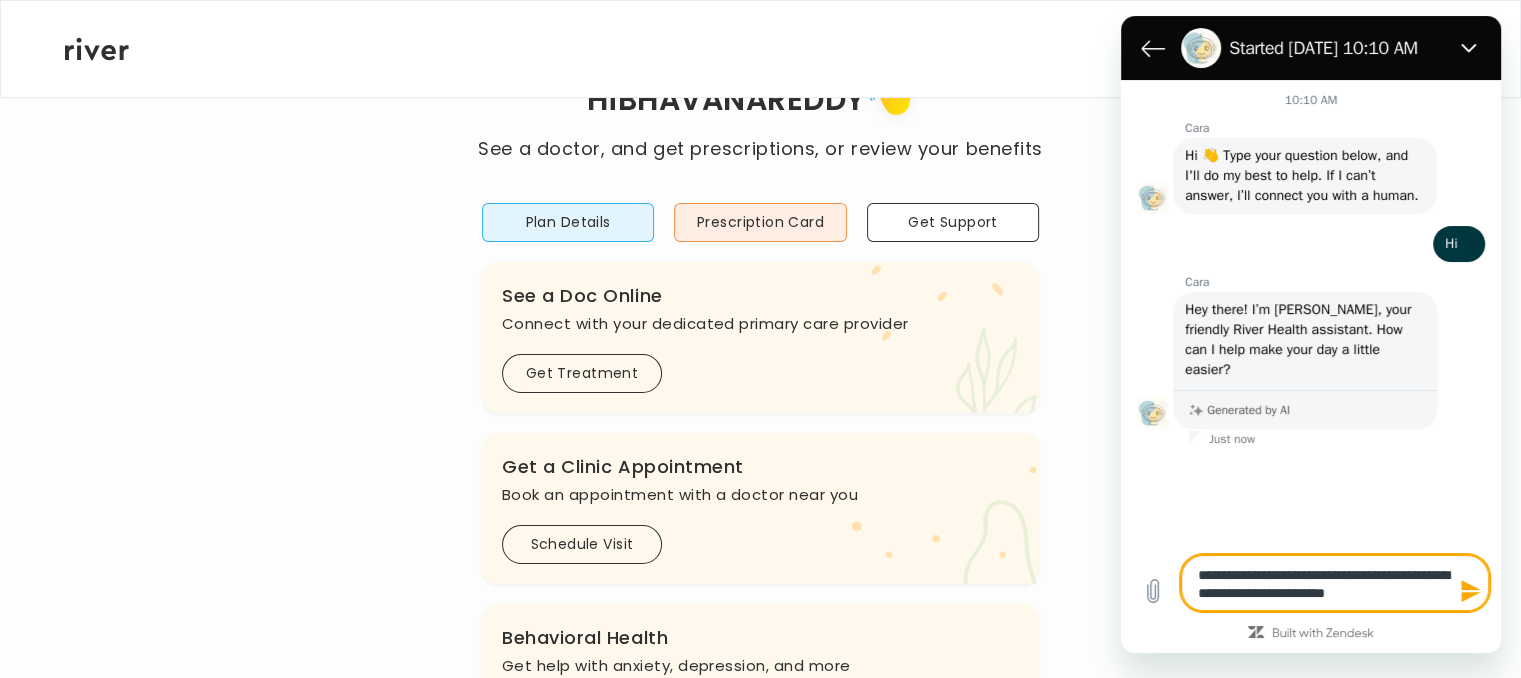 type on "**********" 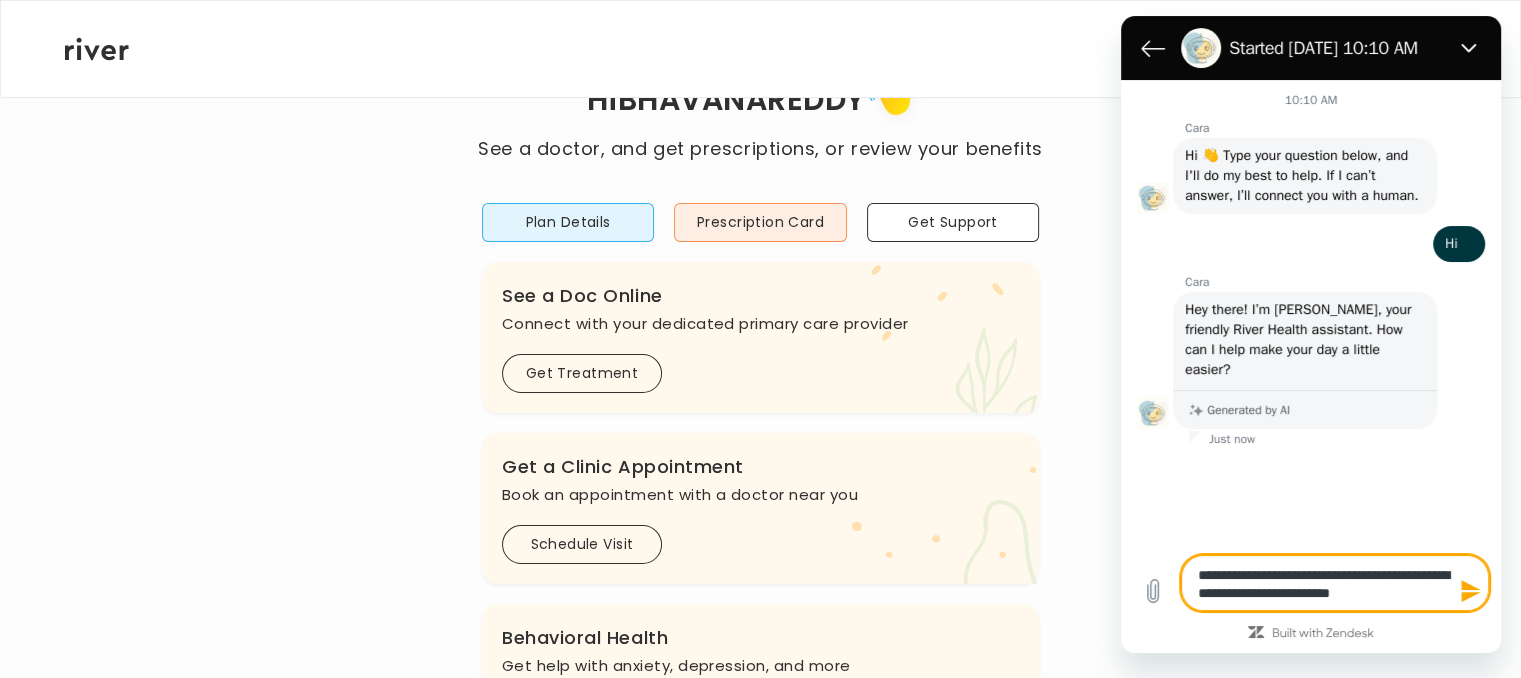click on "**********" at bounding box center [1335, 583] 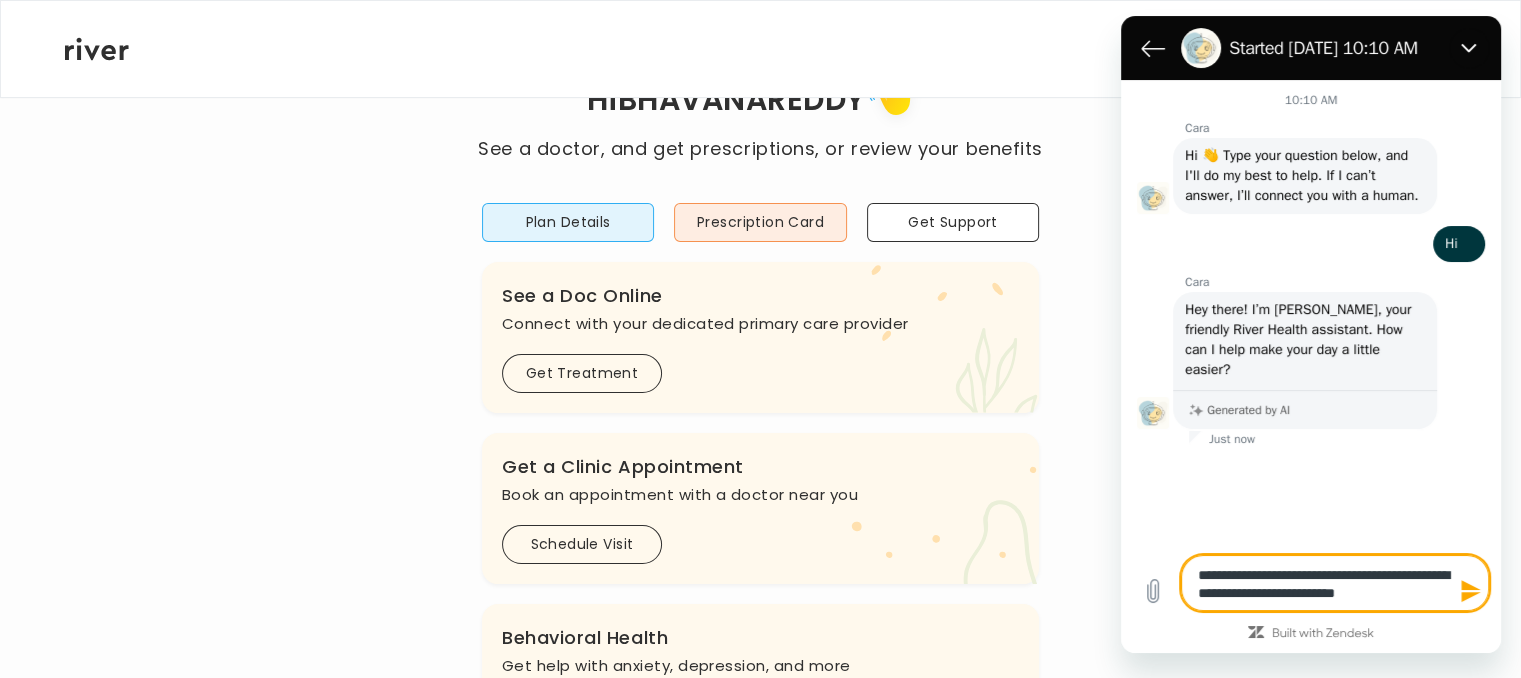 click on "**********" at bounding box center (1335, 583) 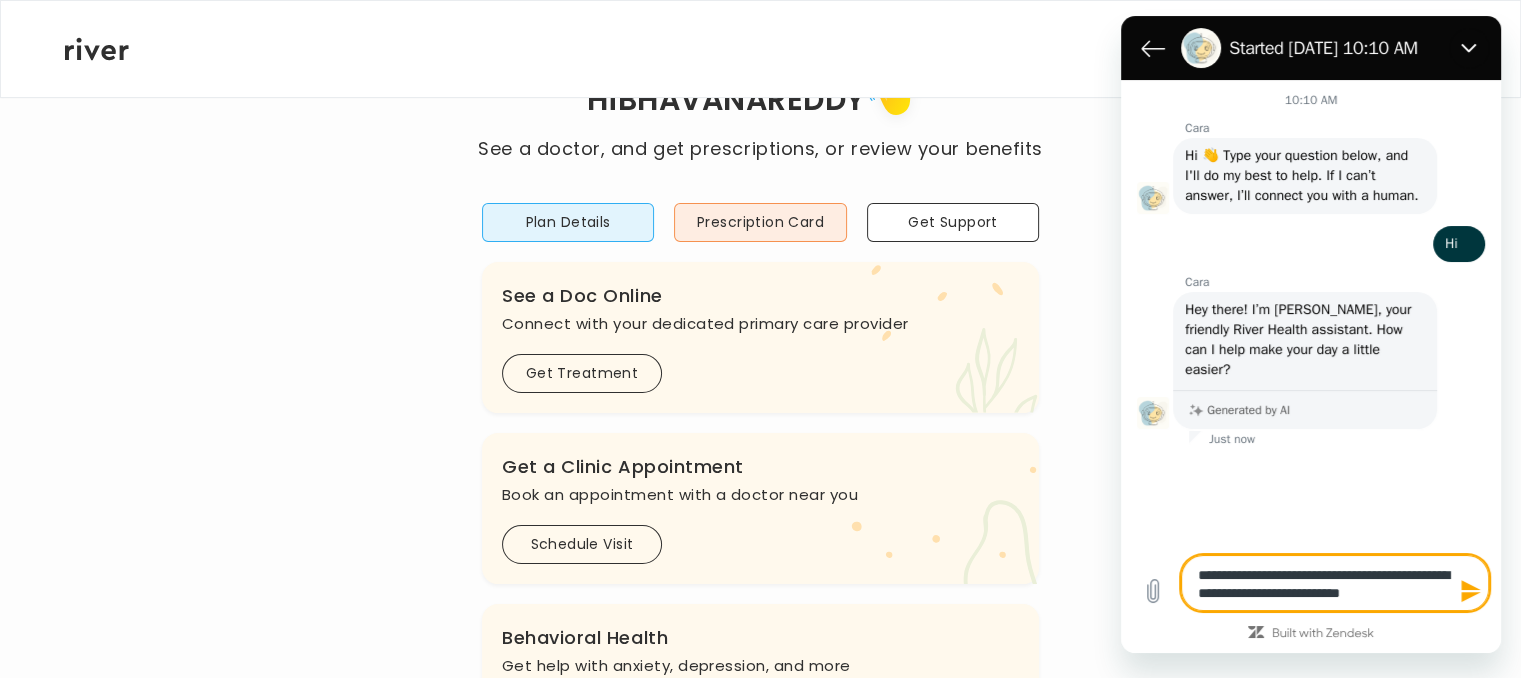 type on "**********" 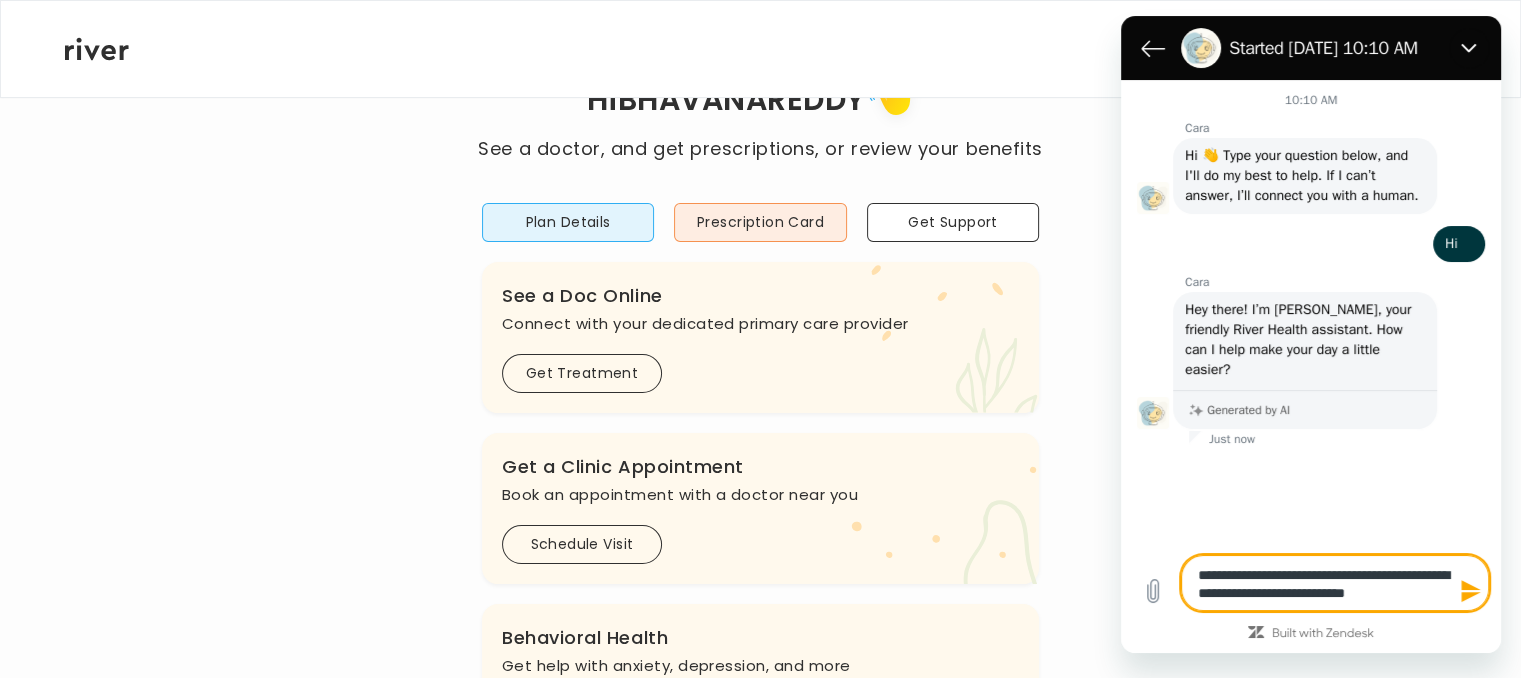 type on "**********" 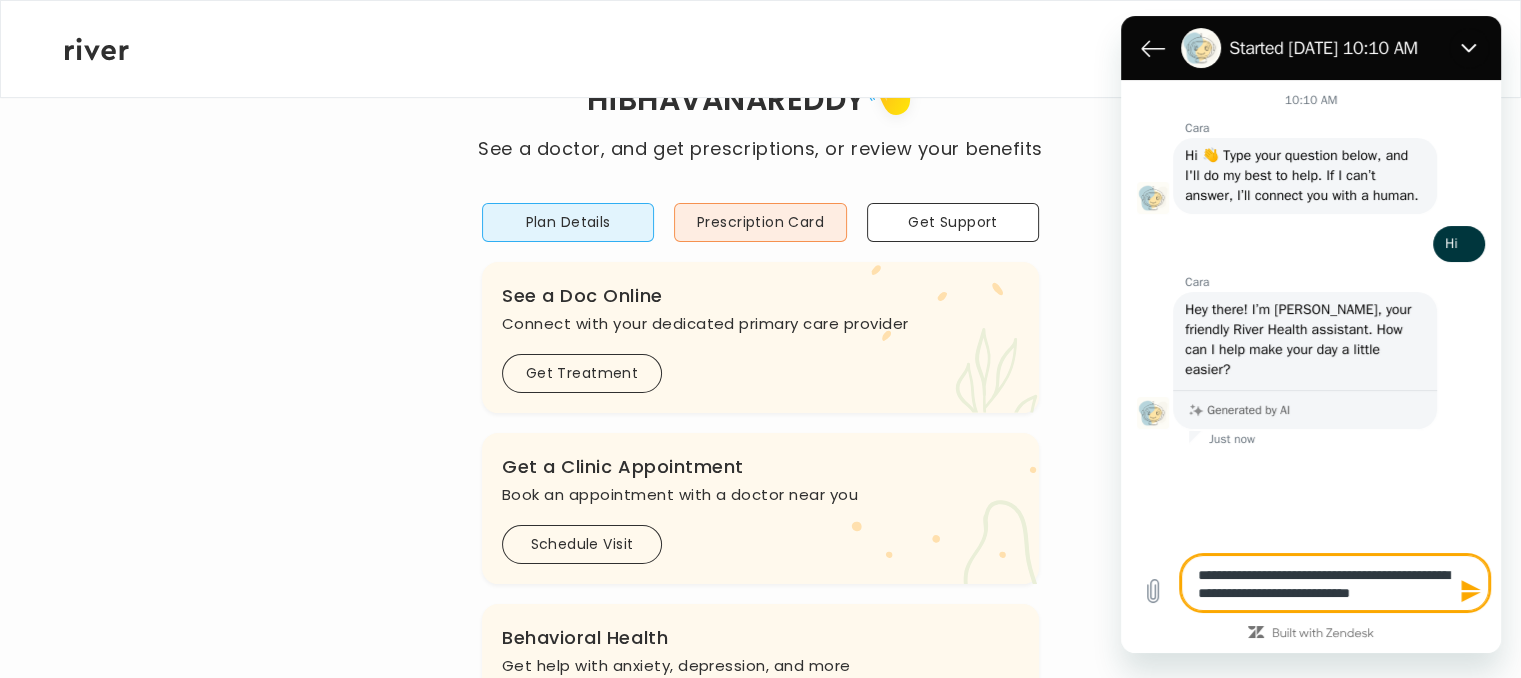 type on "**********" 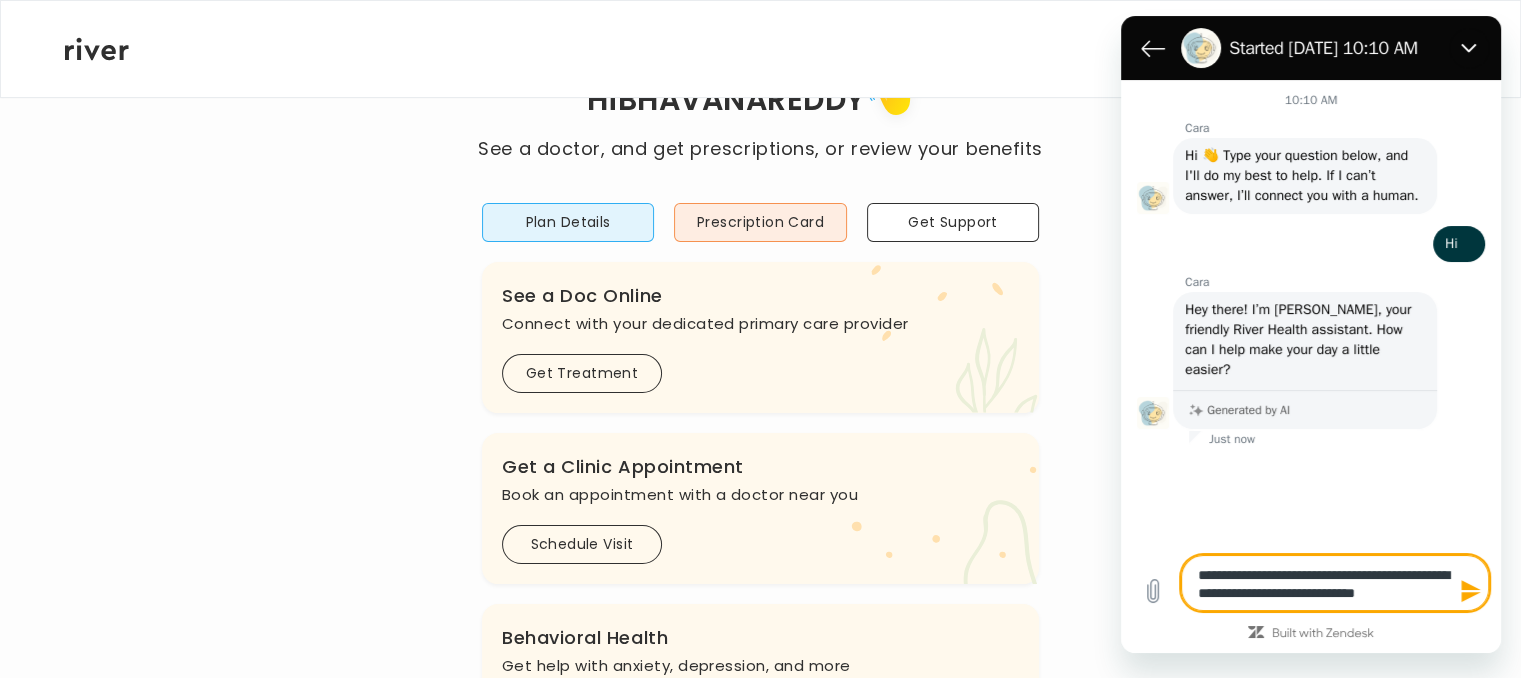 type on "**********" 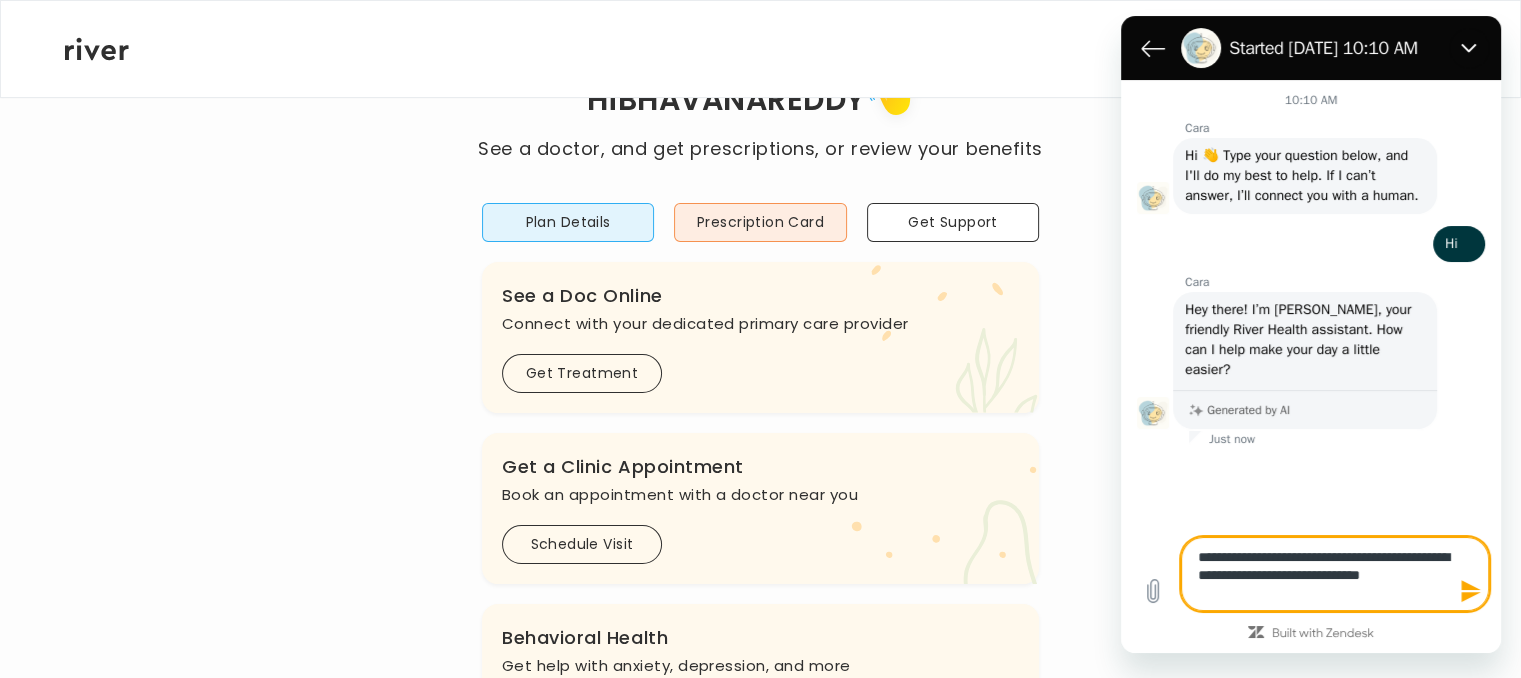 type on "**********" 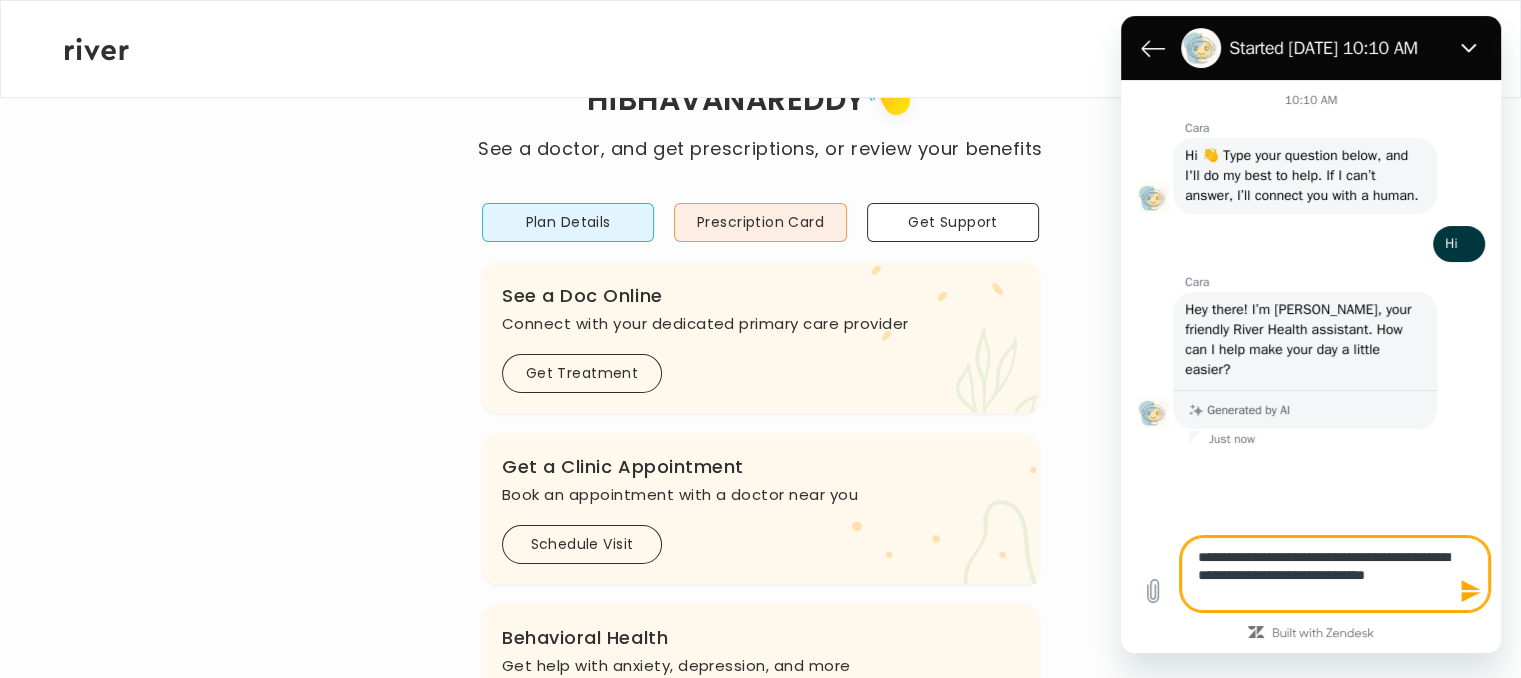 type on "**********" 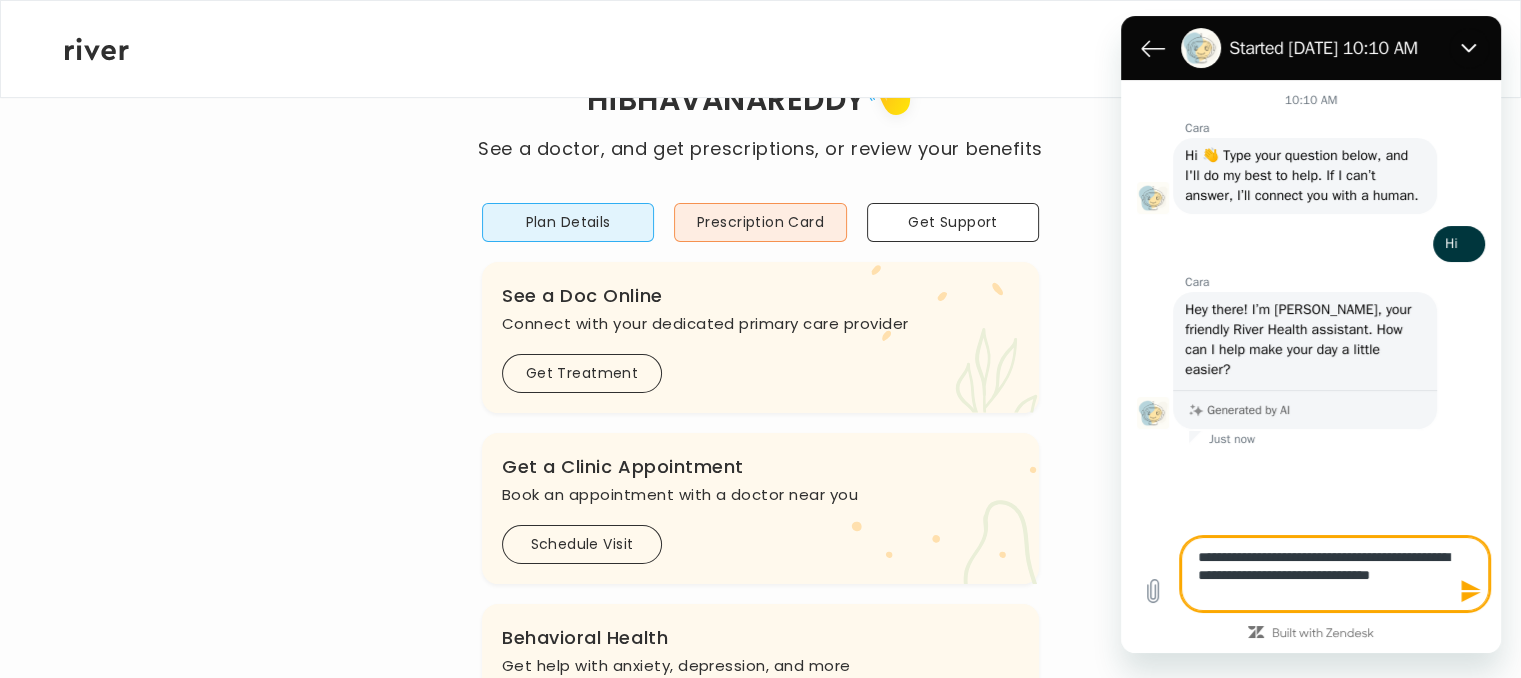 type on "**********" 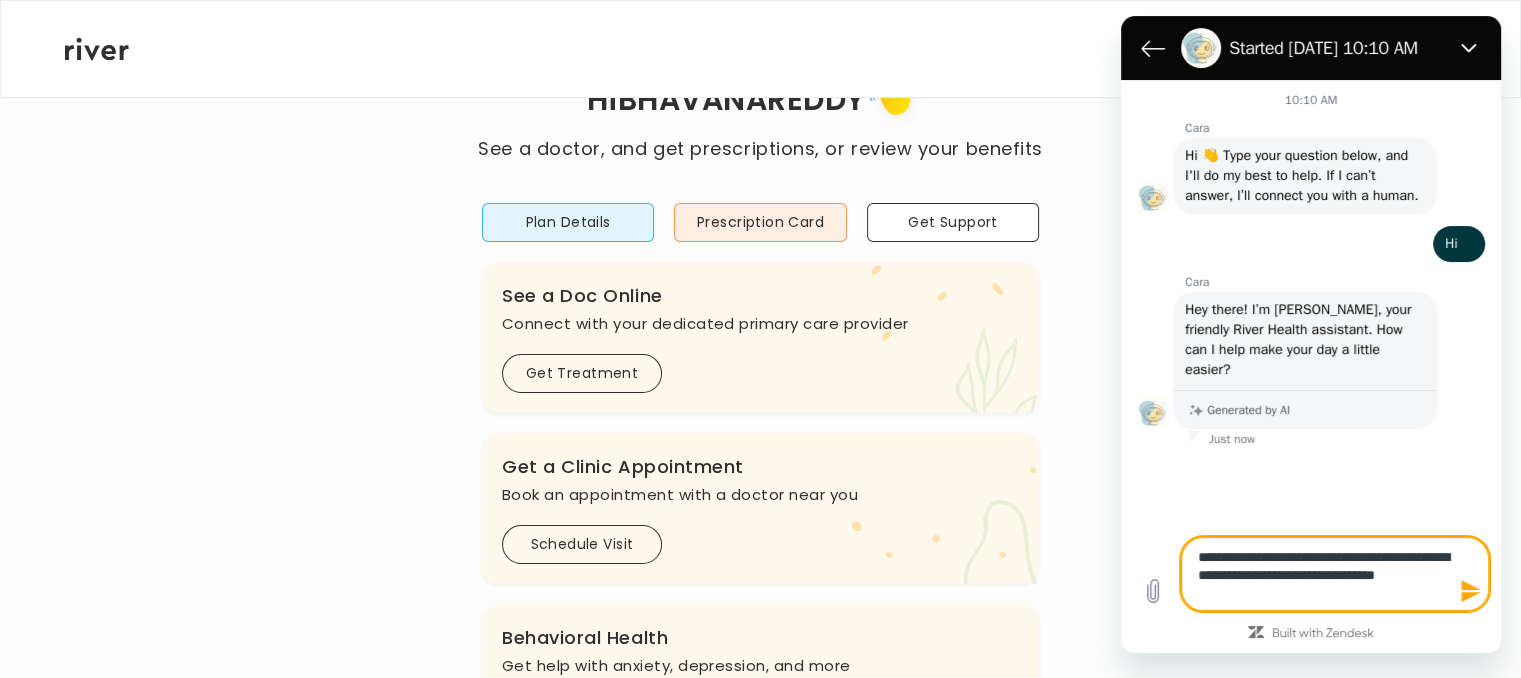 type on "**********" 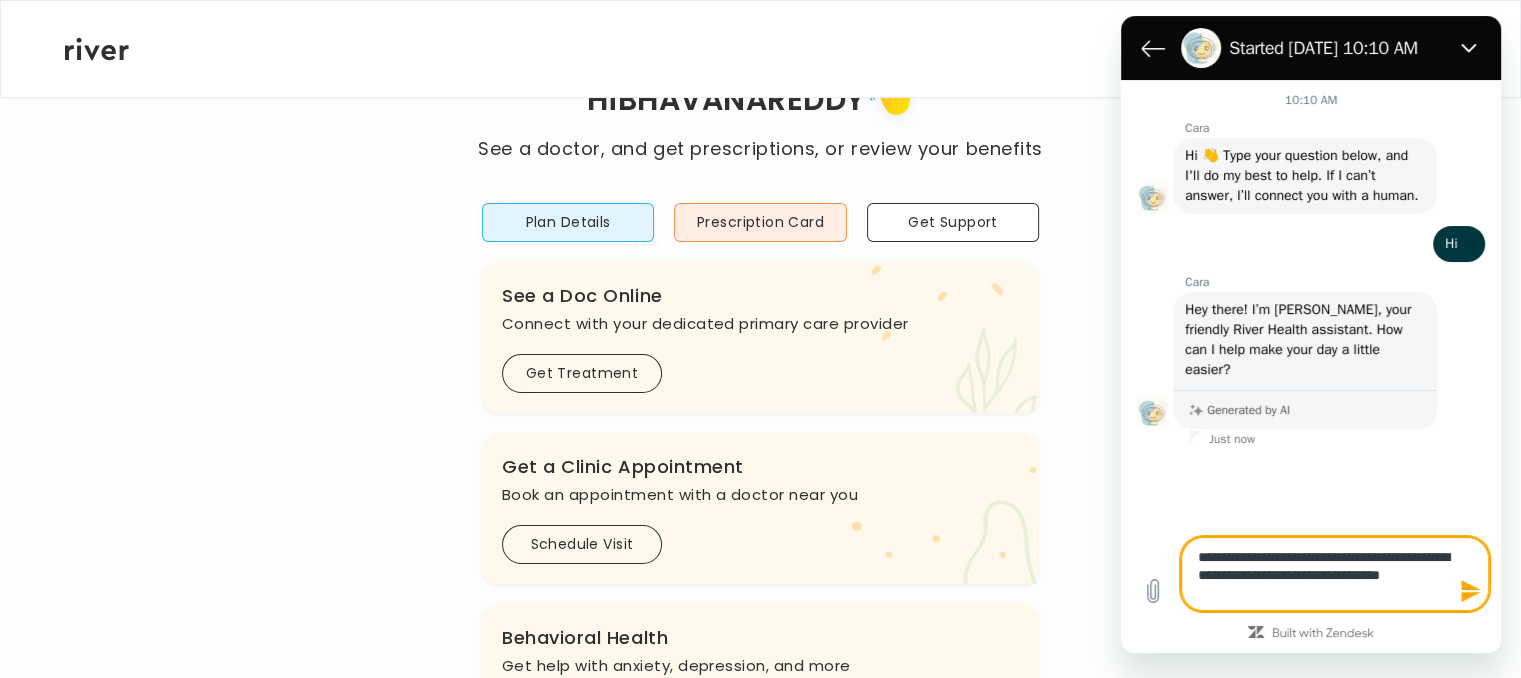 type on "**********" 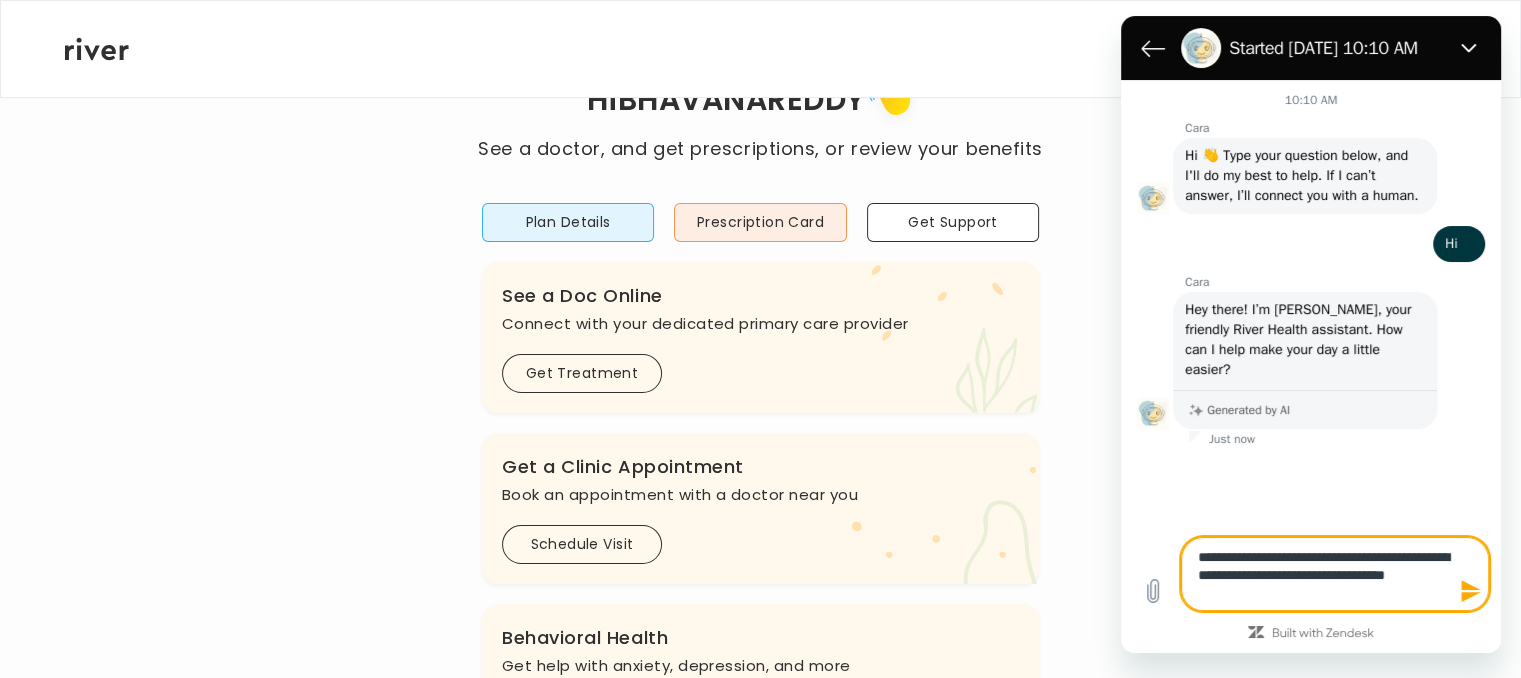 type on "**********" 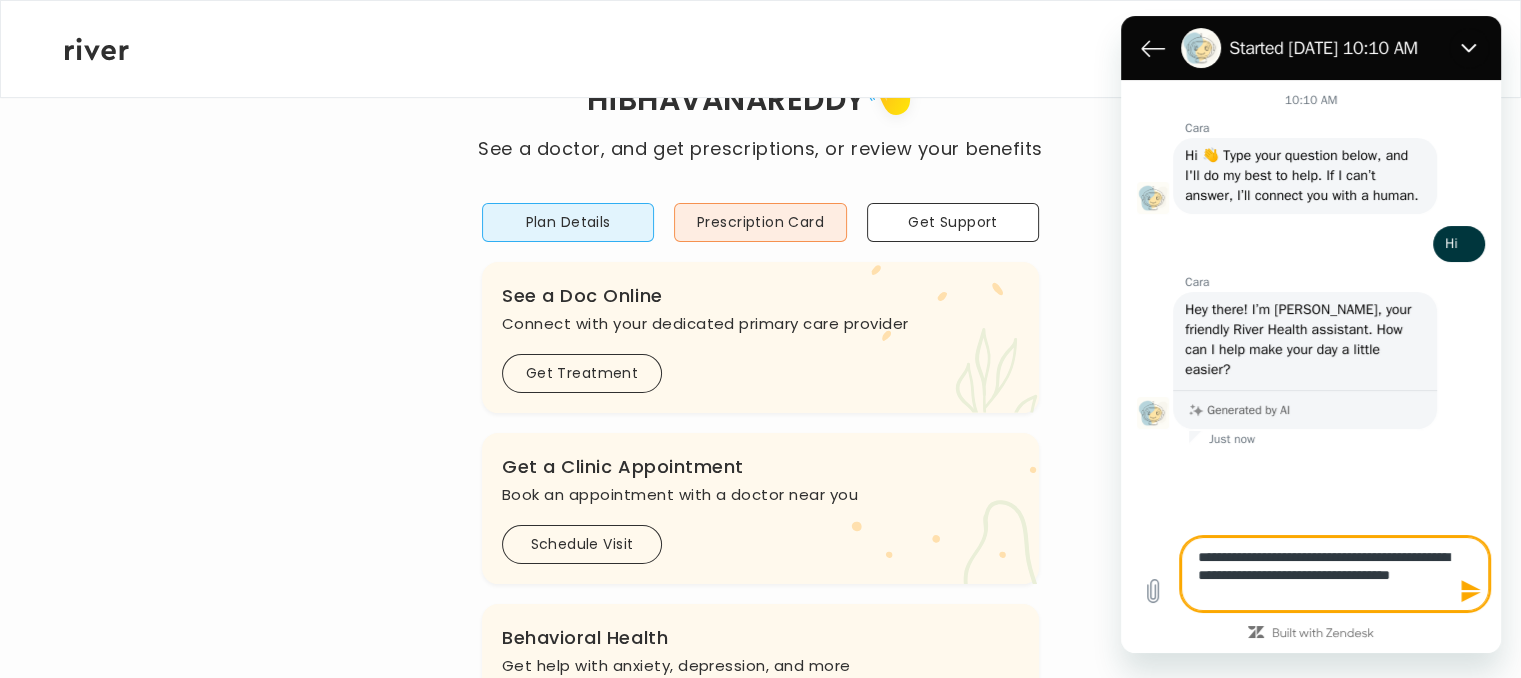 type on "**********" 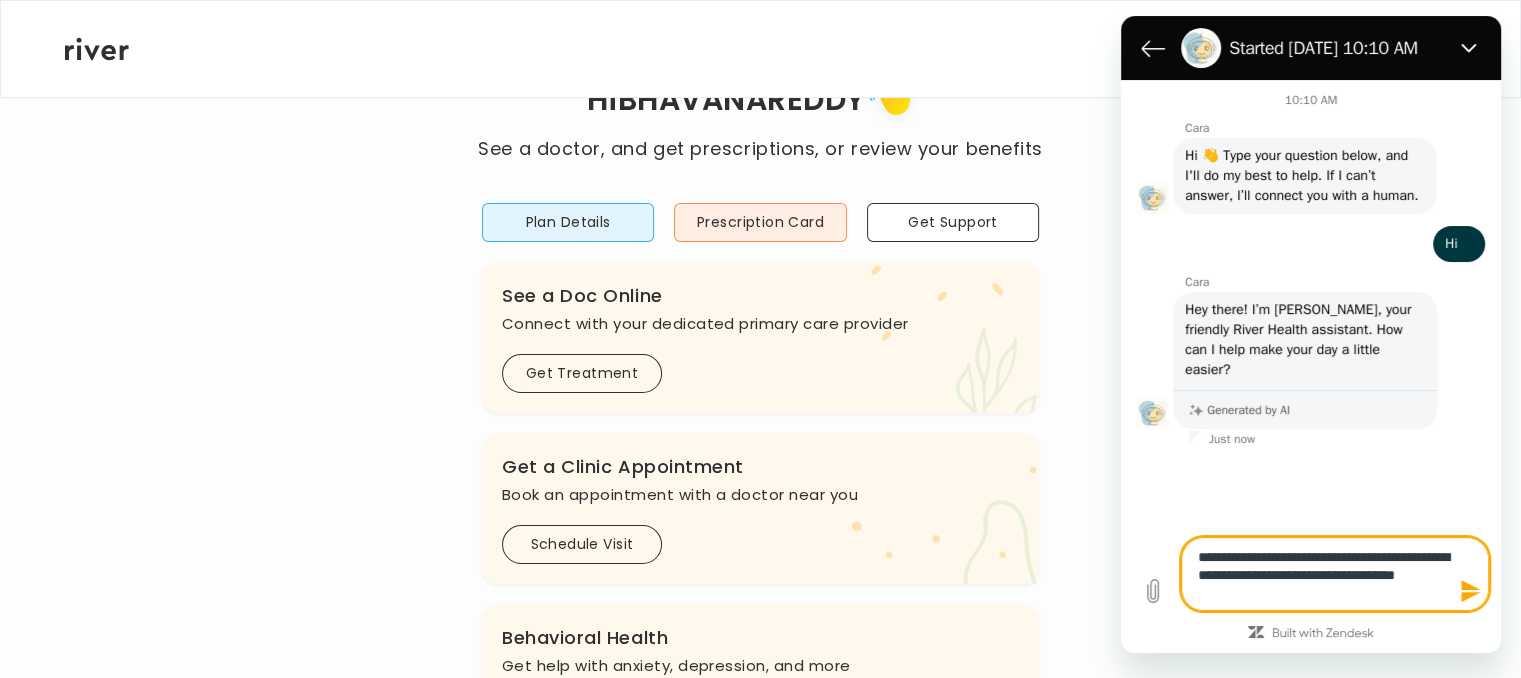 type on "**********" 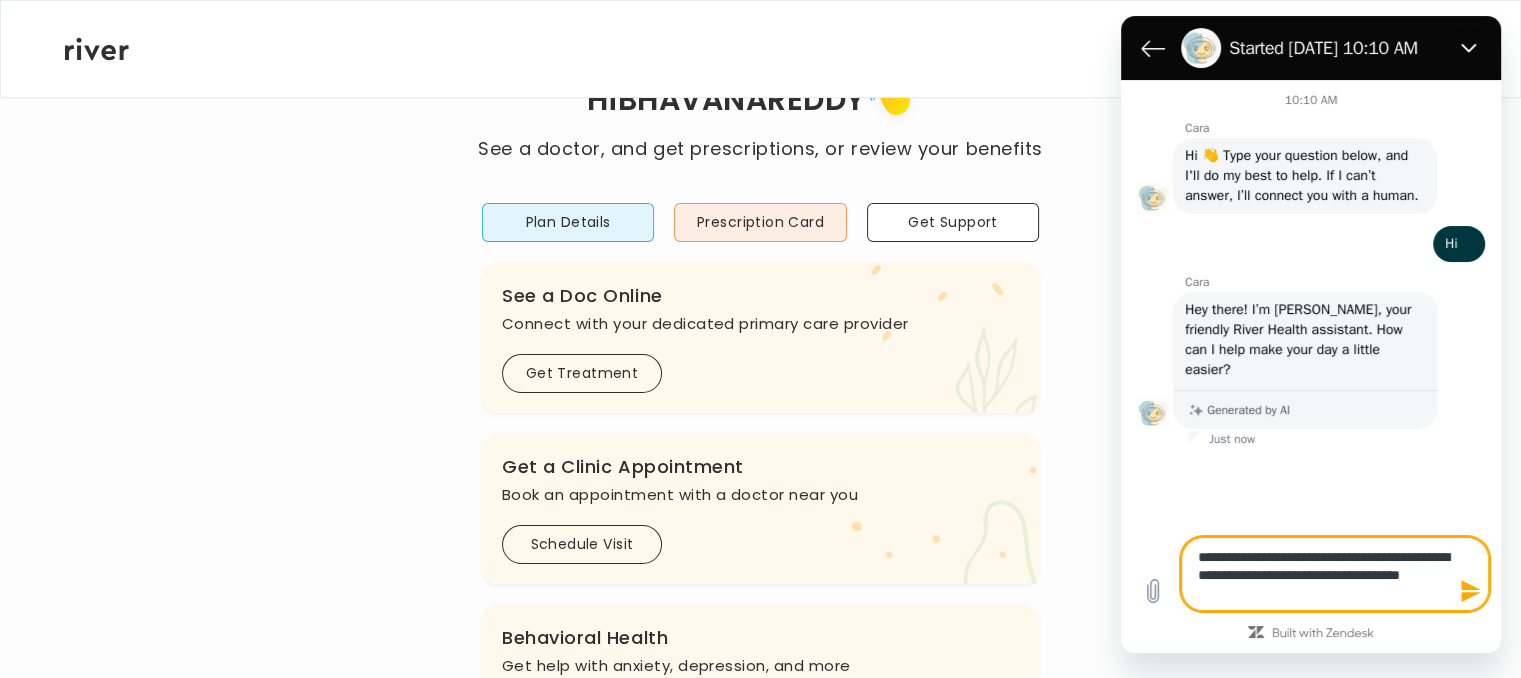 type on "**********" 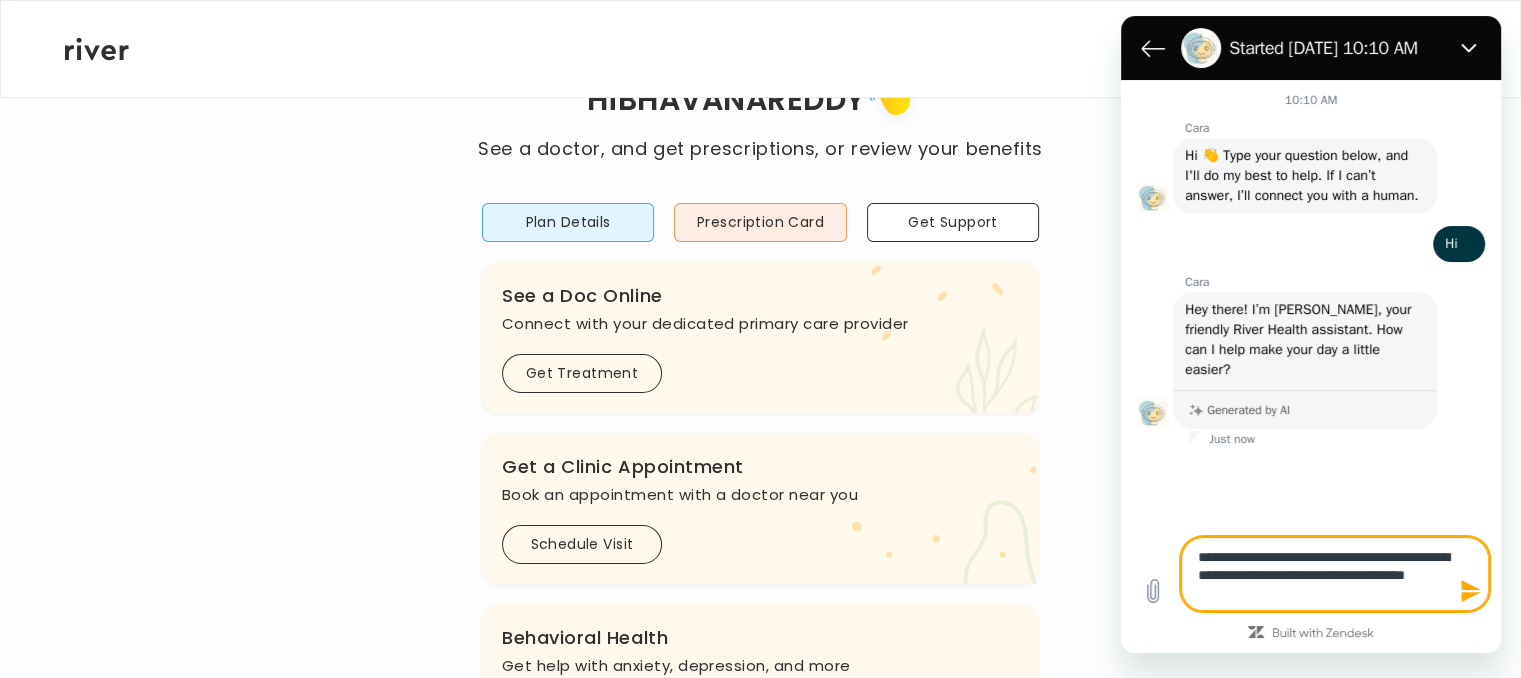 type on "**********" 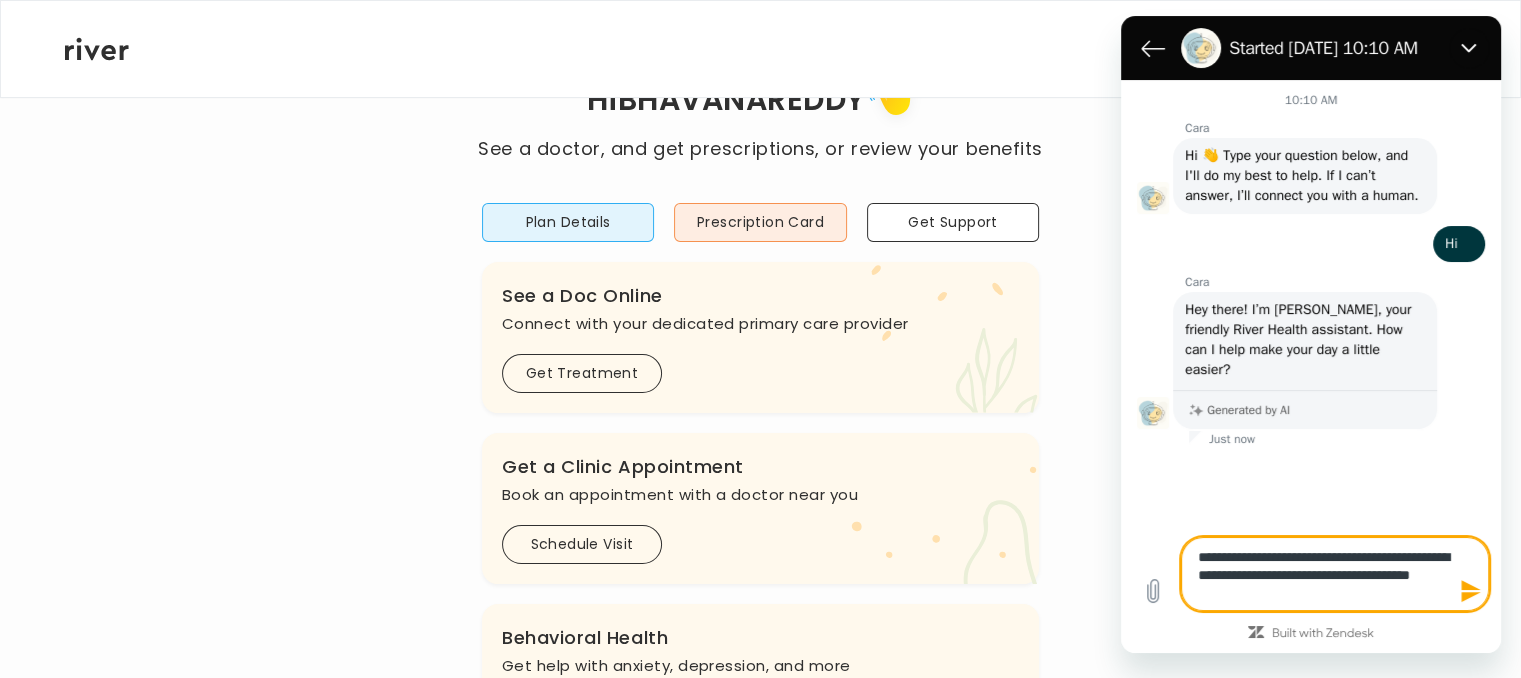 type on "**********" 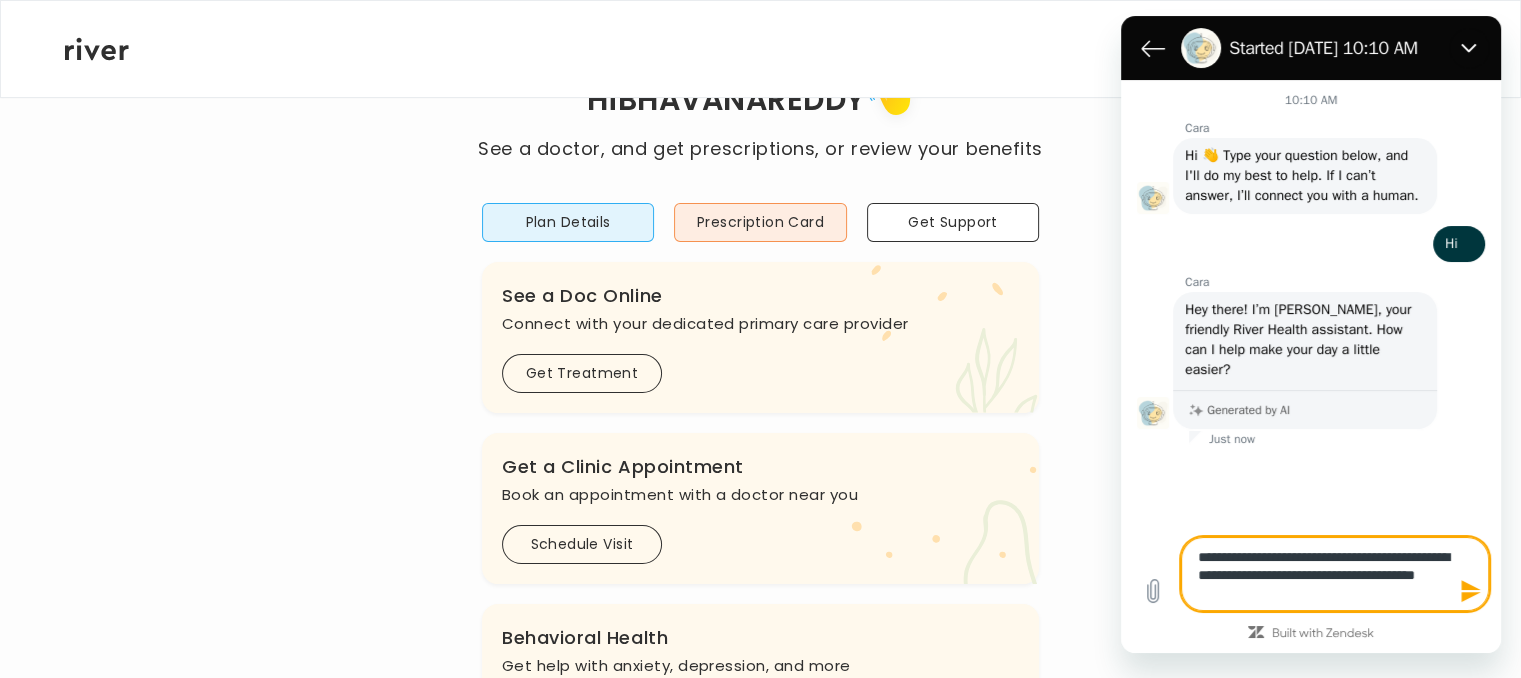 type on "**********" 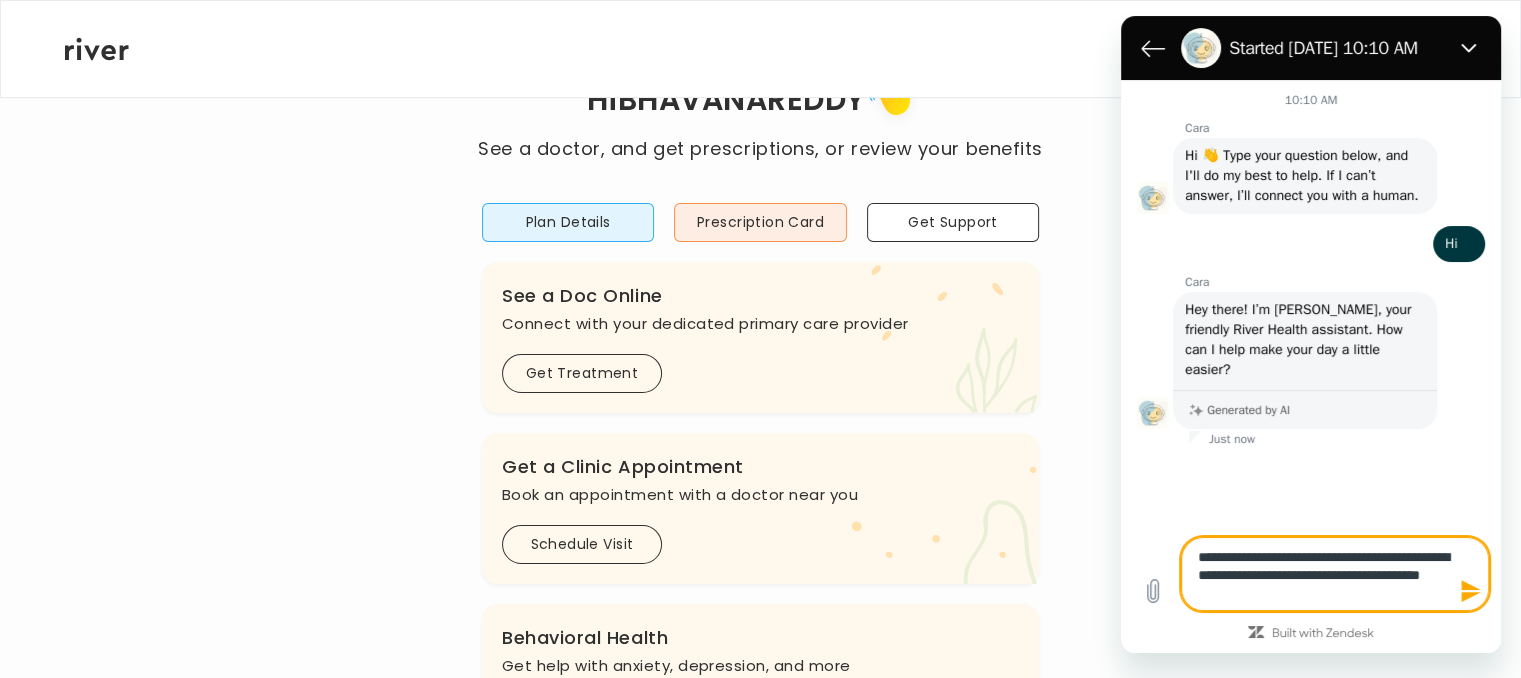 type on "**********" 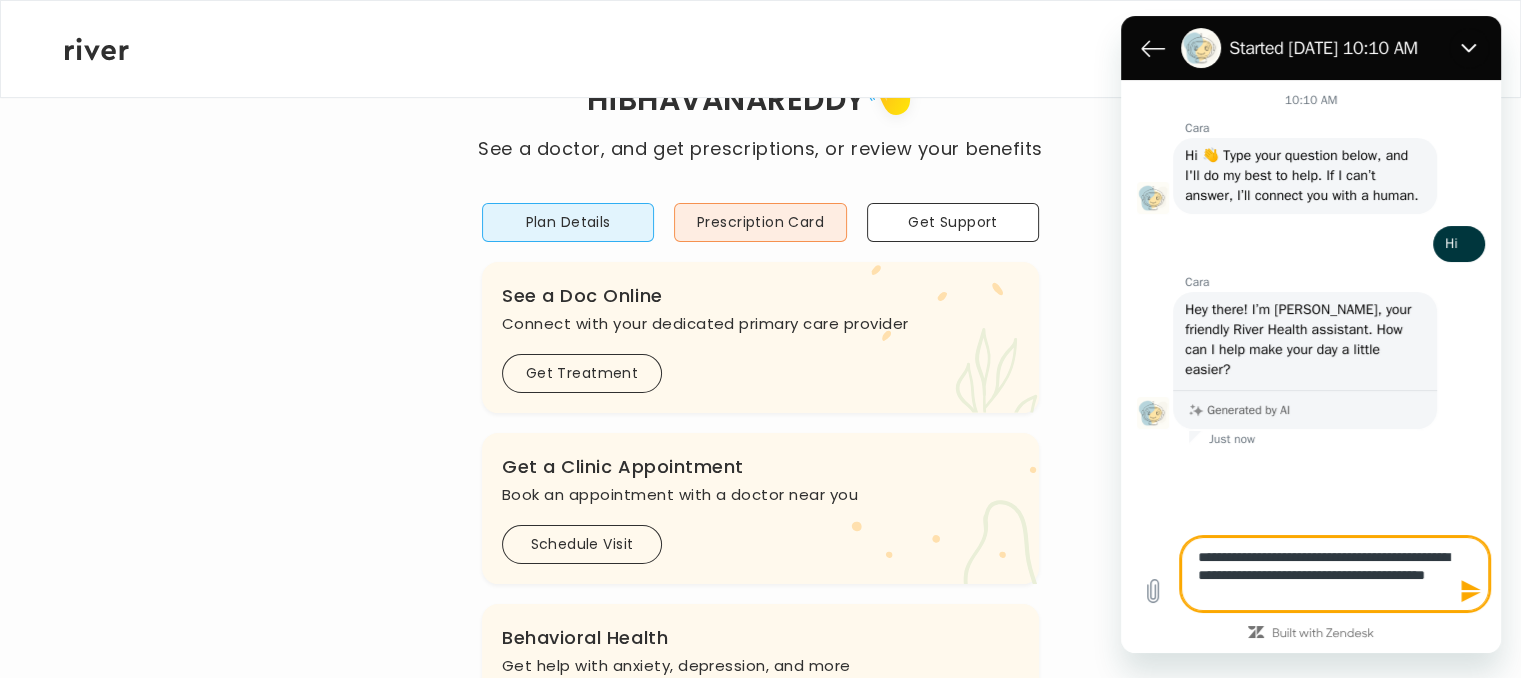 type on "**********" 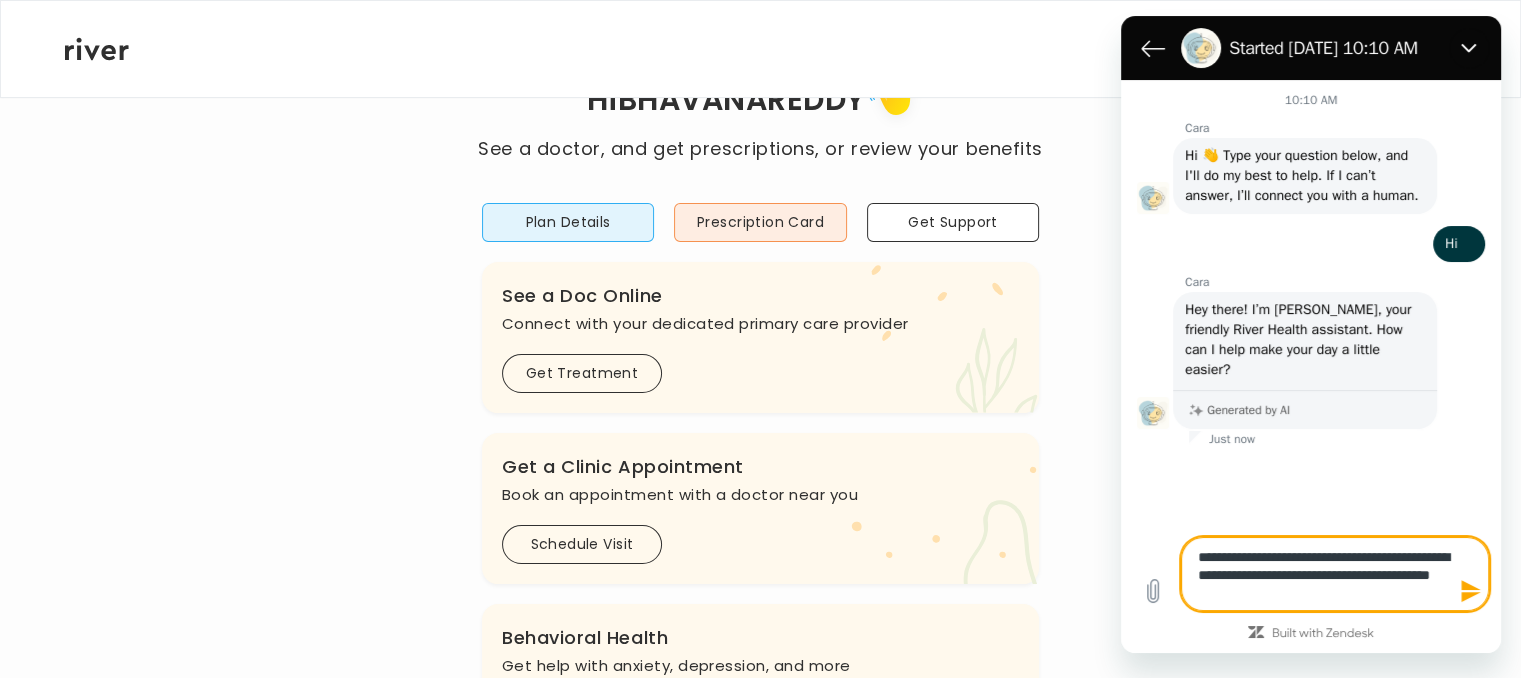 type on "**********" 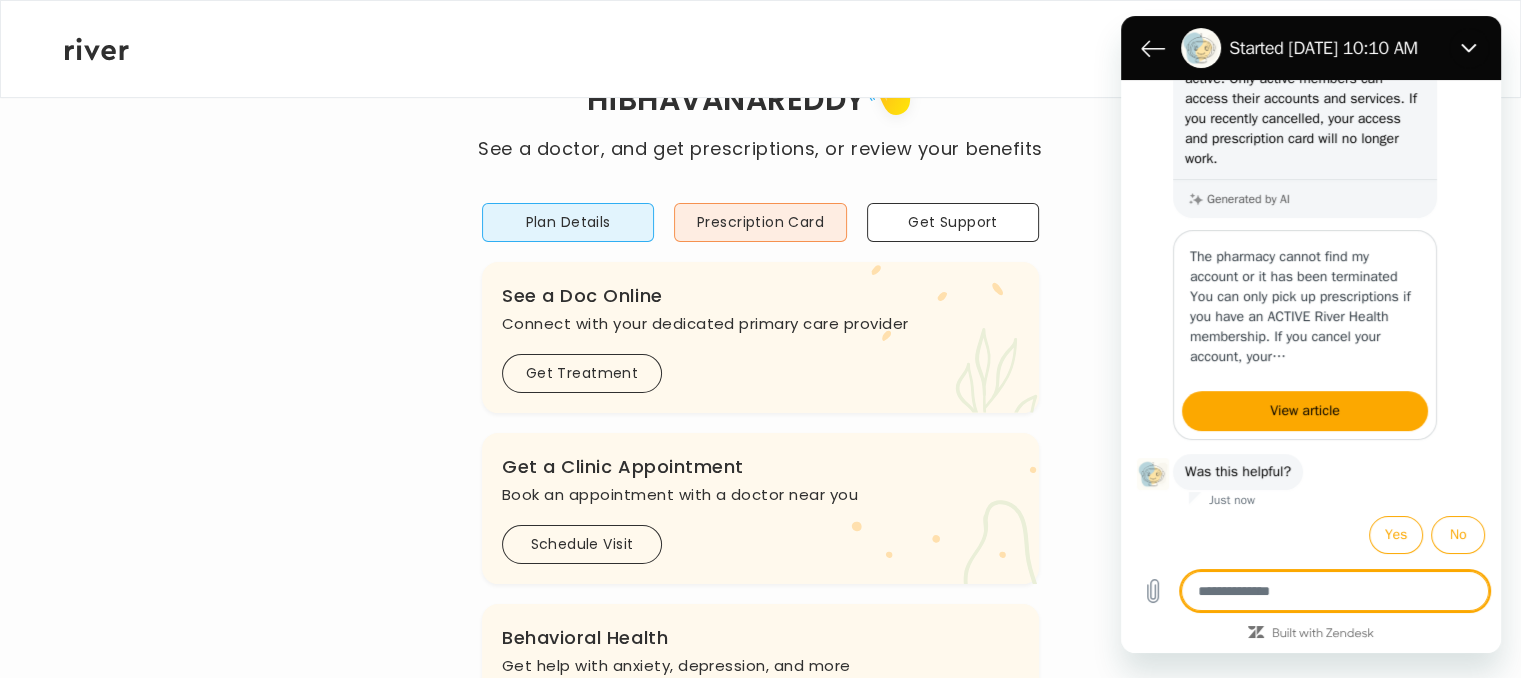scroll, scrollTop: 584, scrollLeft: 0, axis: vertical 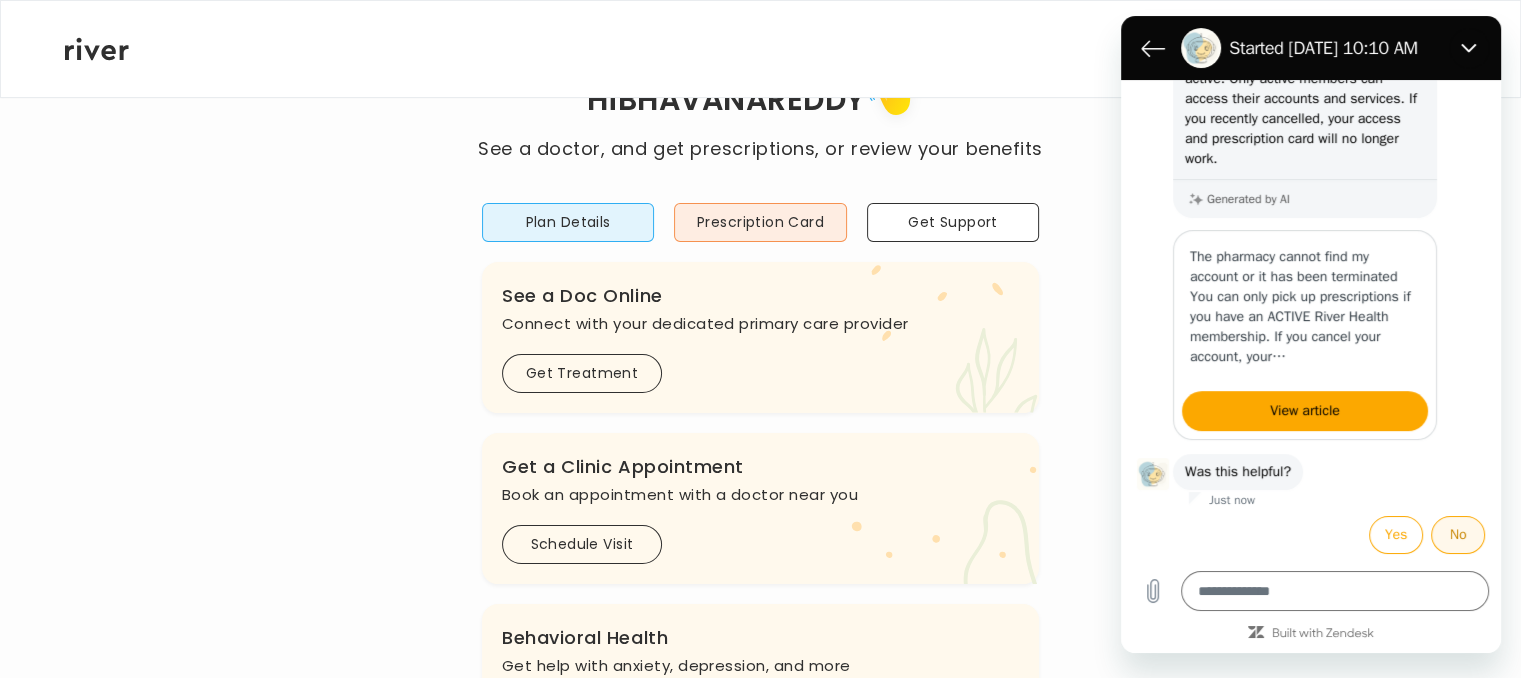 click on "No" at bounding box center [1458, 535] 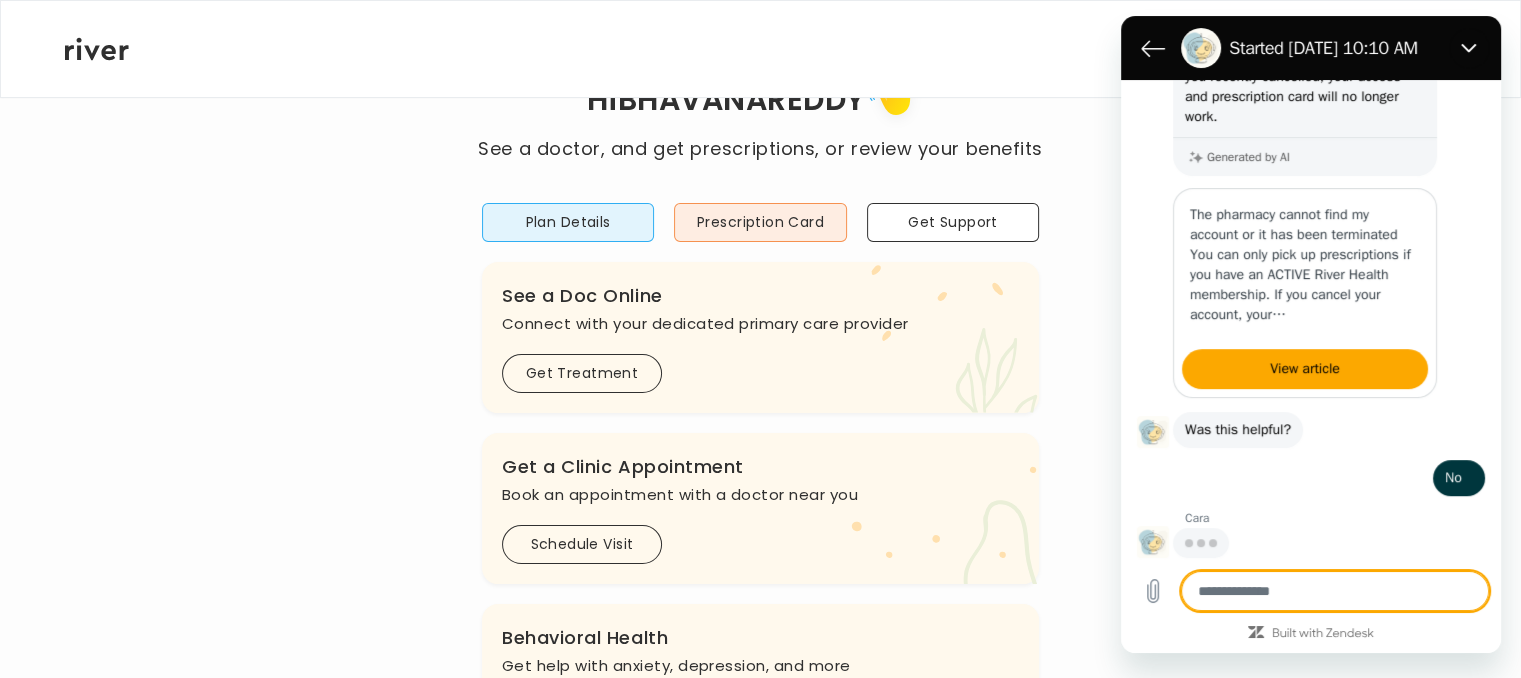 scroll, scrollTop: 624, scrollLeft: 0, axis: vertical 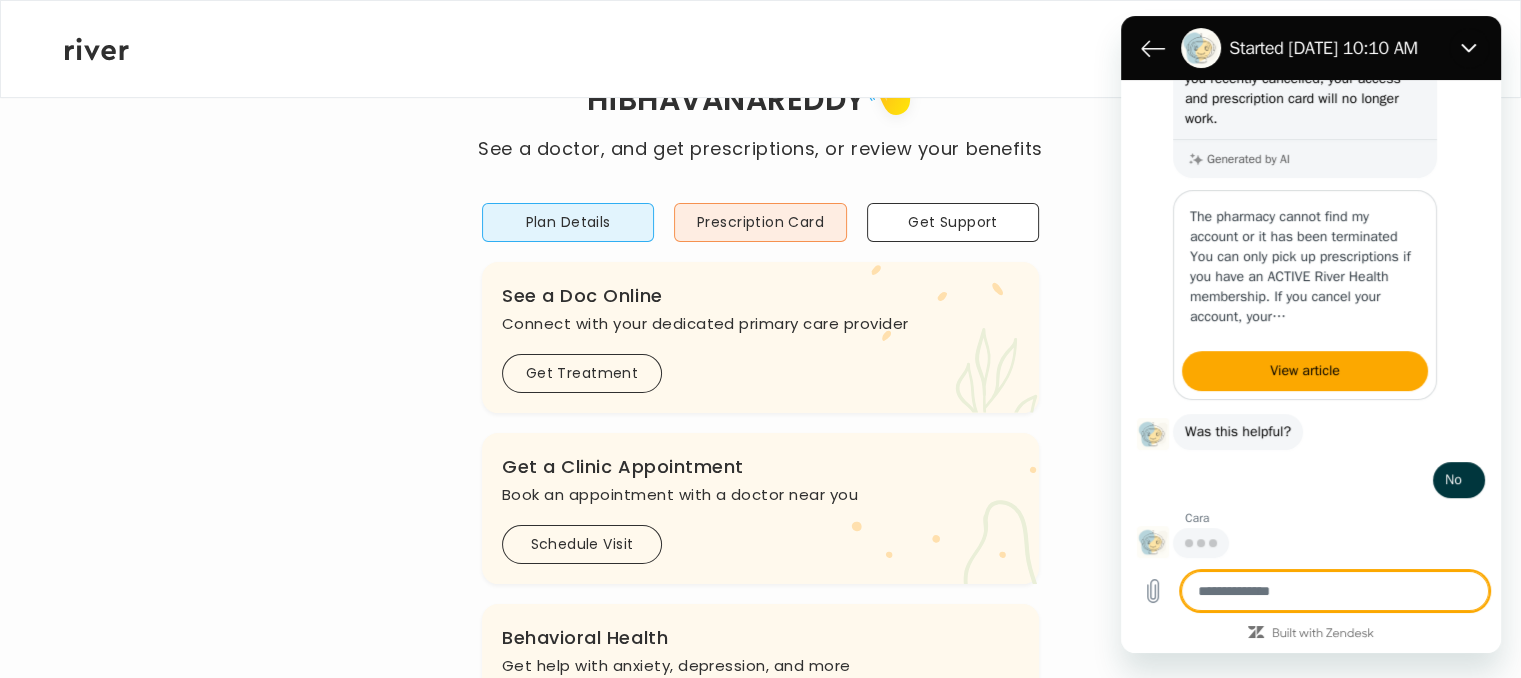 click at bounding box center (1335, 591) 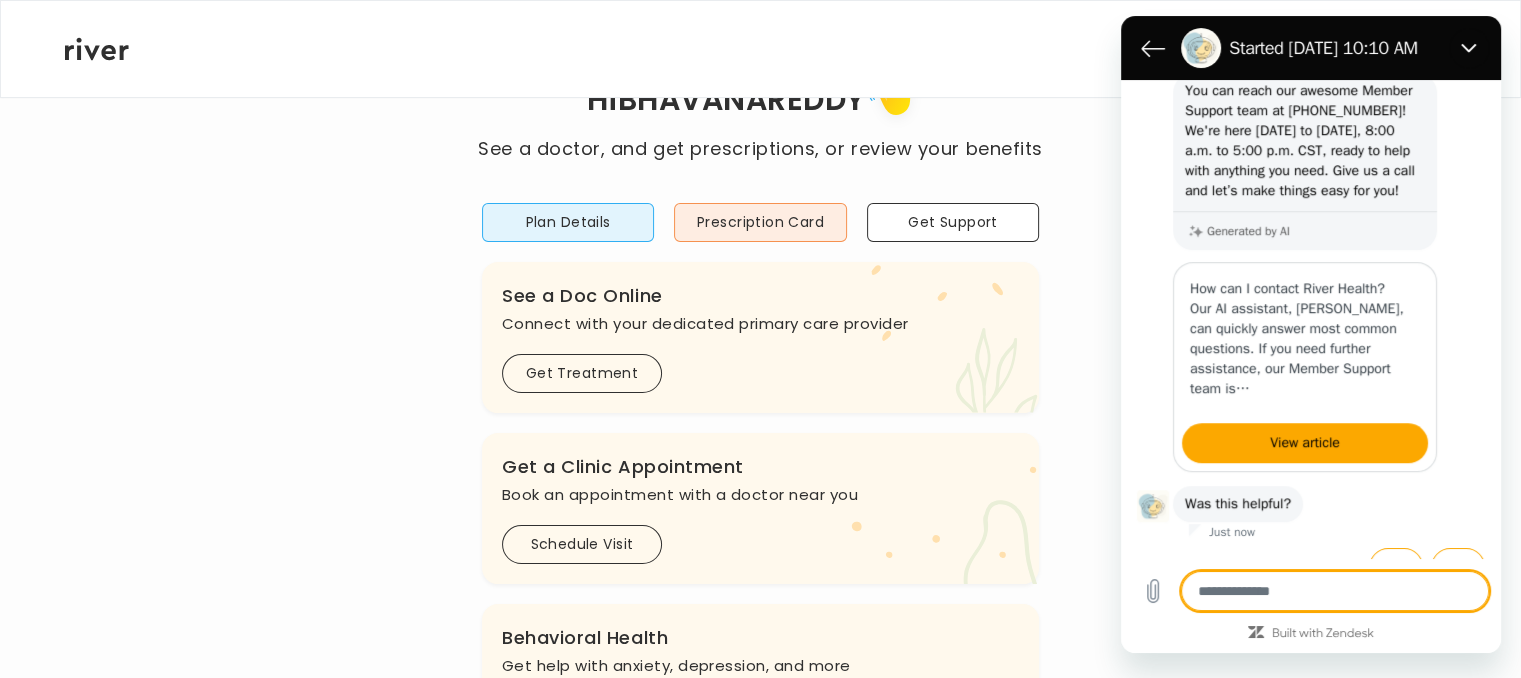 scroll, scrollTop: 1244, scrollLeft: 0, axis: vertical 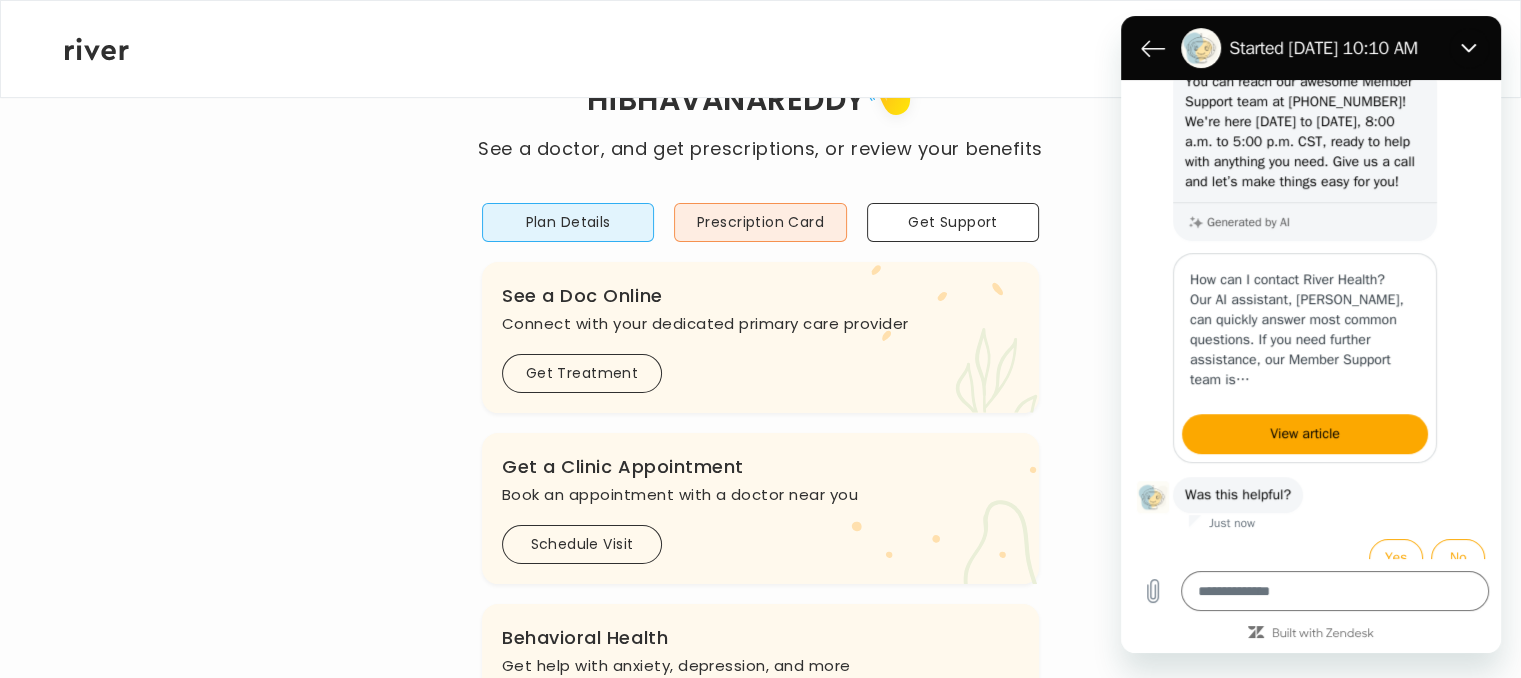 click on "Plan Details Prescription Card Get Support
.cls-1 {
fill: #ffe0ae;
}
.cls-2 {
fill: #eaefd8;
}
River Health Essential ACTIVE Employer Sponsored: Kohl's
.cls-see {
fill: #eaefd8;
}
.cls-see-doctor {
fill: #ffe0ae;
}
See a Doc Online Connect with your dedicated primary care provider Get Treatment
.cls-clinic {
fill: #eaefd8;
}
.cls-clinic-appt {
fill: #ffe0ae;
}
Get a Clinic Appointment Book an appointment with a doctor near you Schedule Visit
.cls-1 {
fill: #ffe0ae;
}
Behavioral Health Get help with anxiety, depression, and more Get Started .cls-1{fill:#ffe0ae} Get a Prescription Refill Request a refill for current medications Get Prescription
.cls-1 {
fill: #ffe0ae;
}
.cls-2 {
fill: #eaefd8;
}
Your Health History View your medical history online View Visits" at bounding box center (760, 630) 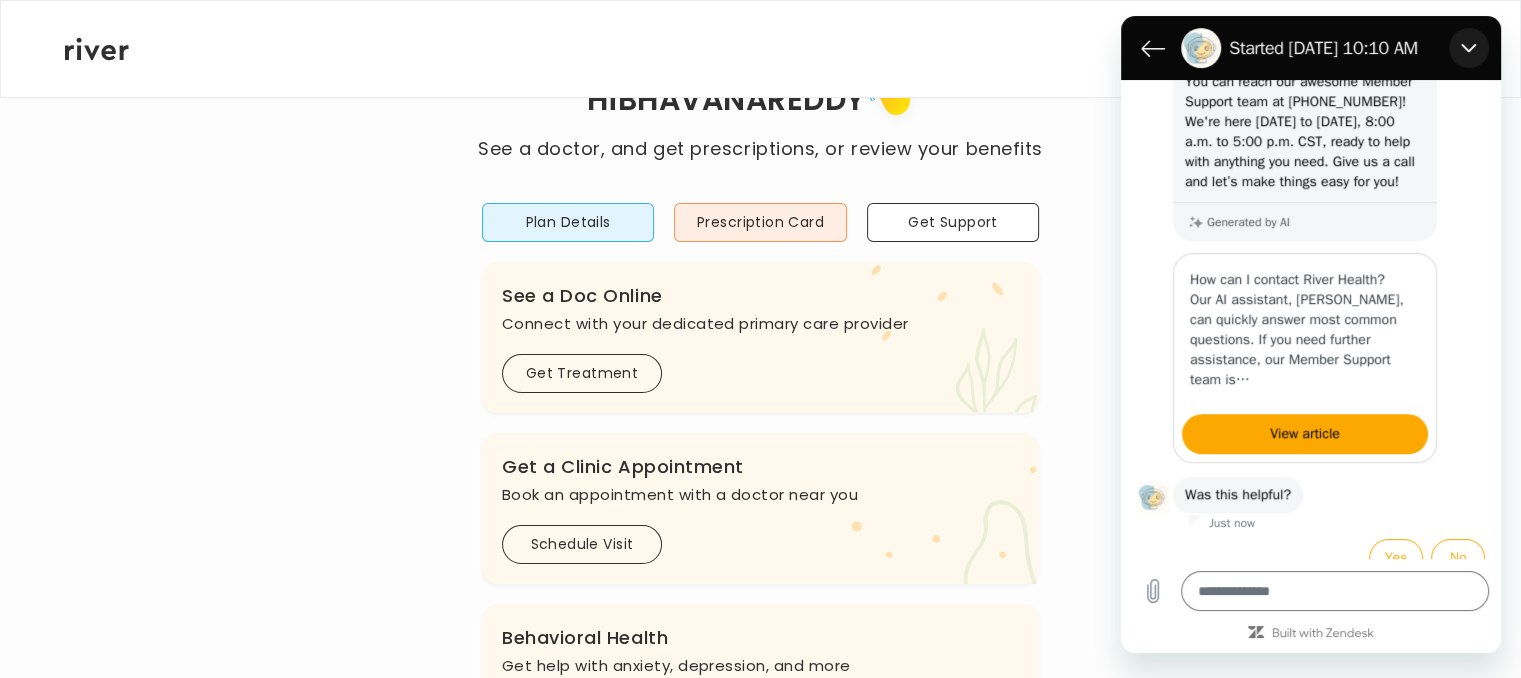 click 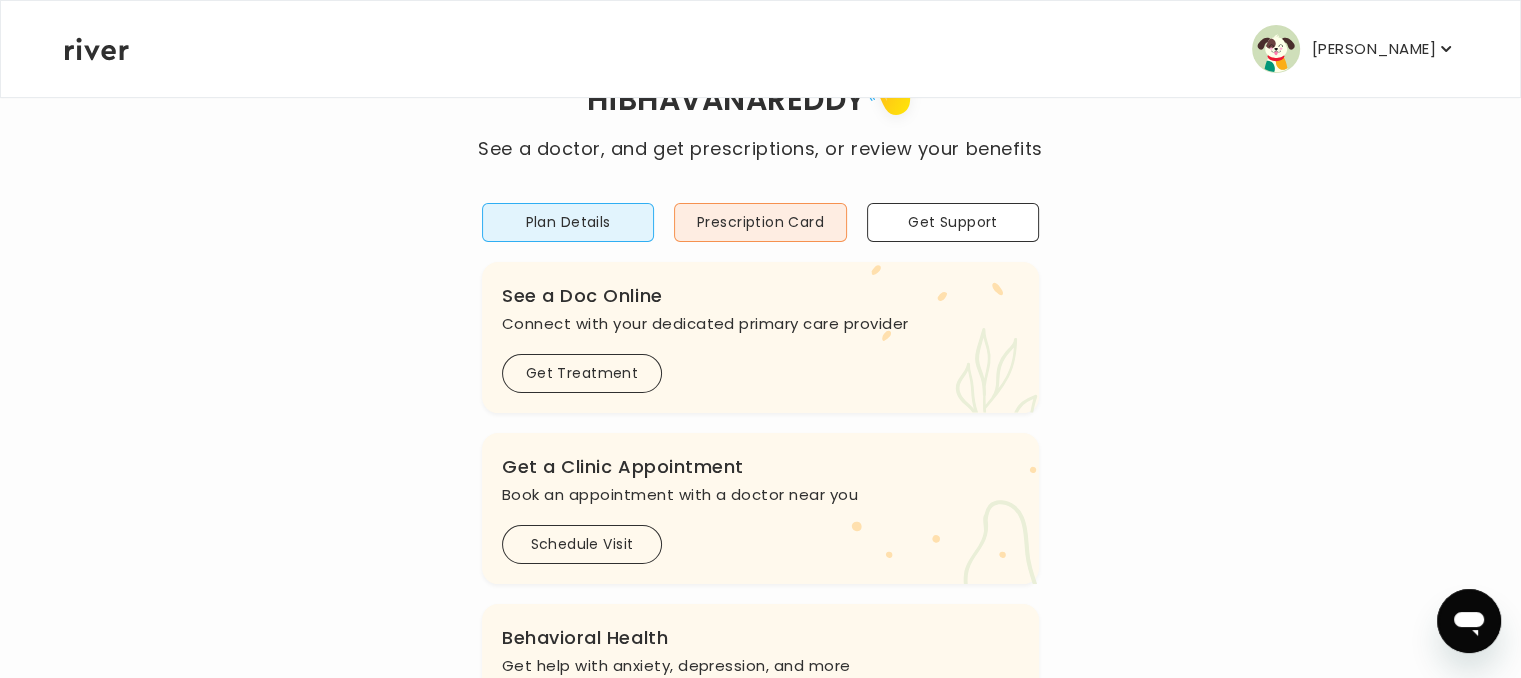 click on "[PERSON_NAME]" at bounding box center (1374, 49) 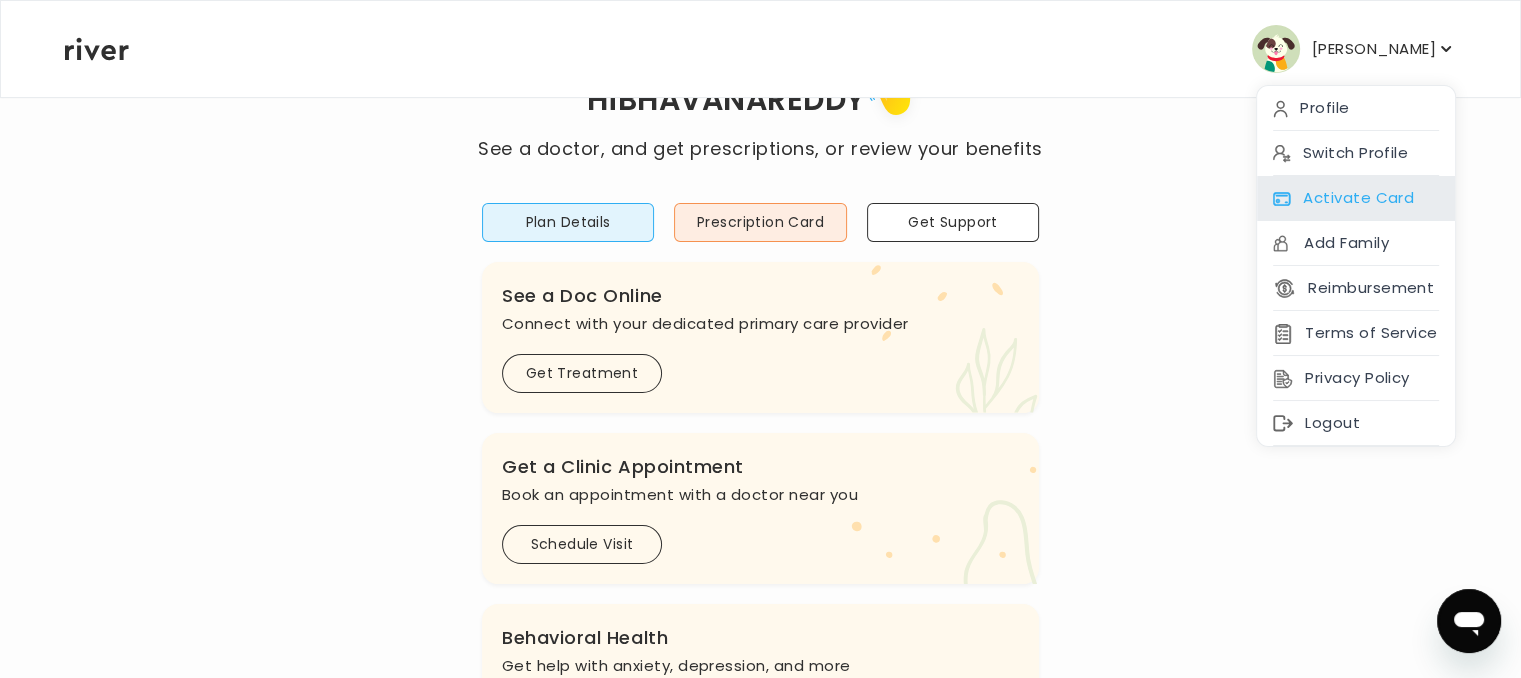 click on "Activate Card" at bounding box center (1356, 198) 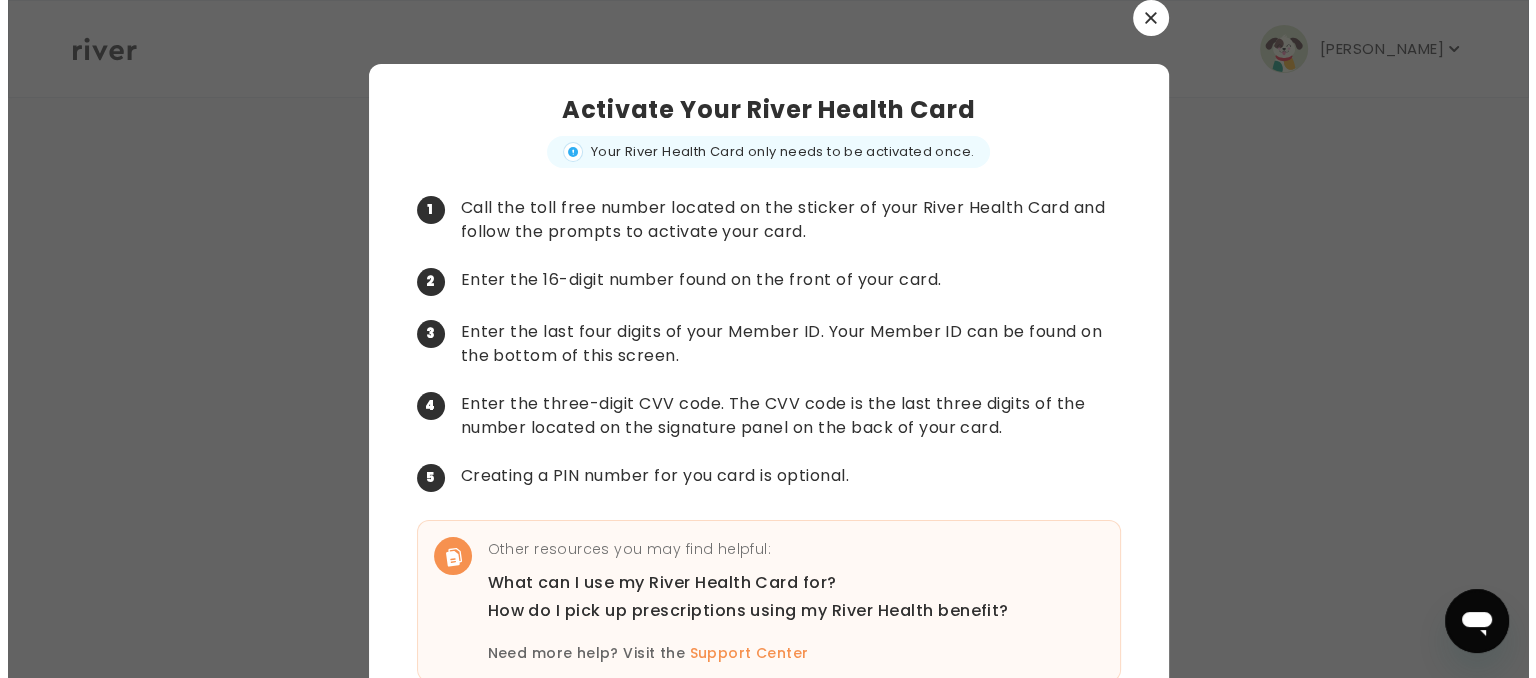 scroll, scrollTop: 0, scrollLeft: 0, axis: both 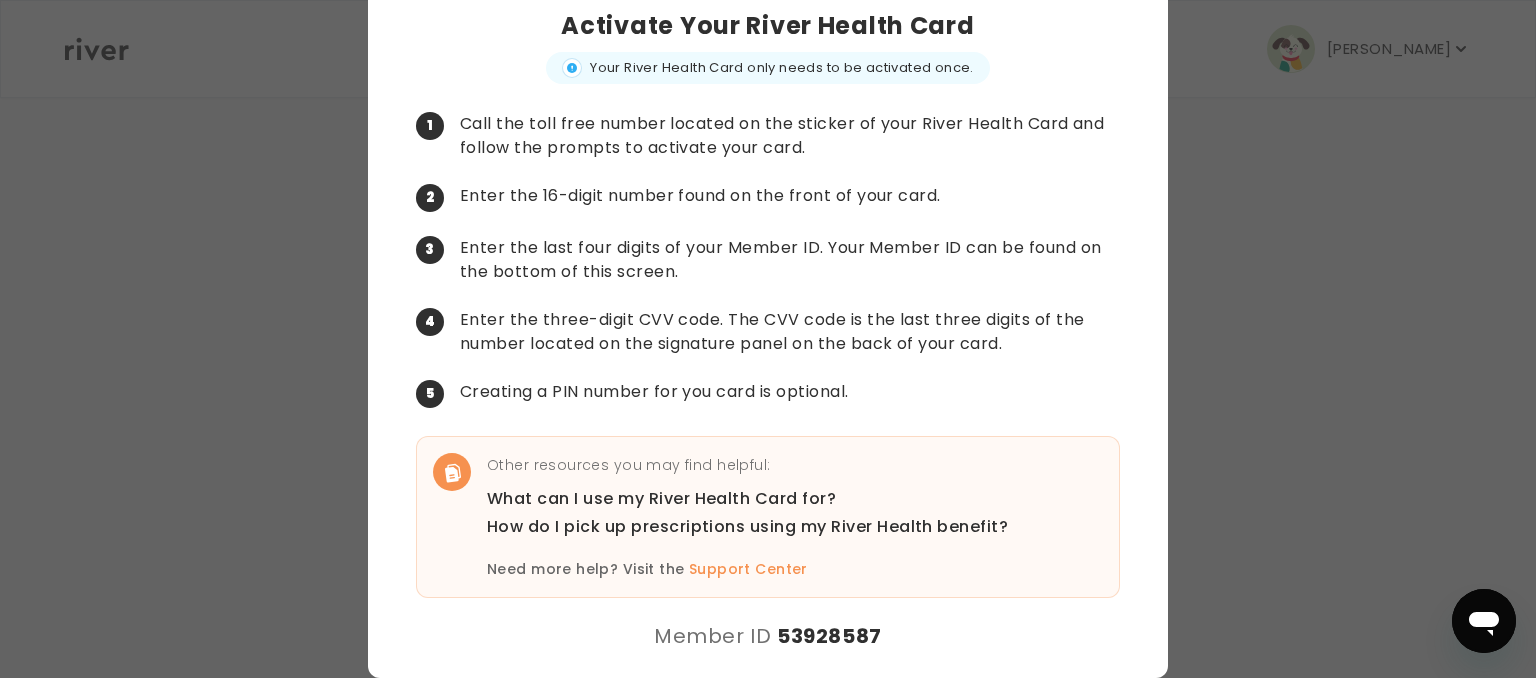 click on "53928587" at bounding box center (829, 636) 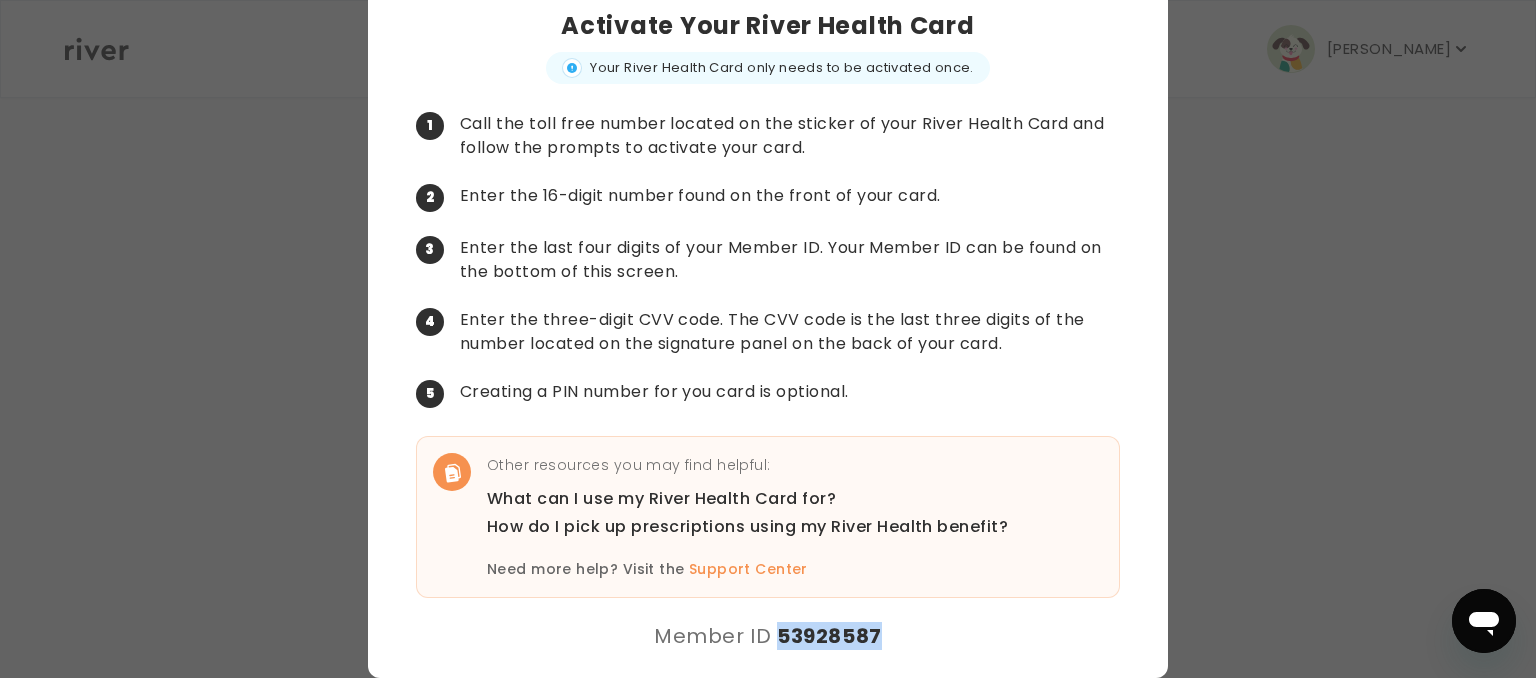 click on "53928587" at bounding box center (829, 636) 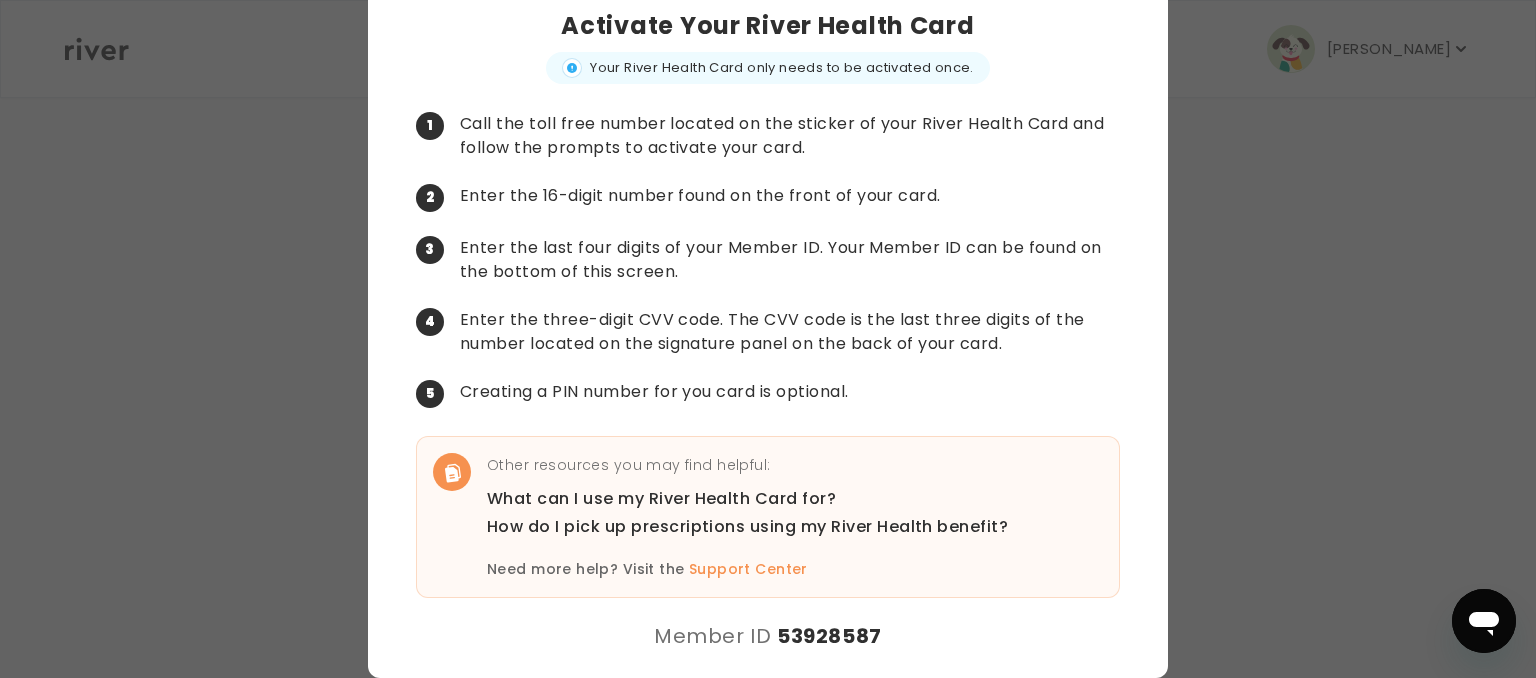 click on "3 Enter the last four digits of your Member ID. Your Member ID can be found on the bottom of this screen." at bounding box center [768, 260] 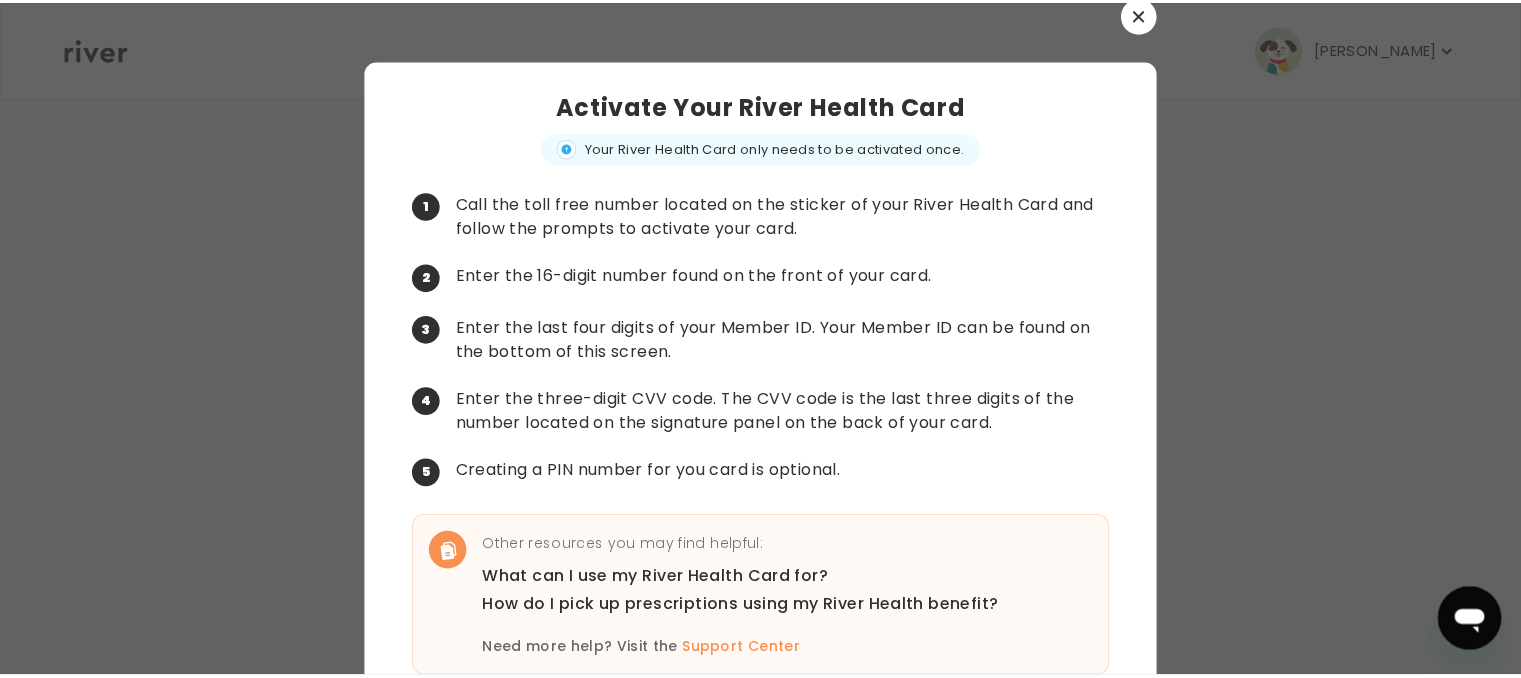 scroll, scrollTop: 0, scrollLeft: 0, axis: both 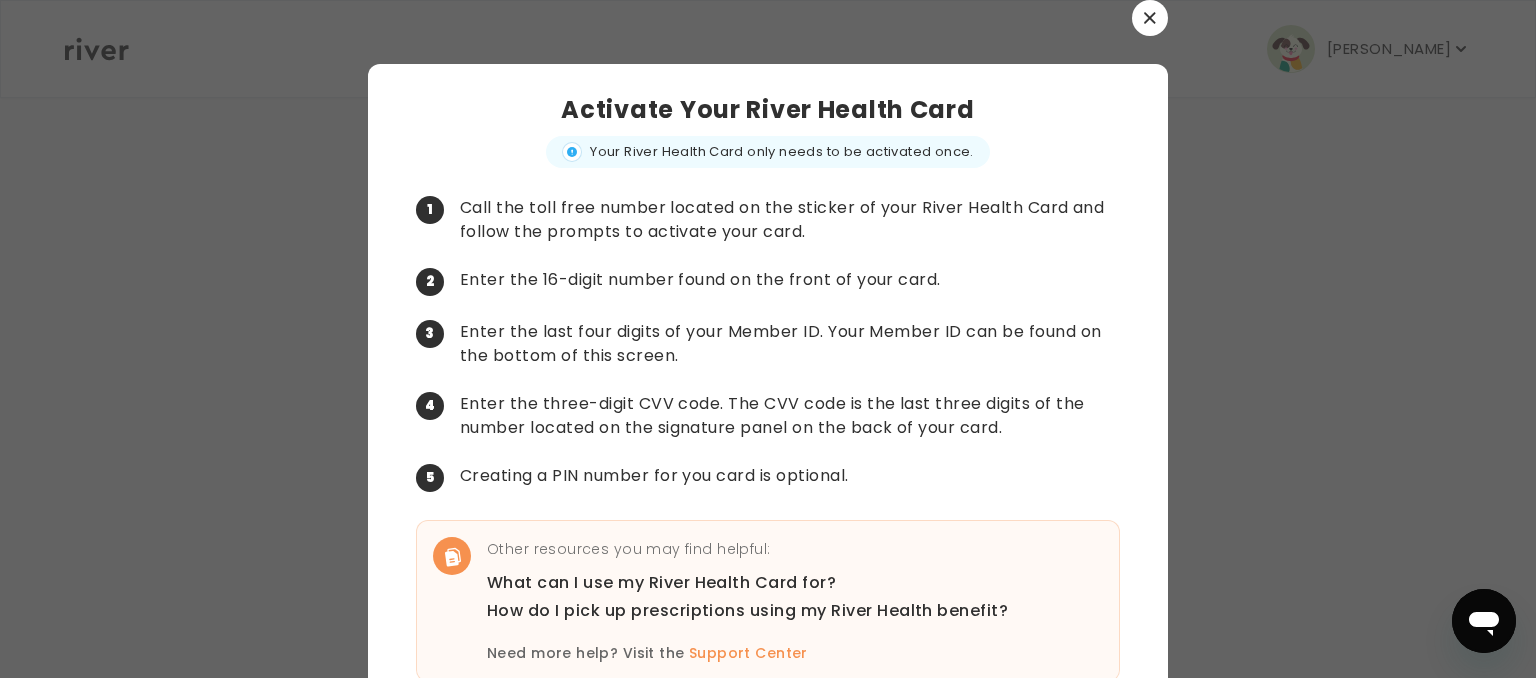 click at bounding box center [1150, 18] 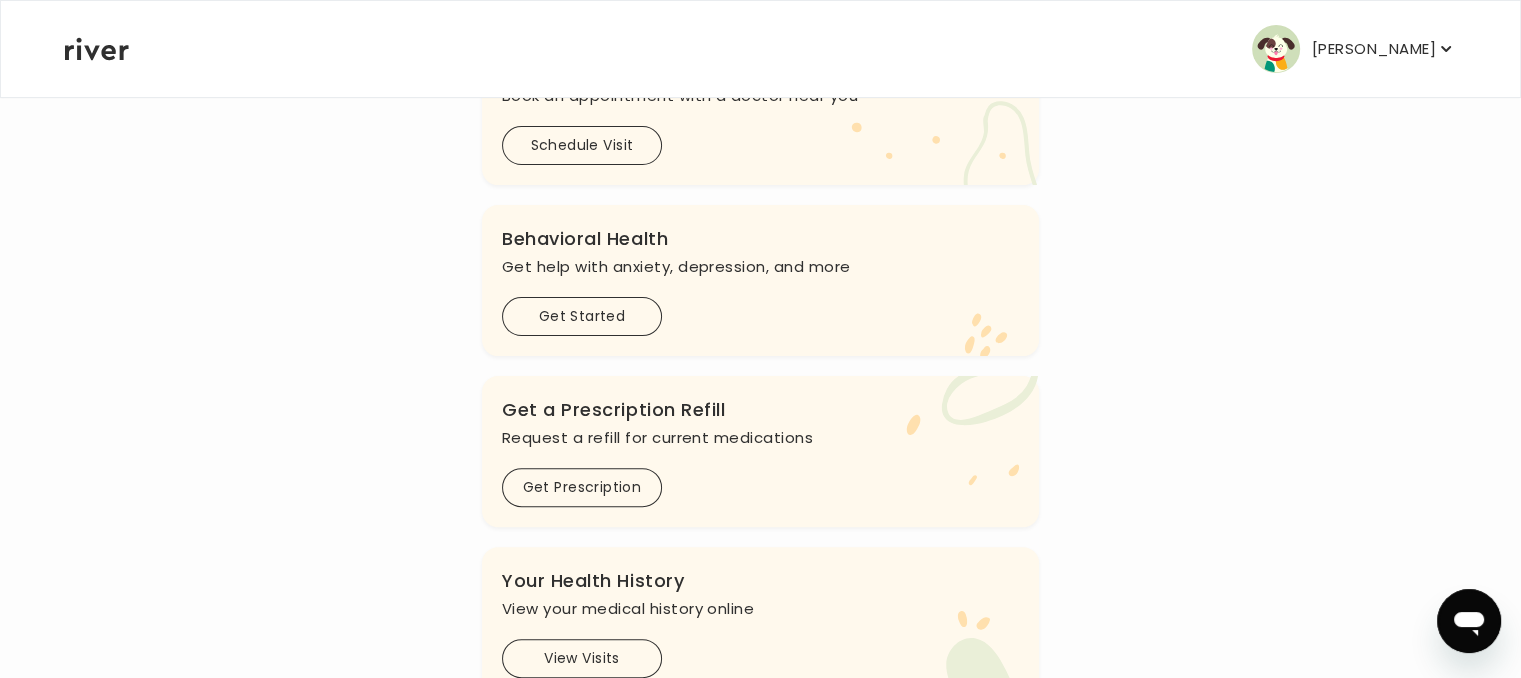 scroll, scrollTop: 556, scrollLeft: 0, axis: vertical 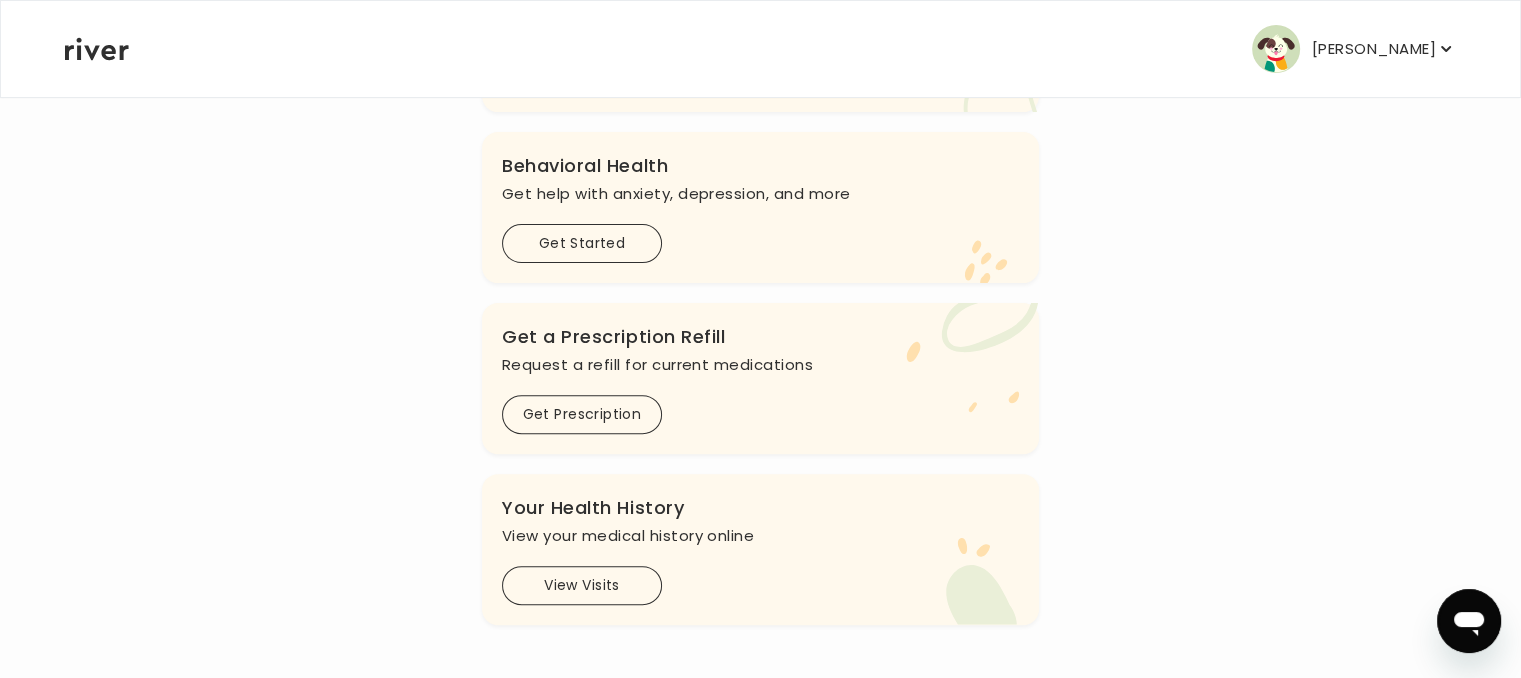 click 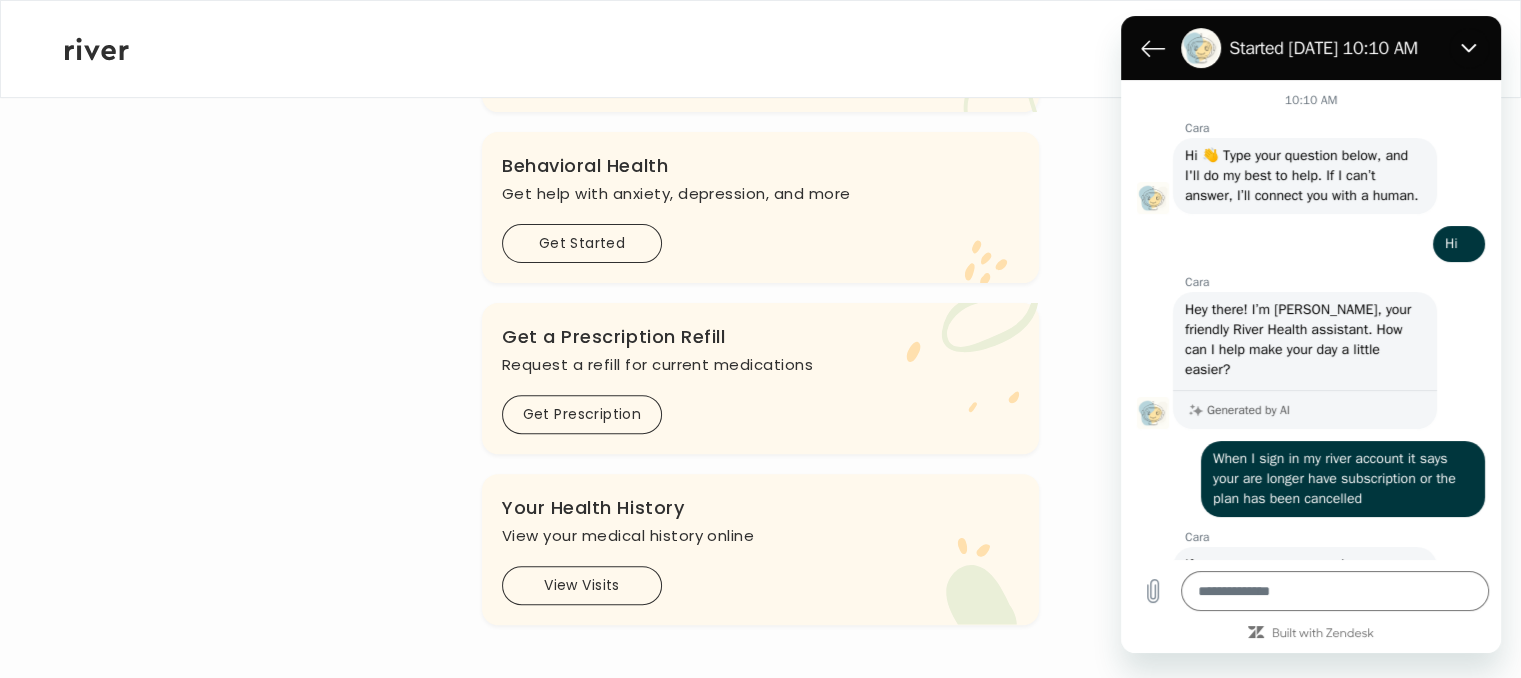 click on "BHAVANAREDDY SABBASANI Profile Switch Profile Activate Card Add Family Reimbursement Terms of Service Privacy Policy Logout" at bounding box center [760, 49] 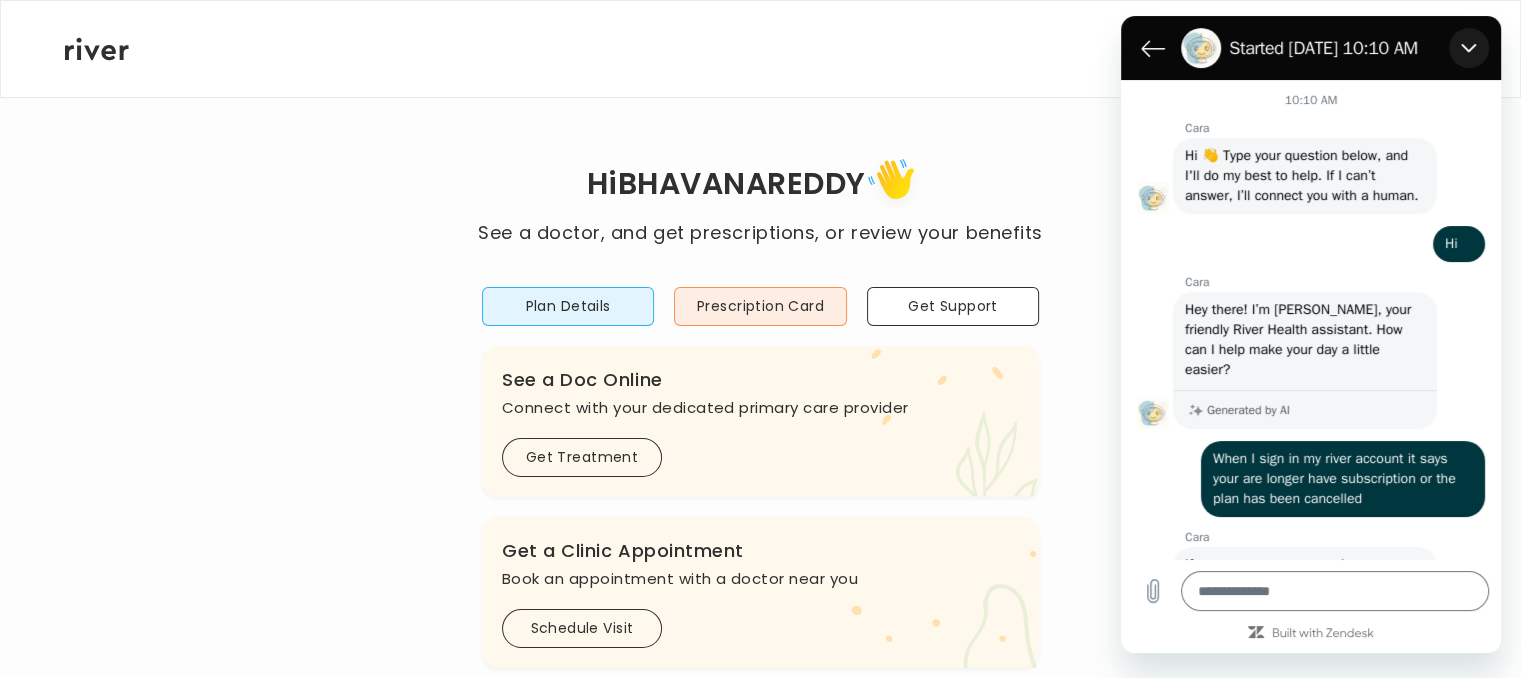 click 